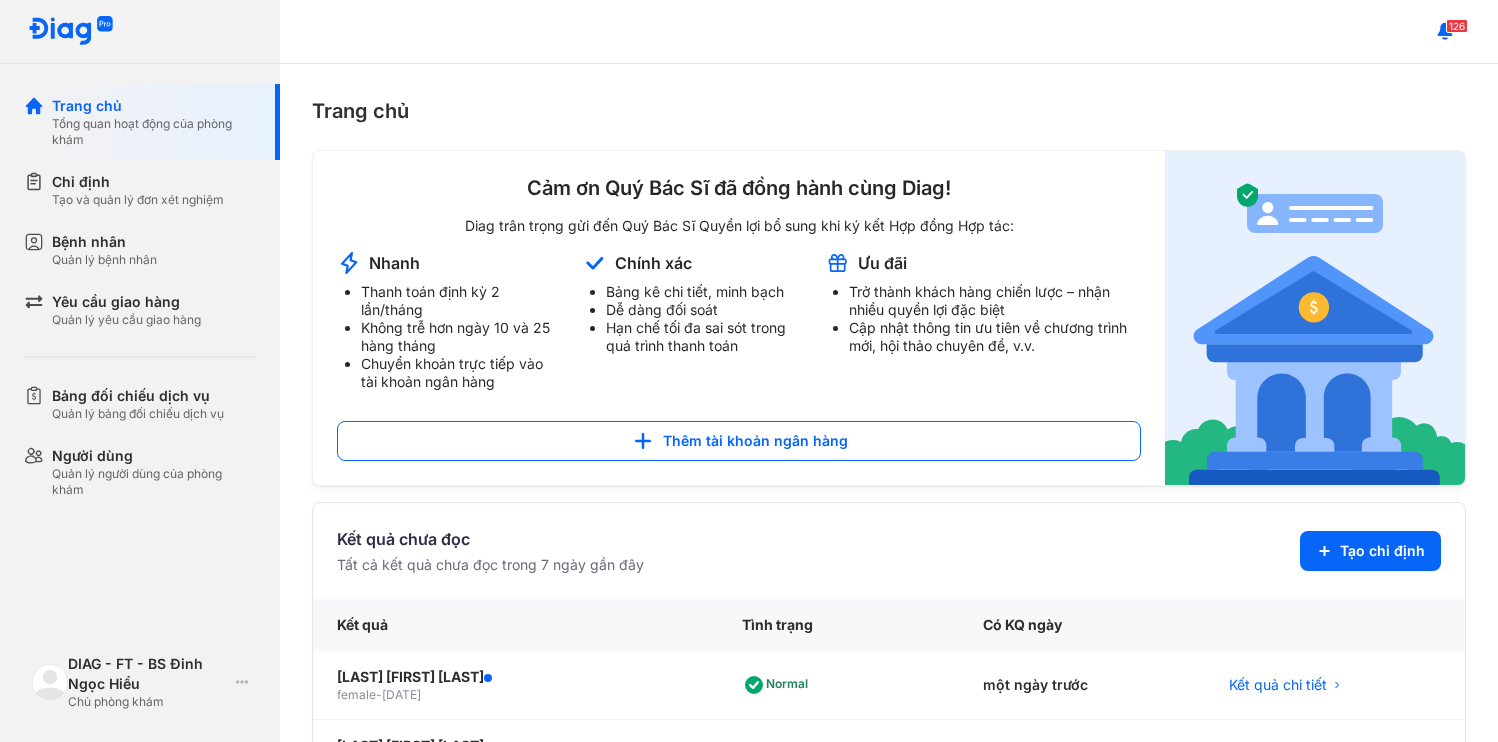 click on "Quản lý bệnh nhân" at bounding box center (104, 260) 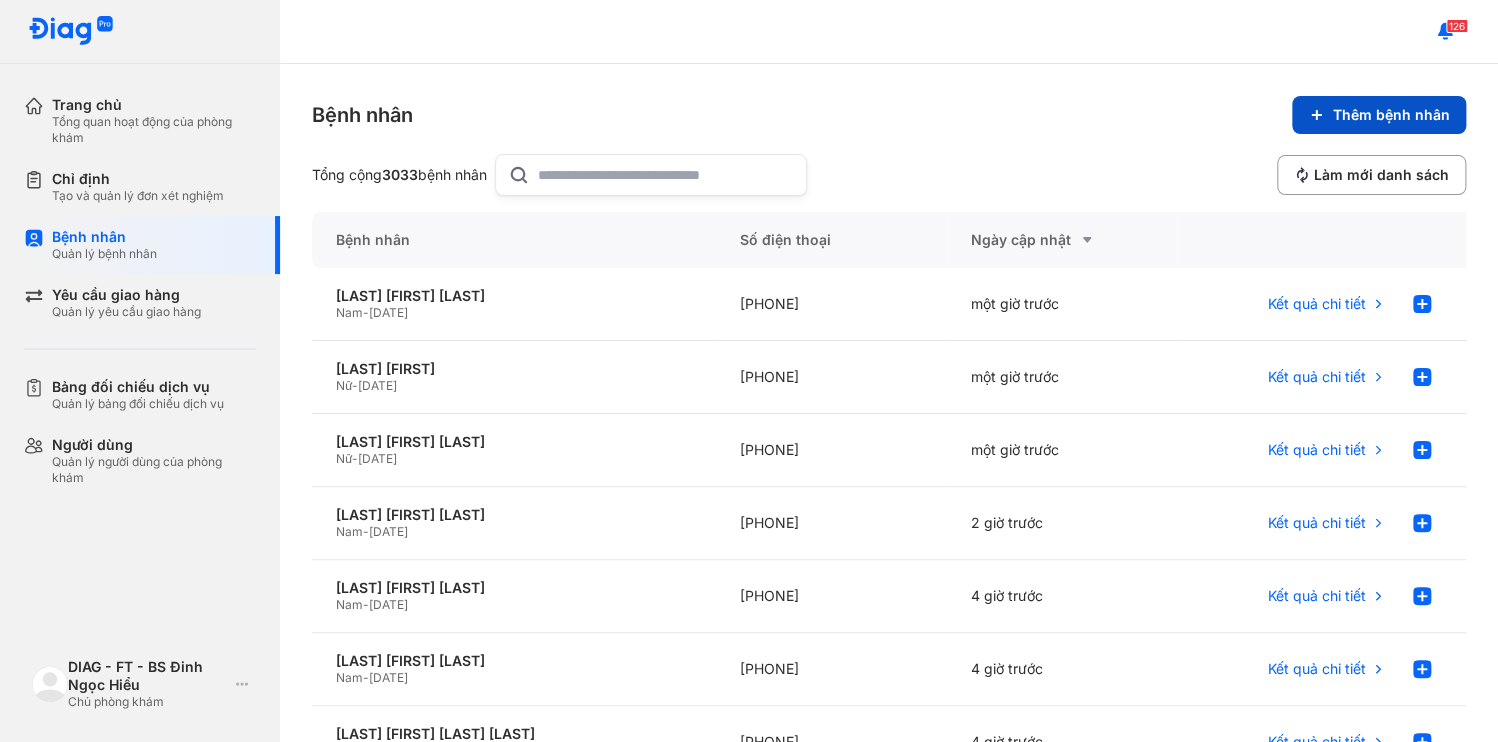 click on "Thêm bệnh nhân" at bounding box center [1379, 115] 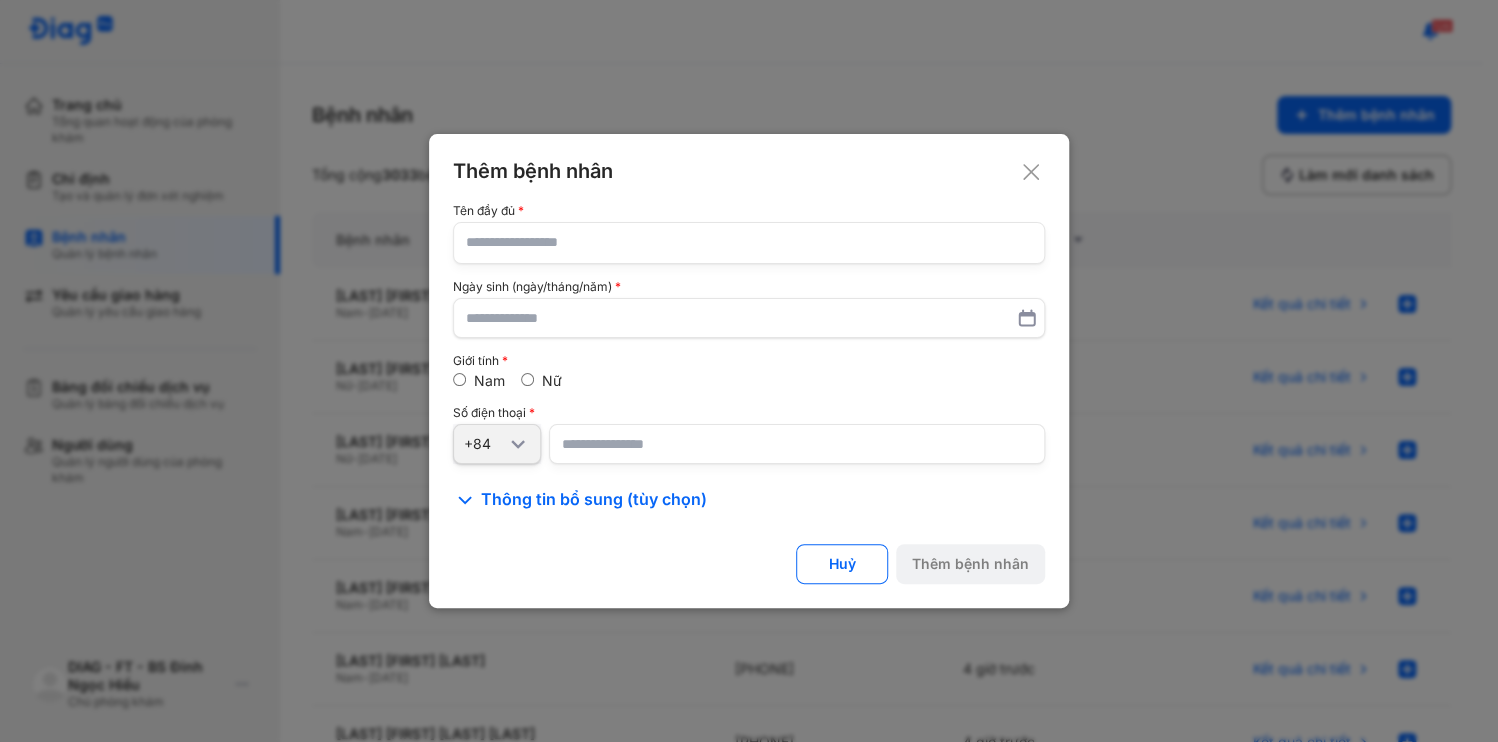 type 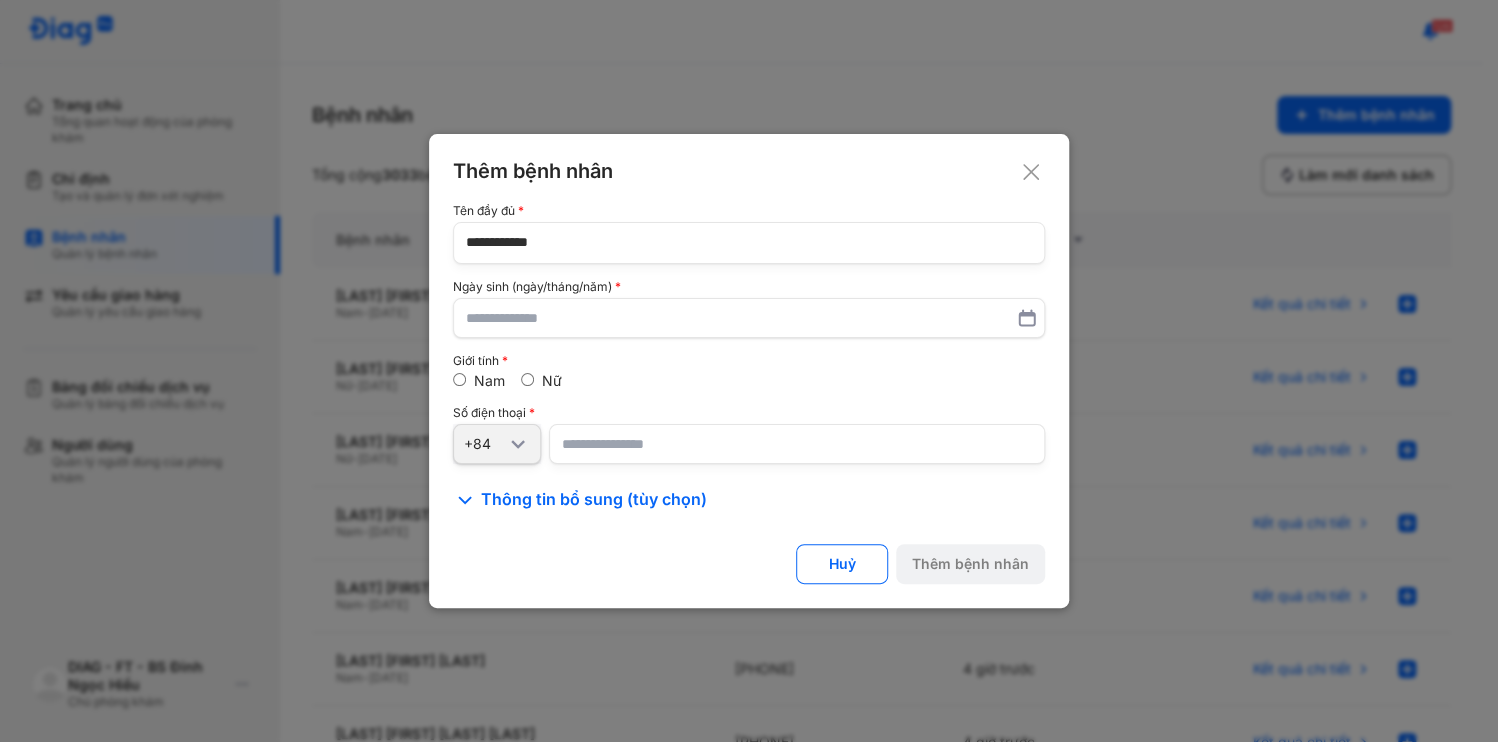 type on "**********" 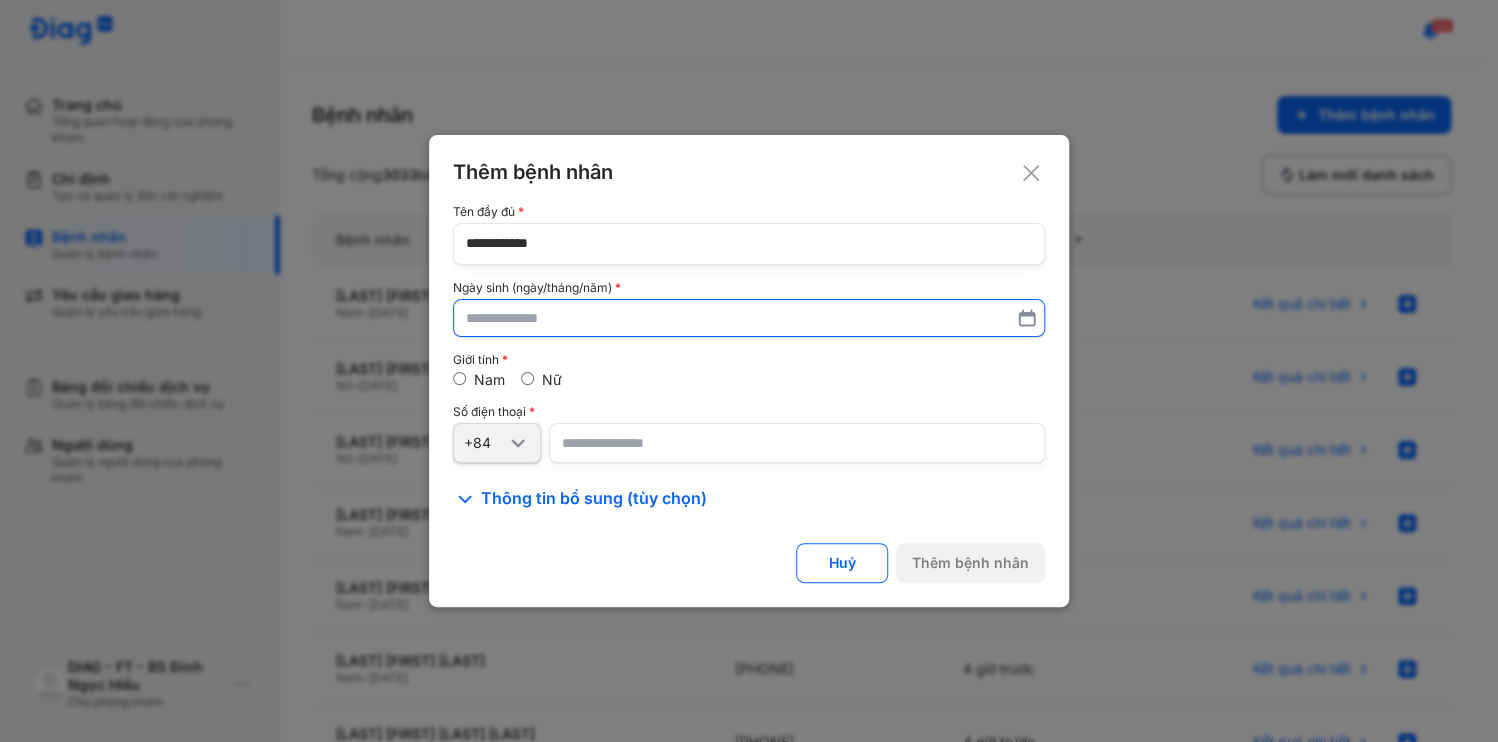 click at bounding box center (749, 318) 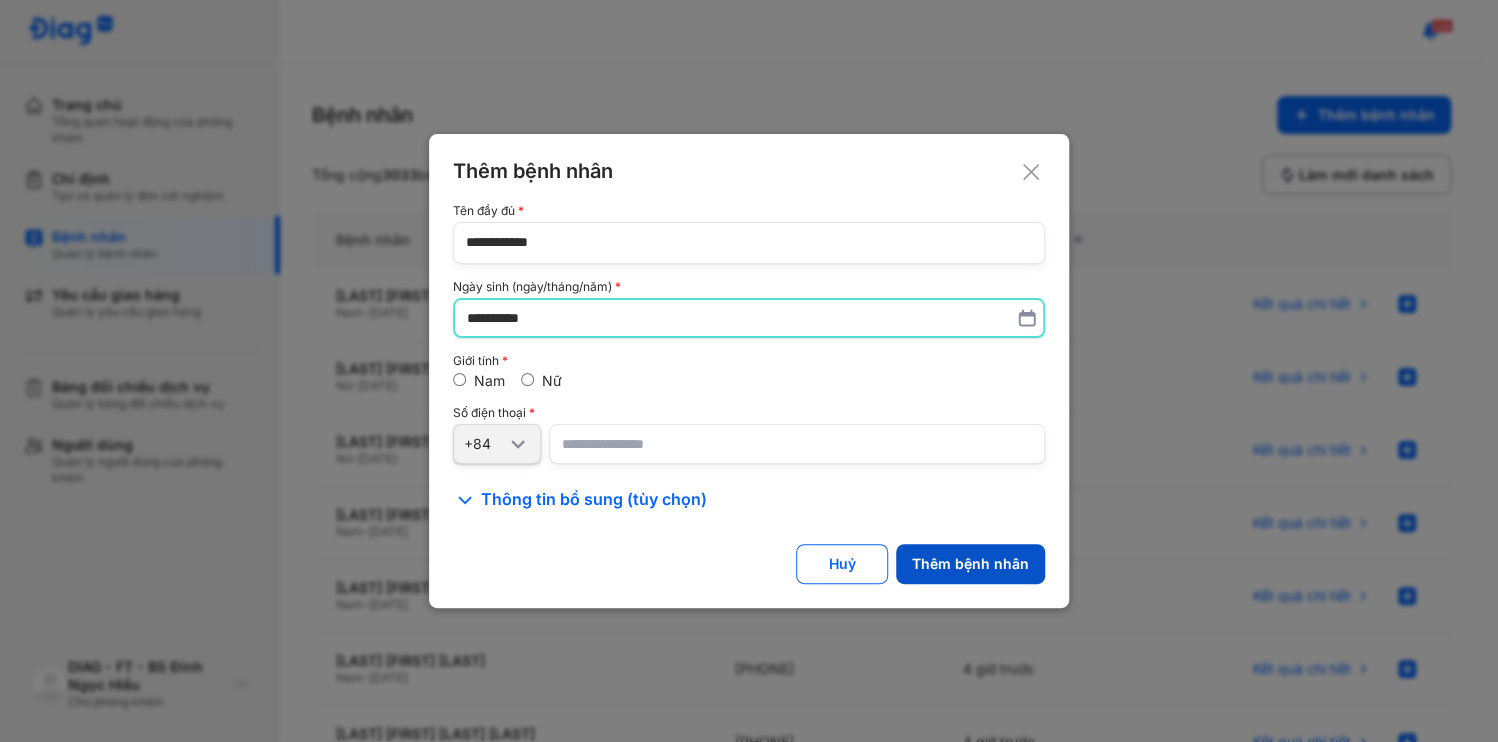 type on "**********" 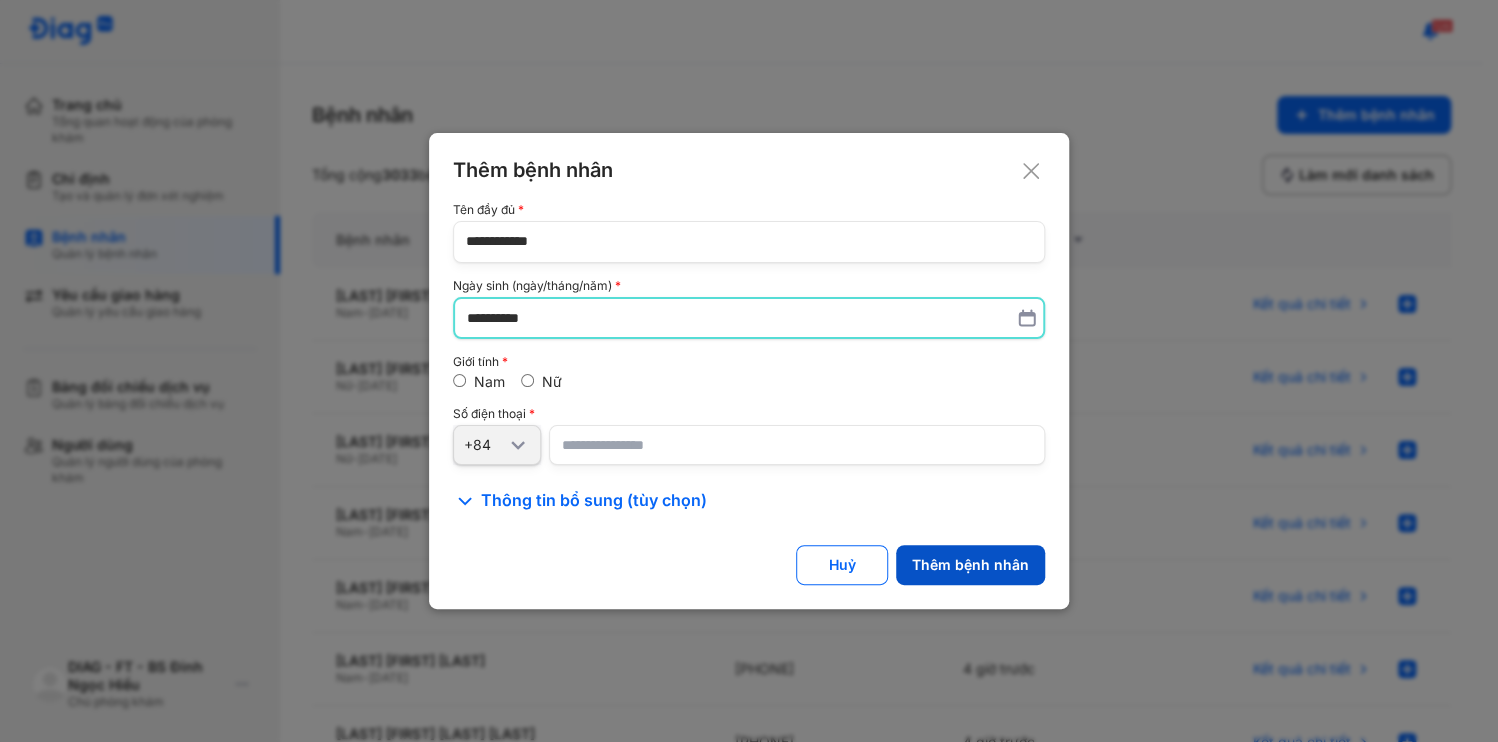 click on "Thêm bệnh nhân" 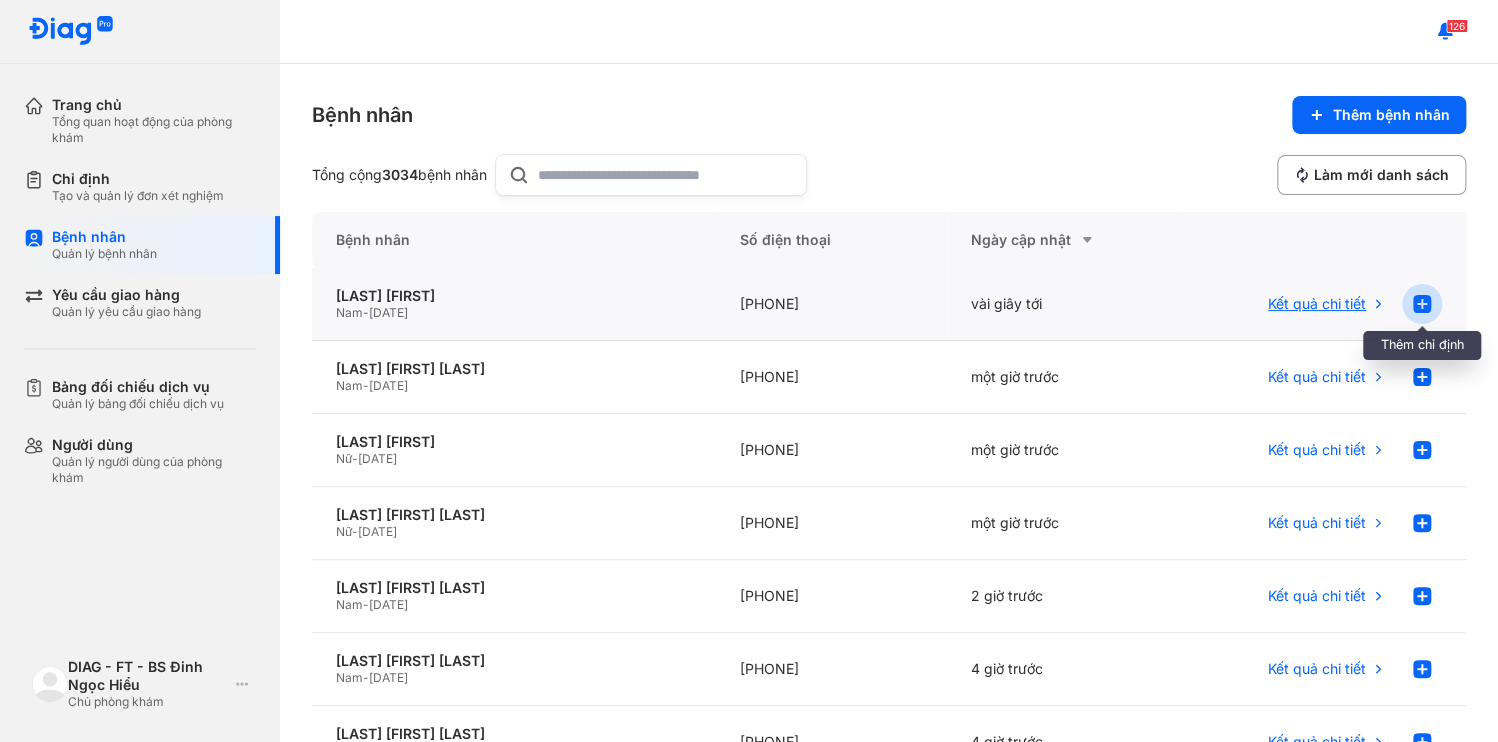 click 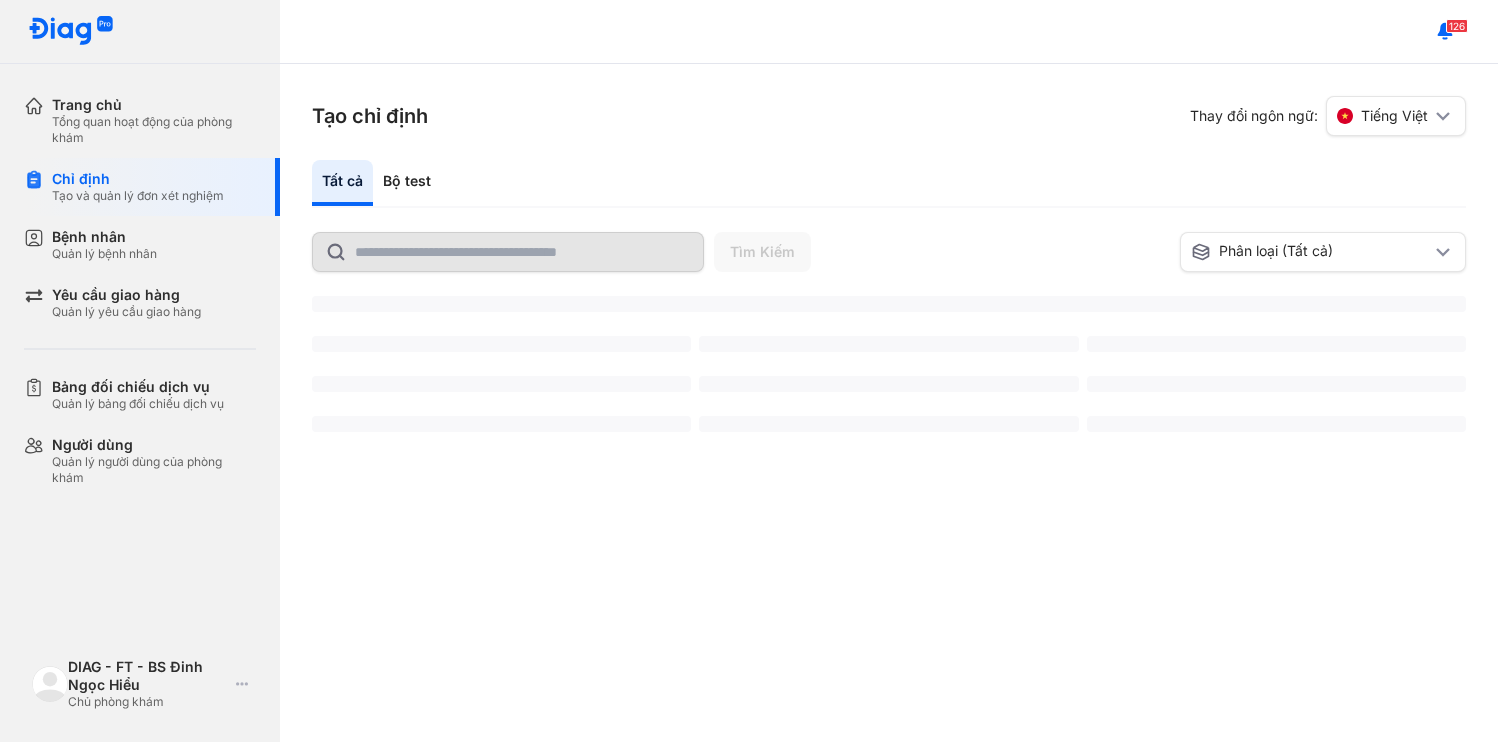 scroll, scrollTop: 0, scrollLeft: 0, axis: both 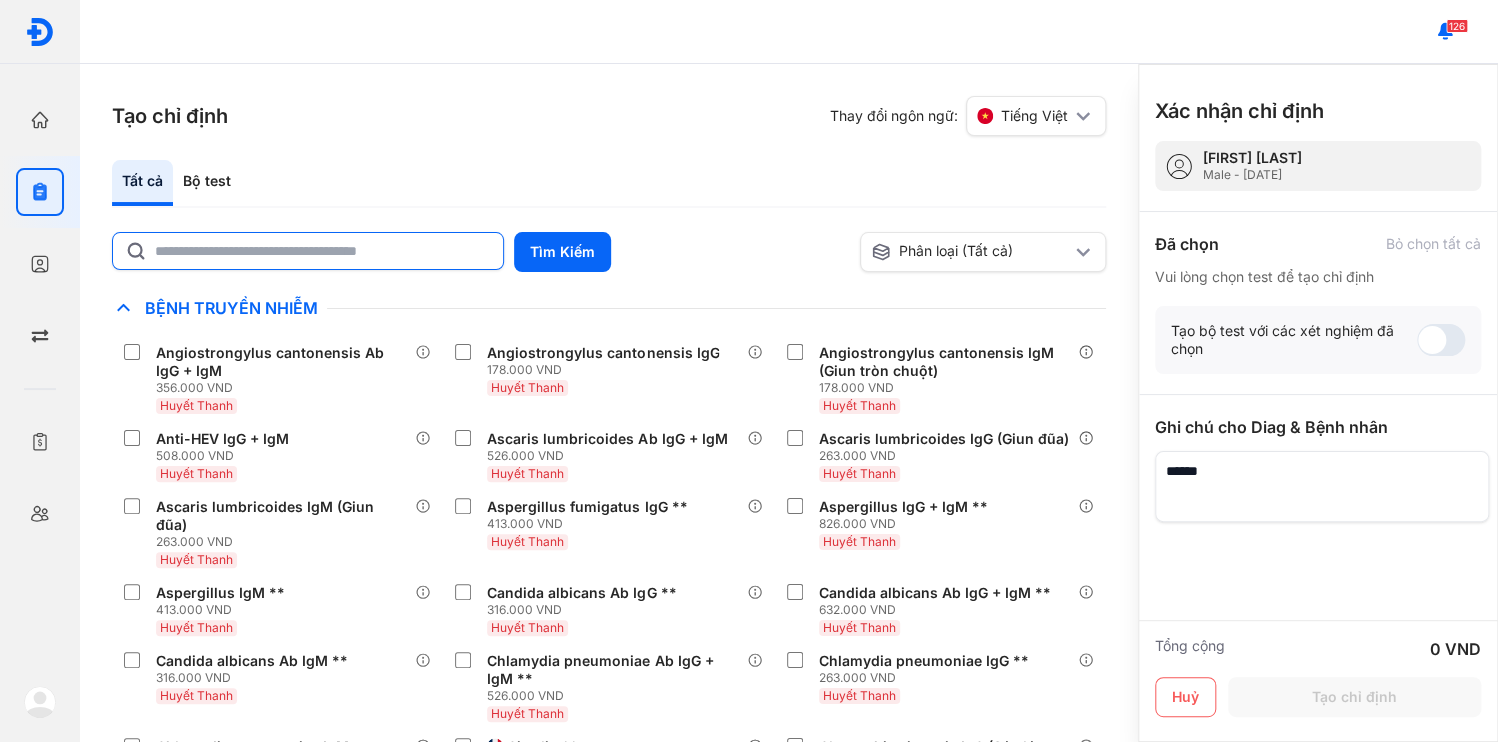 click at bounding box center (308, 251) 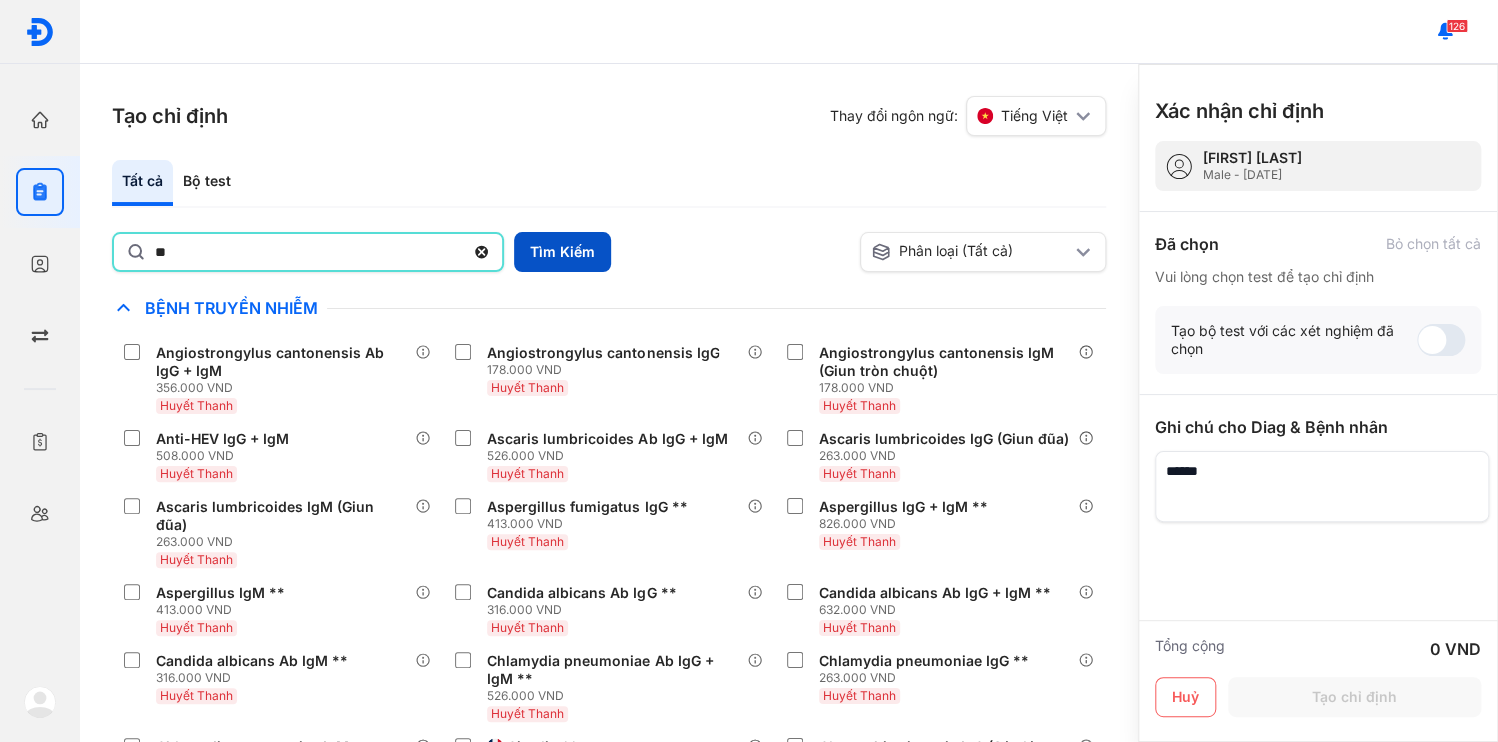 type on "**" 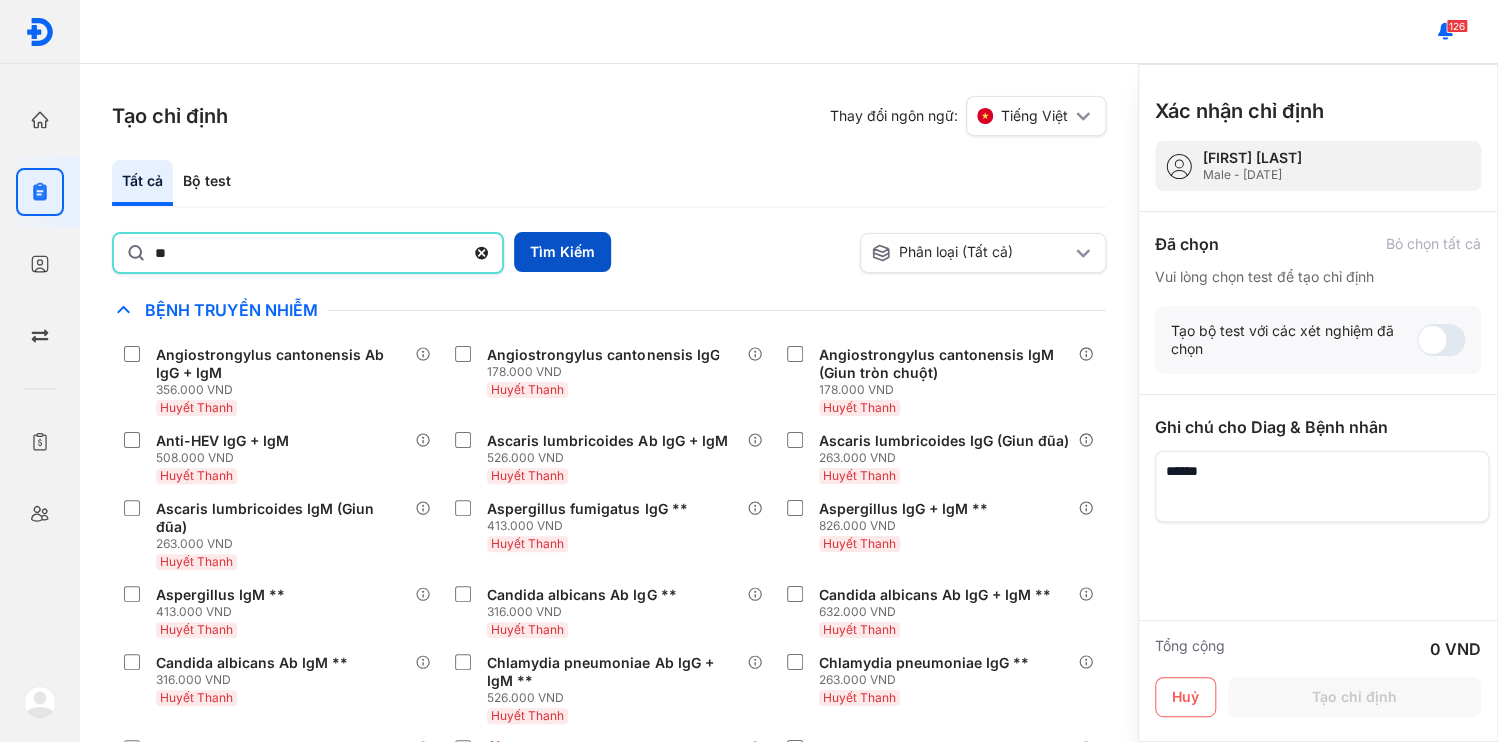 click on "Tìm Kiếm" at bounding box center (562, 252) 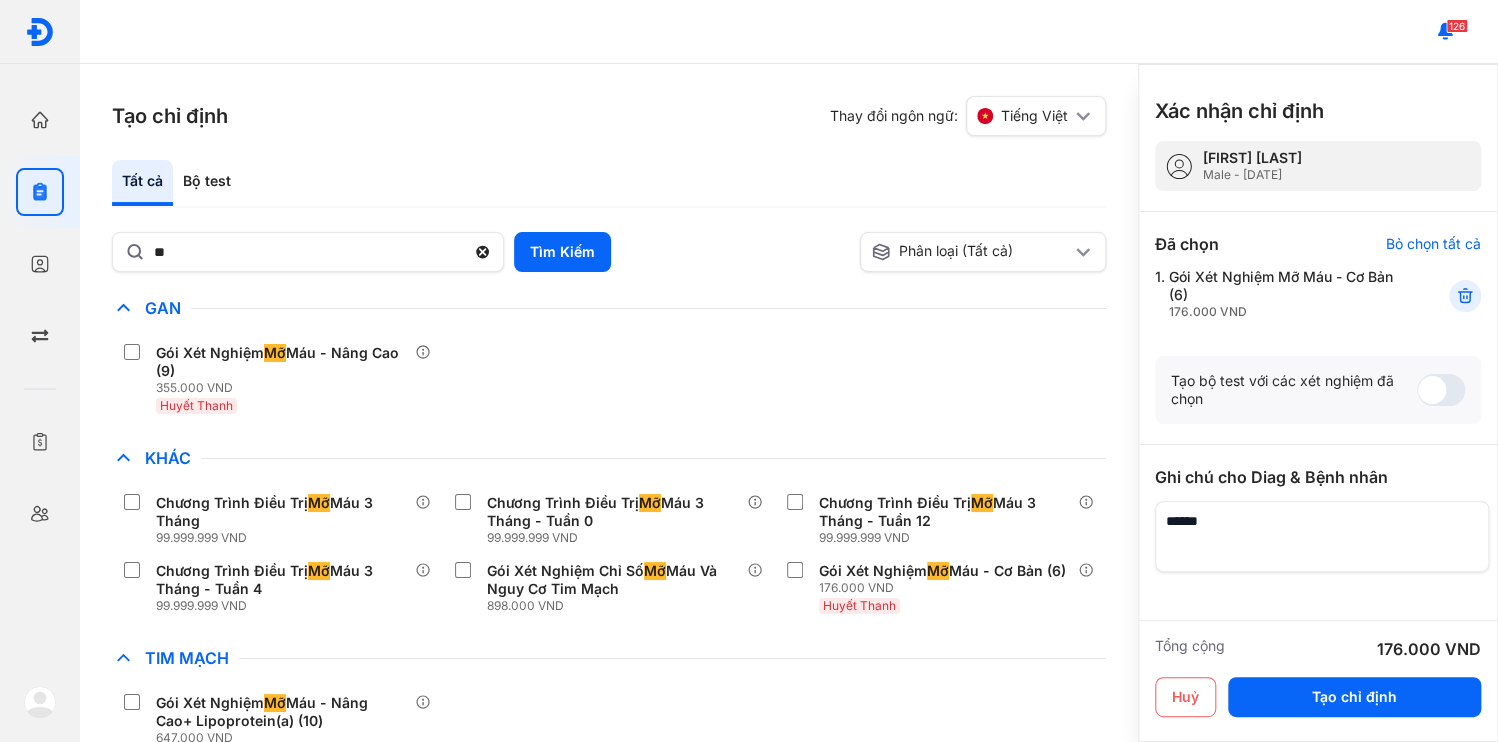 click at bounding box center (1322, 536) 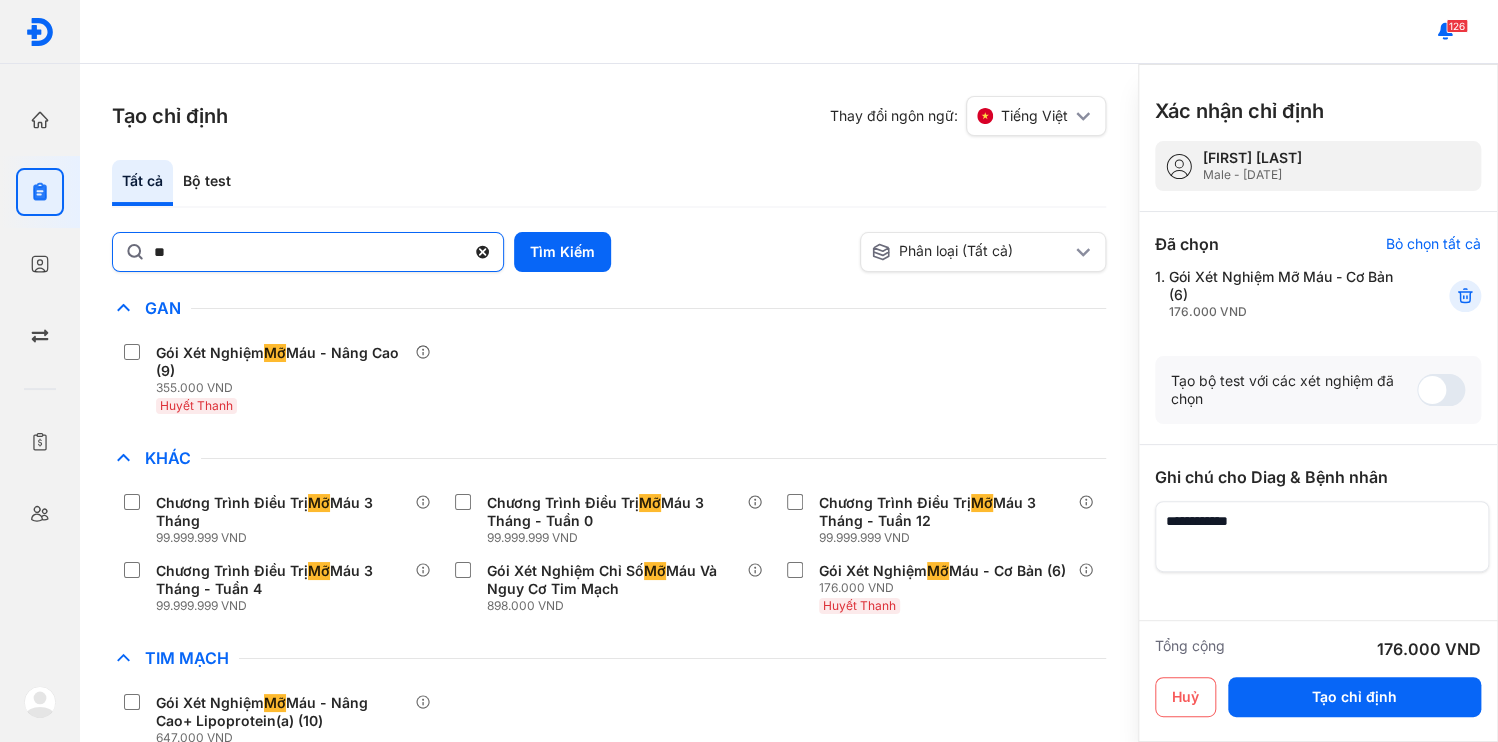 type on "**********" 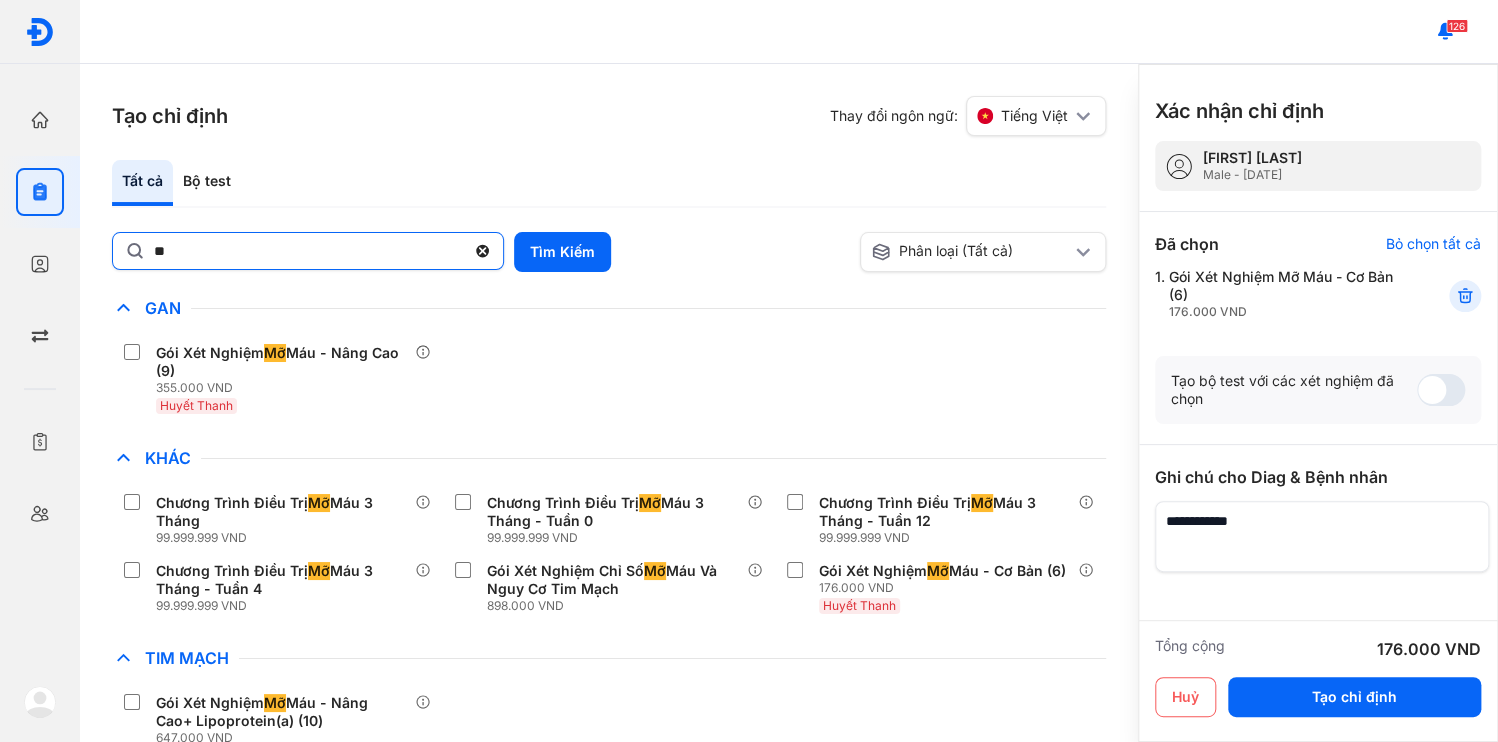 click on "**" 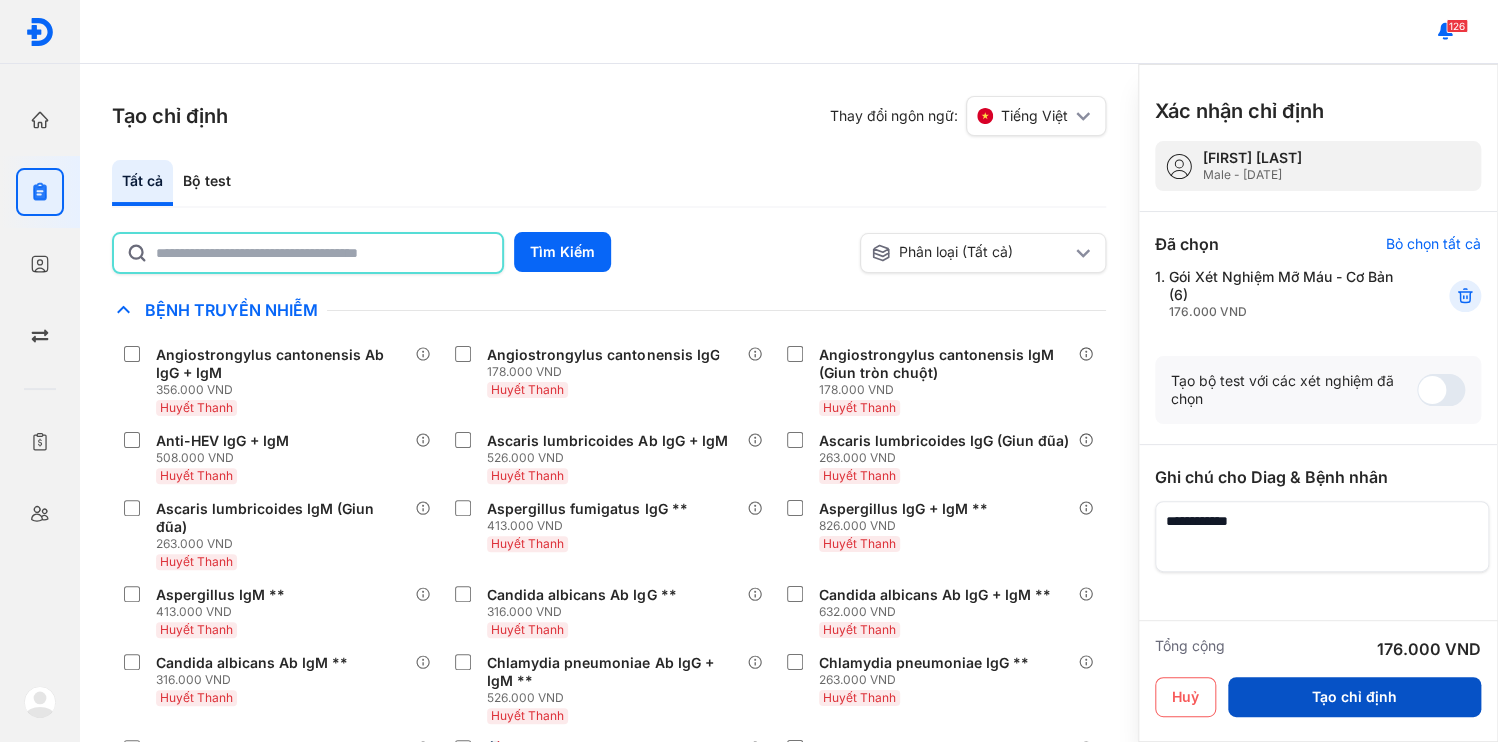 click on "Tạo chỉ định" at bounding box center [1354, 697] 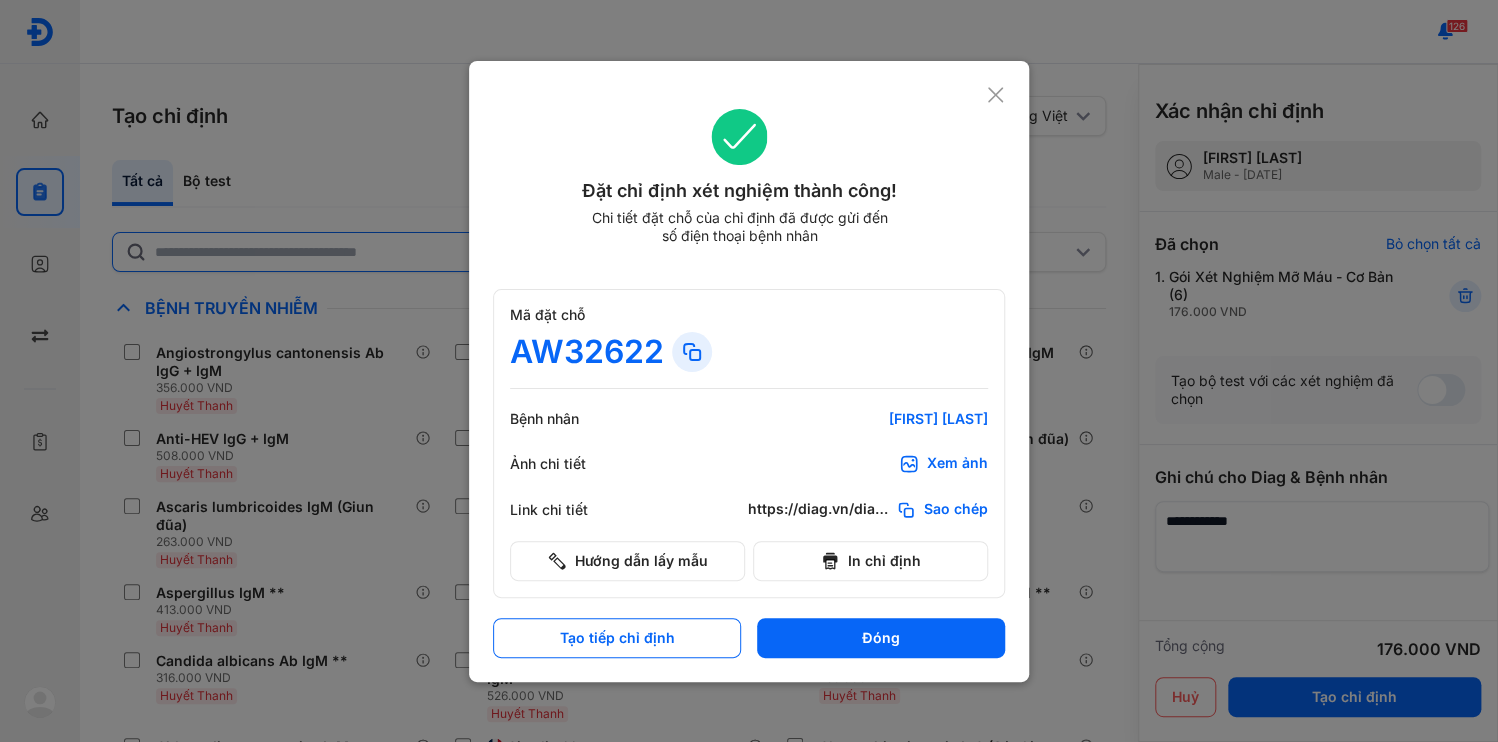 click 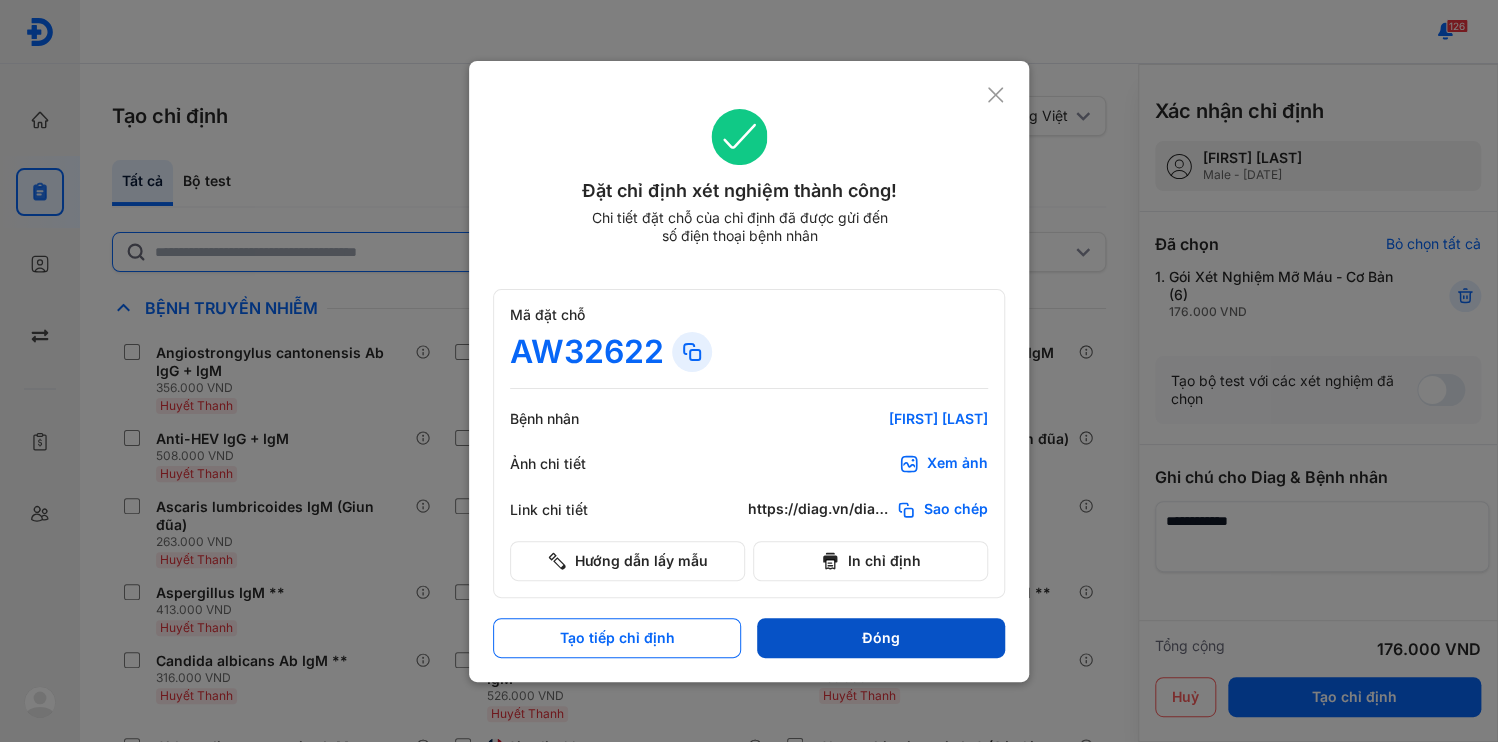 click on "Đóng" at bounding box center (881, 638) 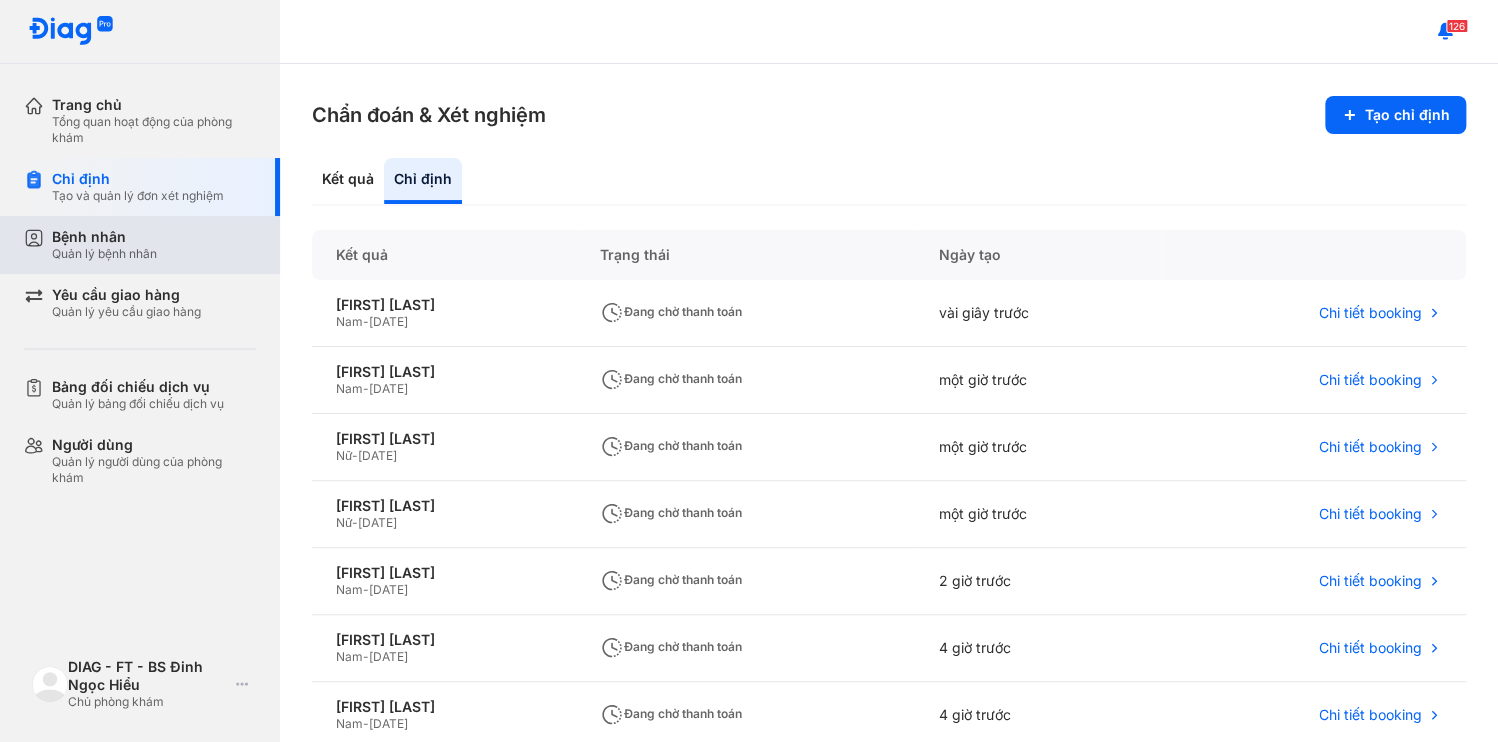 click on "Quản lý bệnh nhân" at bounding box center [104, 254] 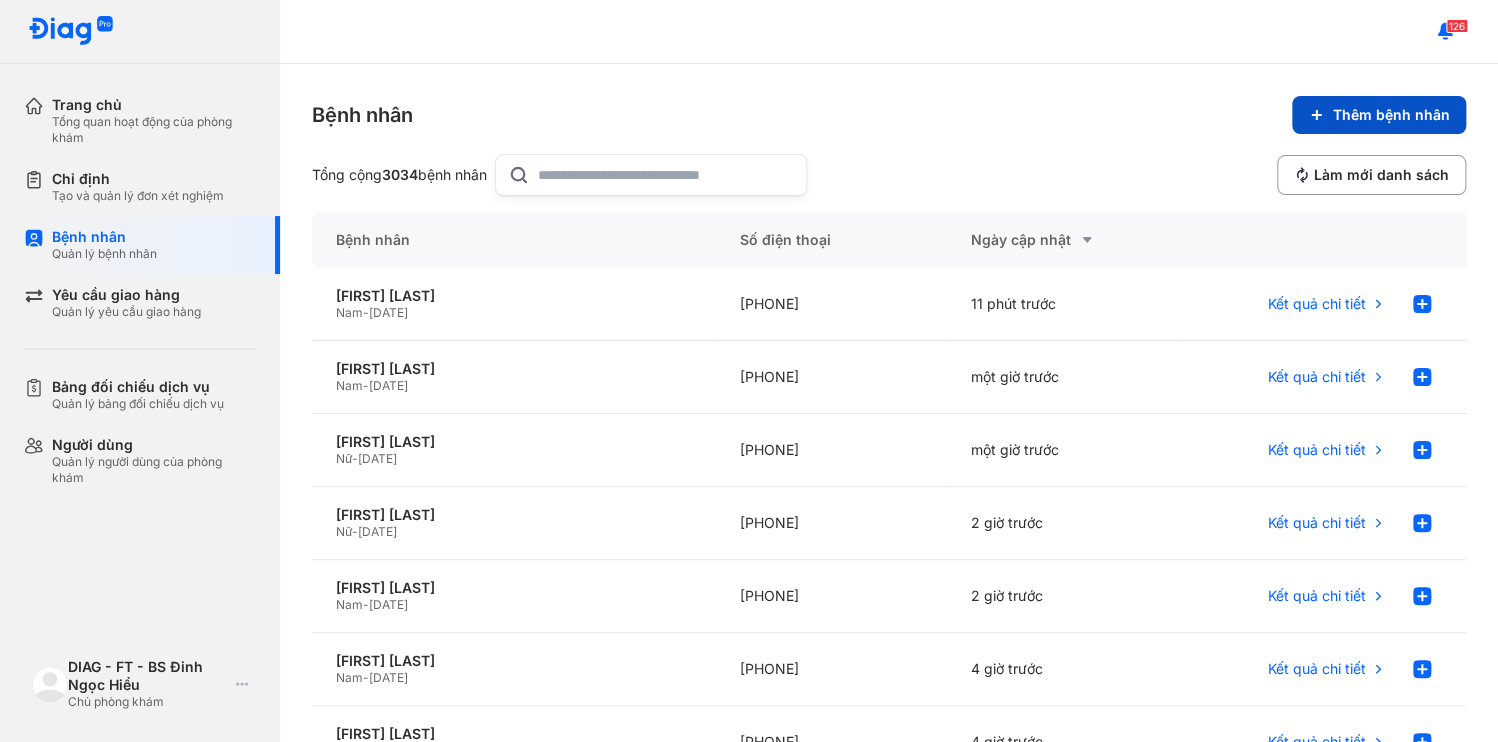 click on "Thêm bệnh nhân" at bounding box center (1379, 115) 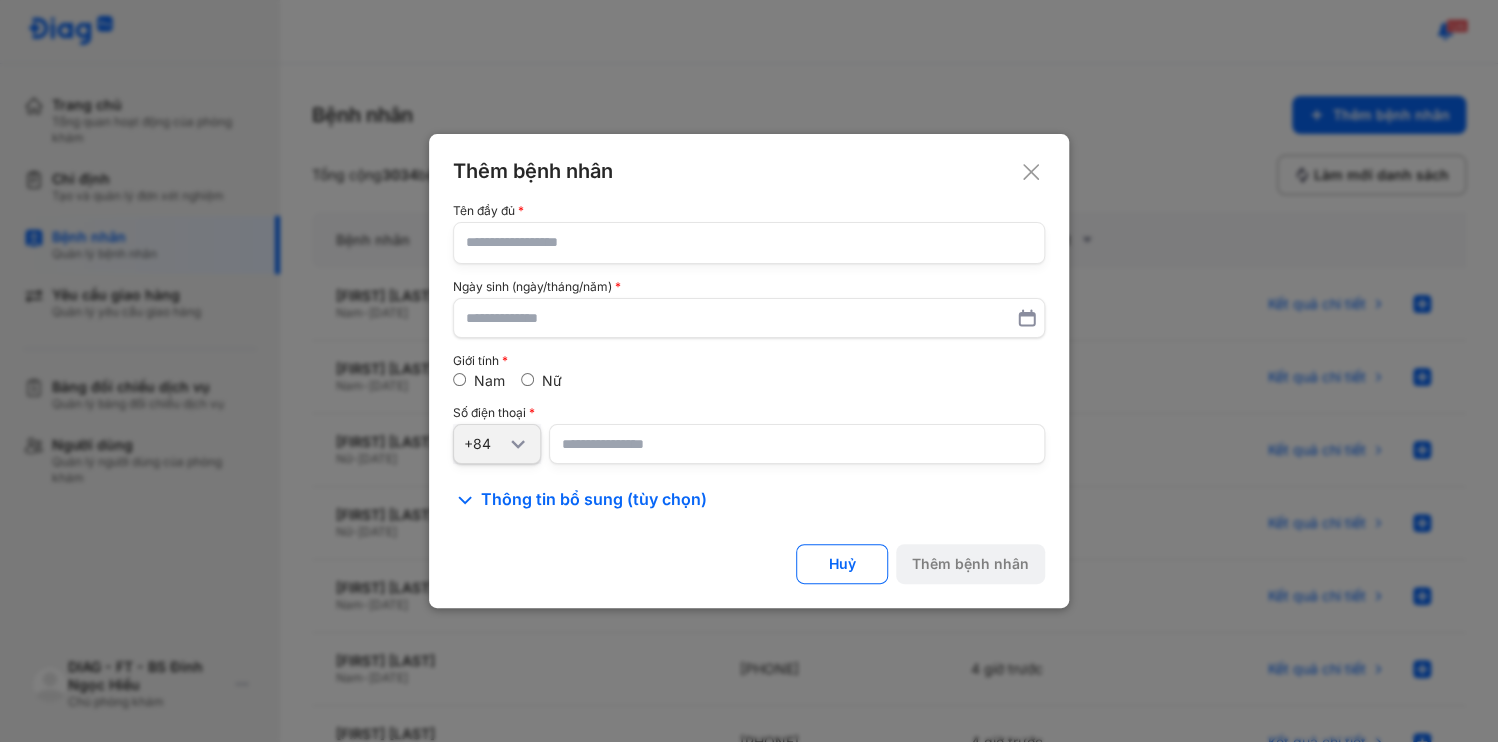 type 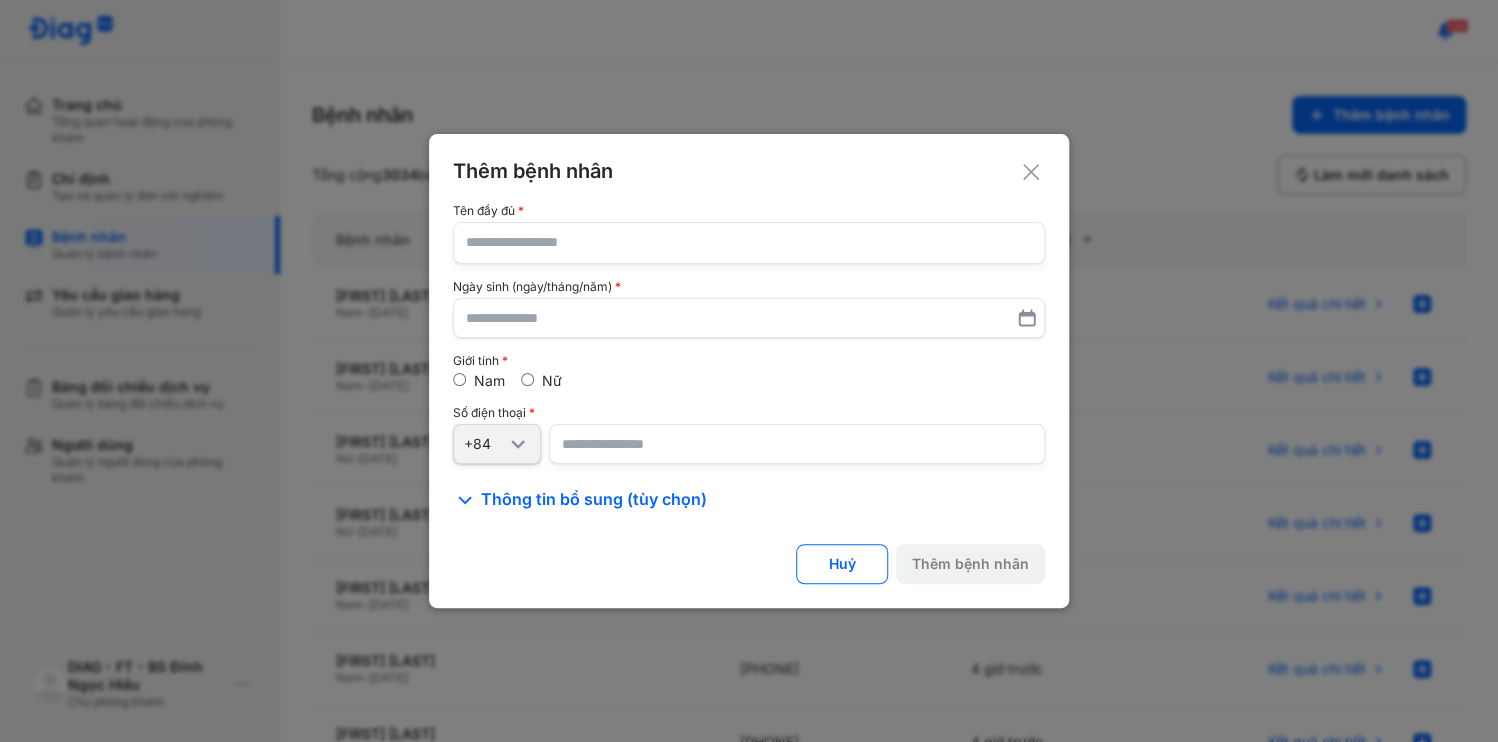 click 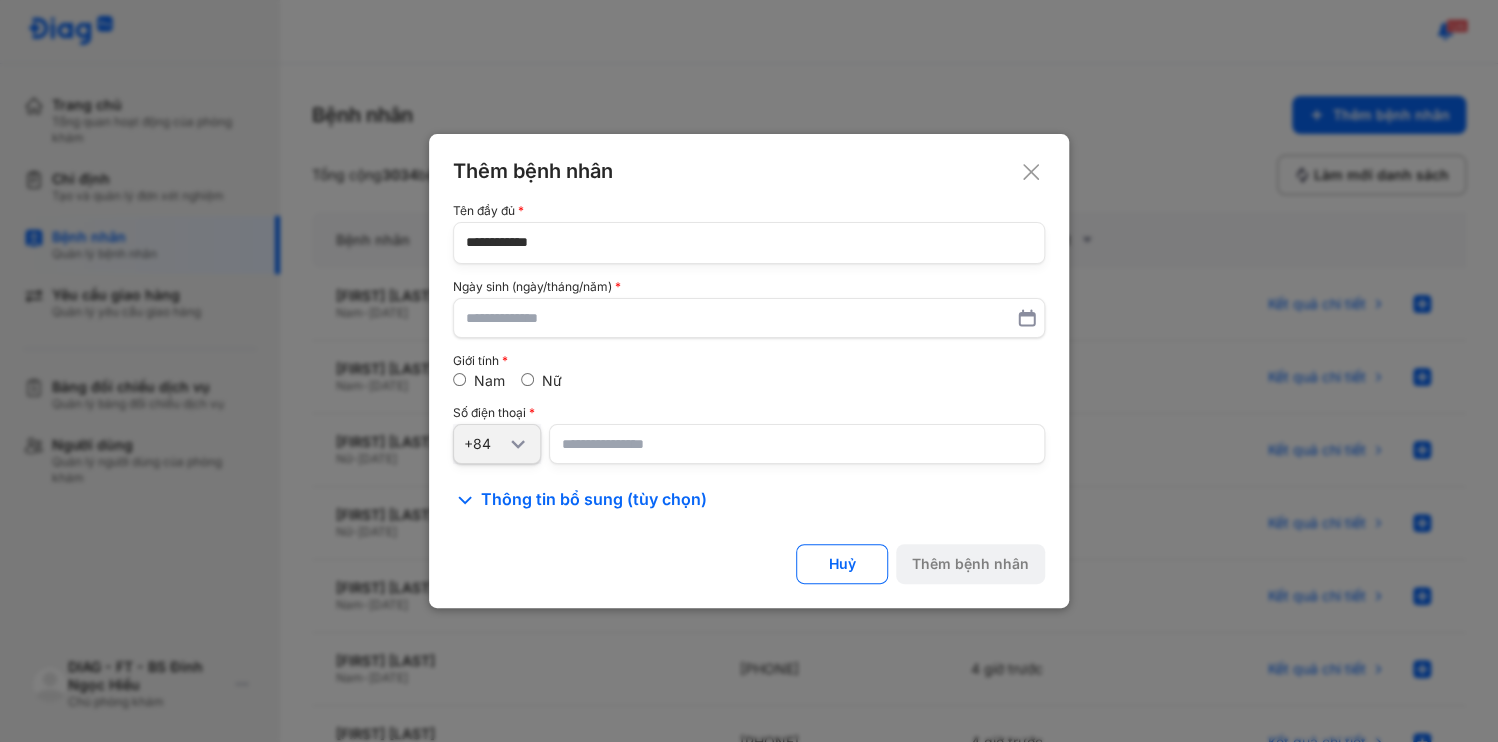 type on "**********" 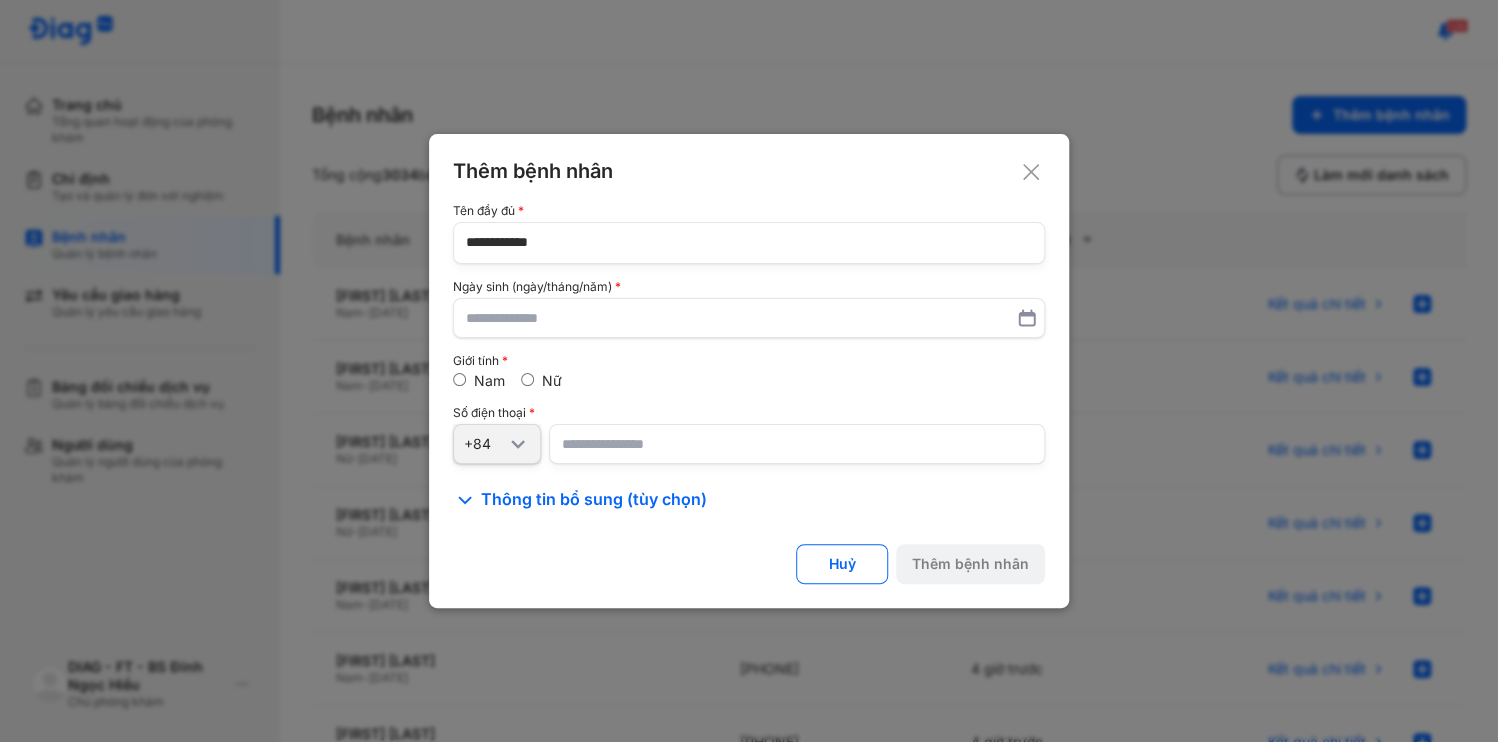 click at bounding box center [797, 444] 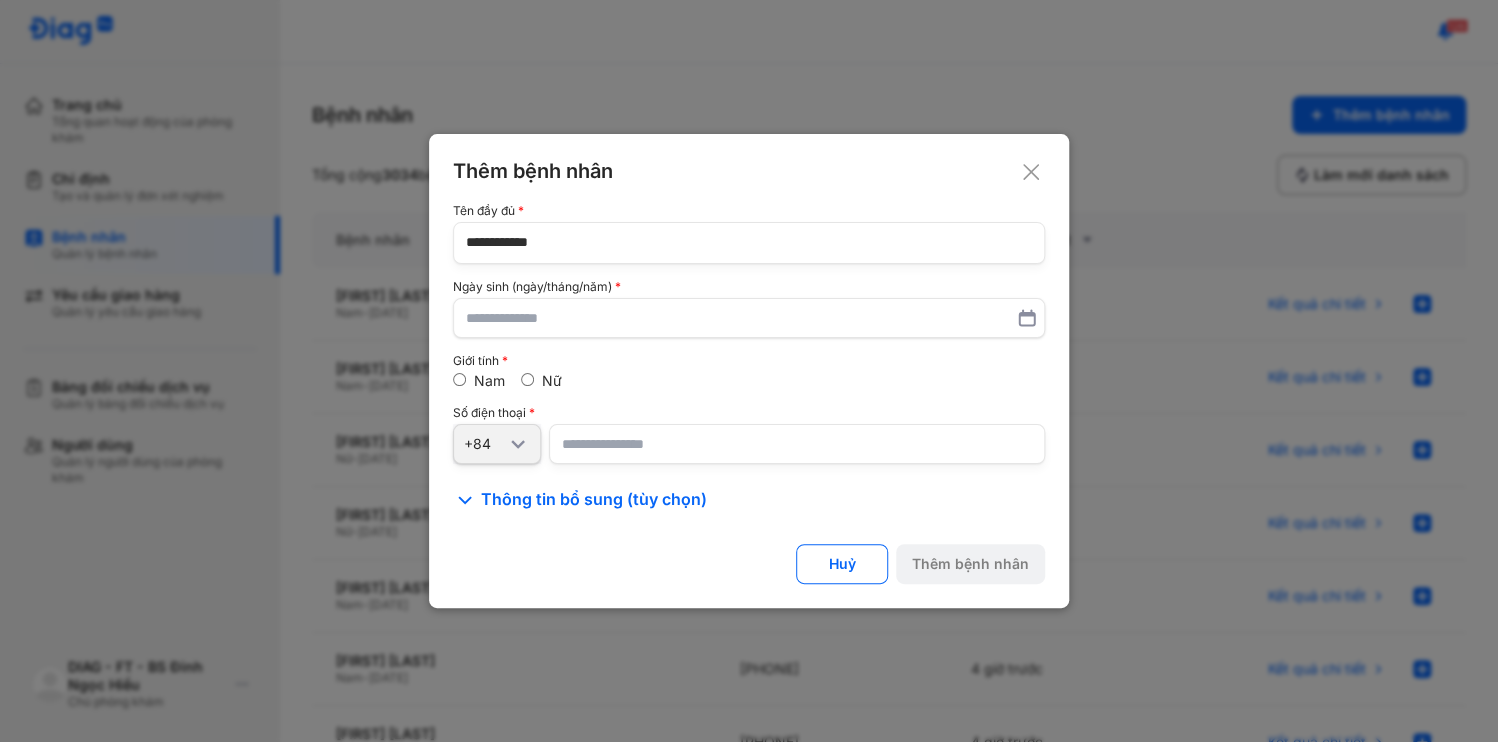 type on "**********" 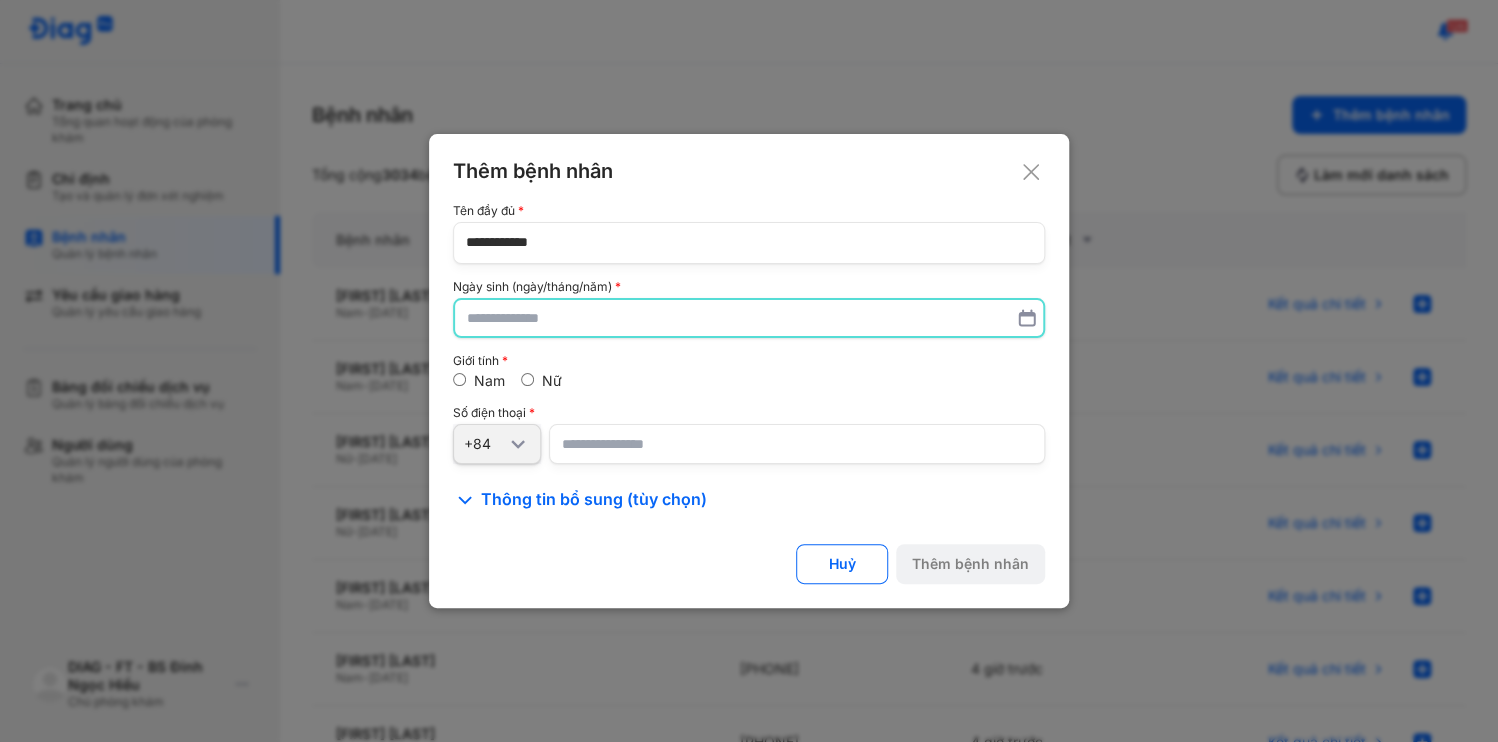 click at bounding box center (749, 318) 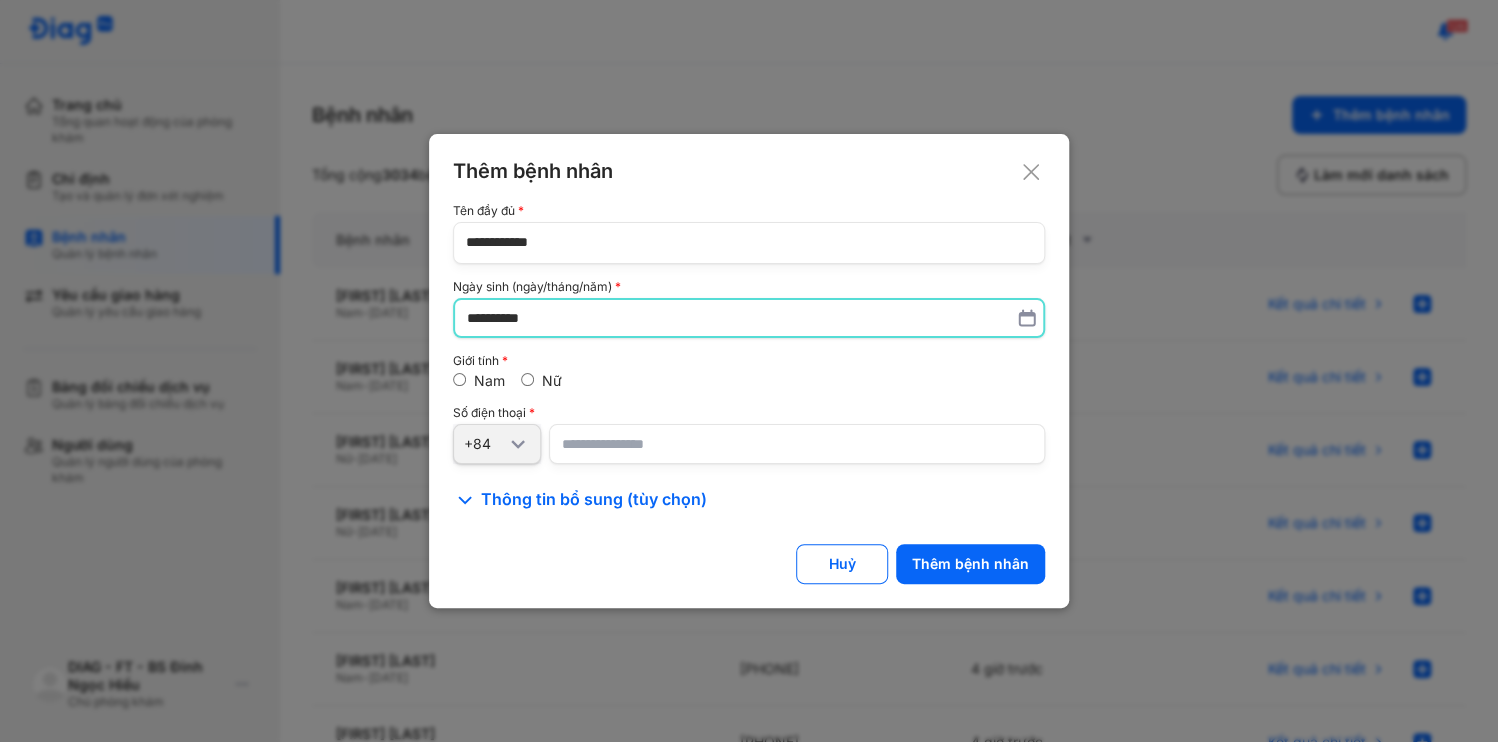 type on "**********" 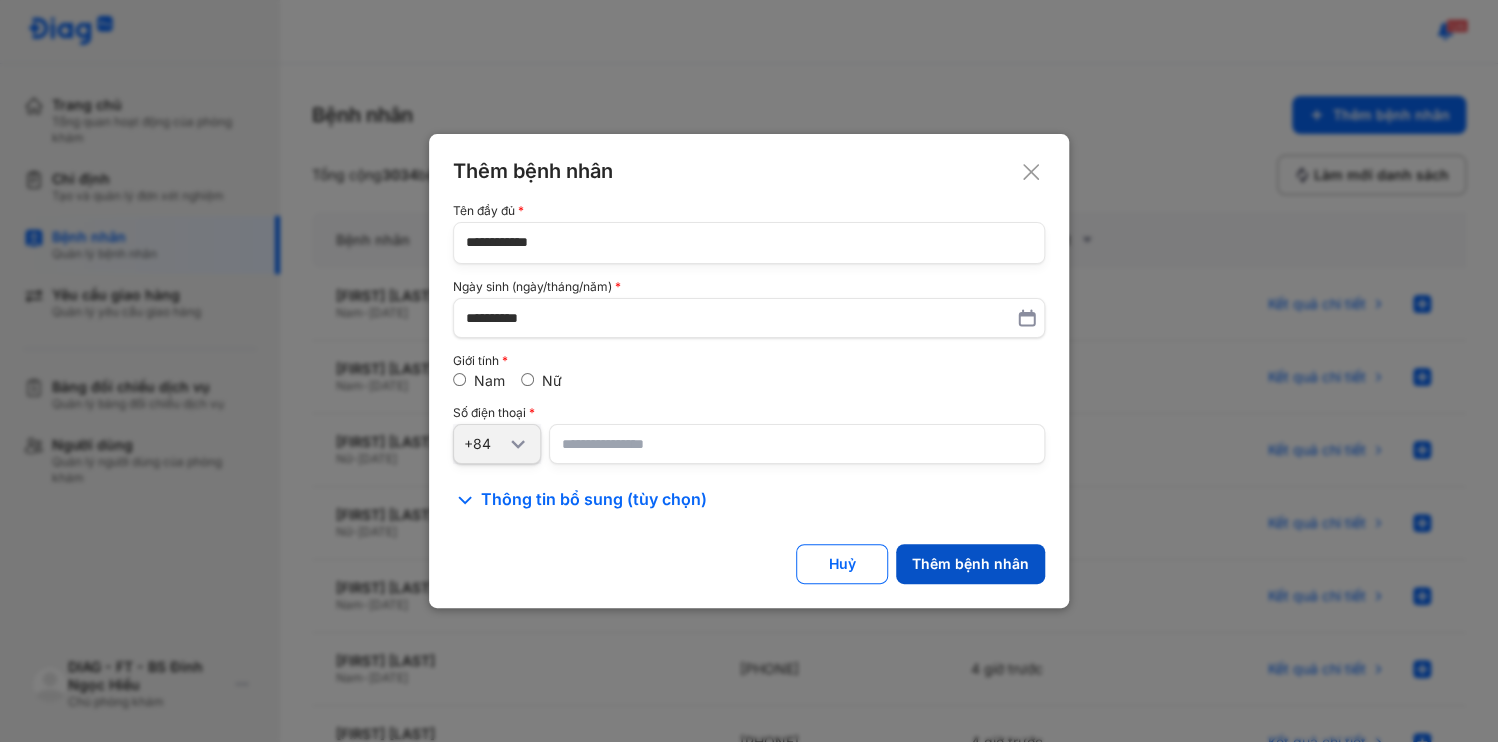 click on "Thêm bệnh nhân" 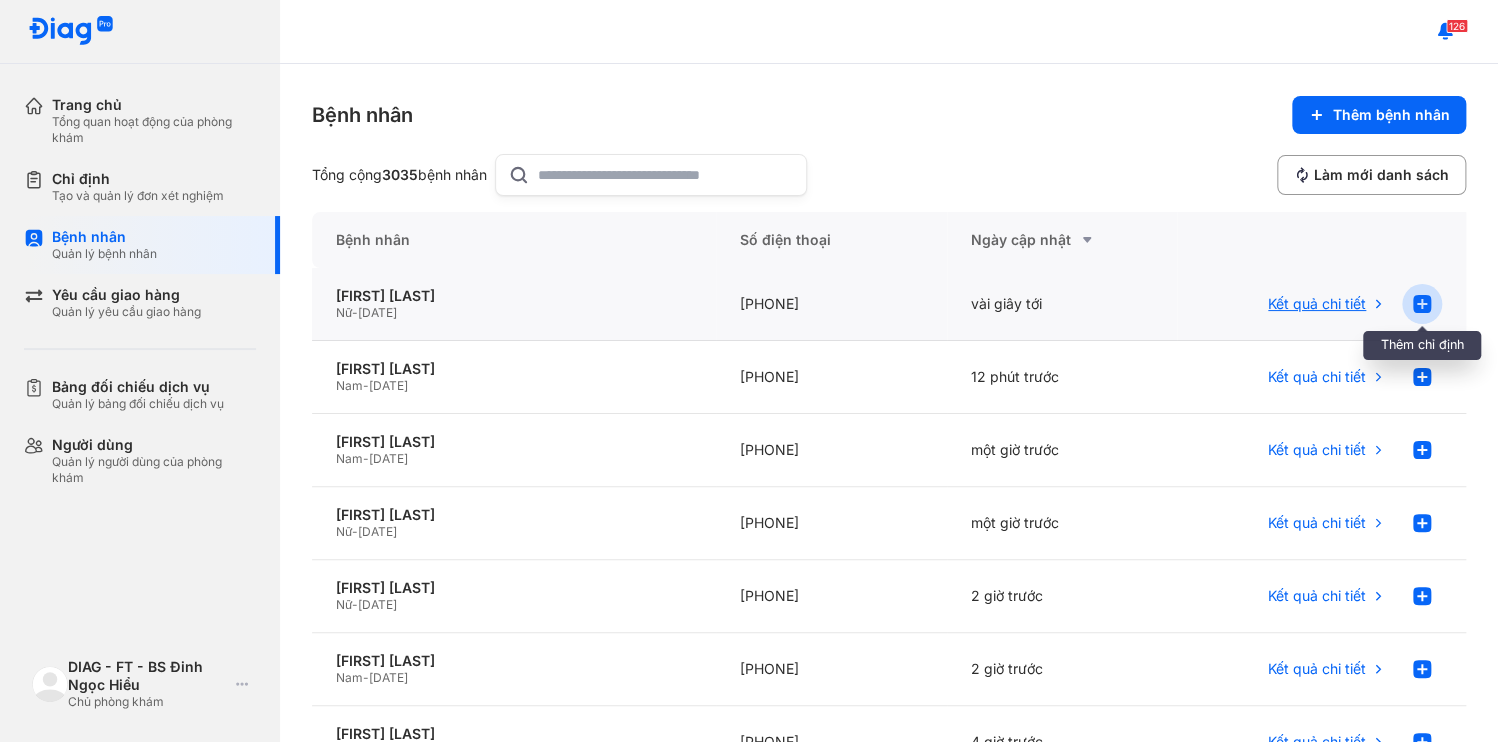 click 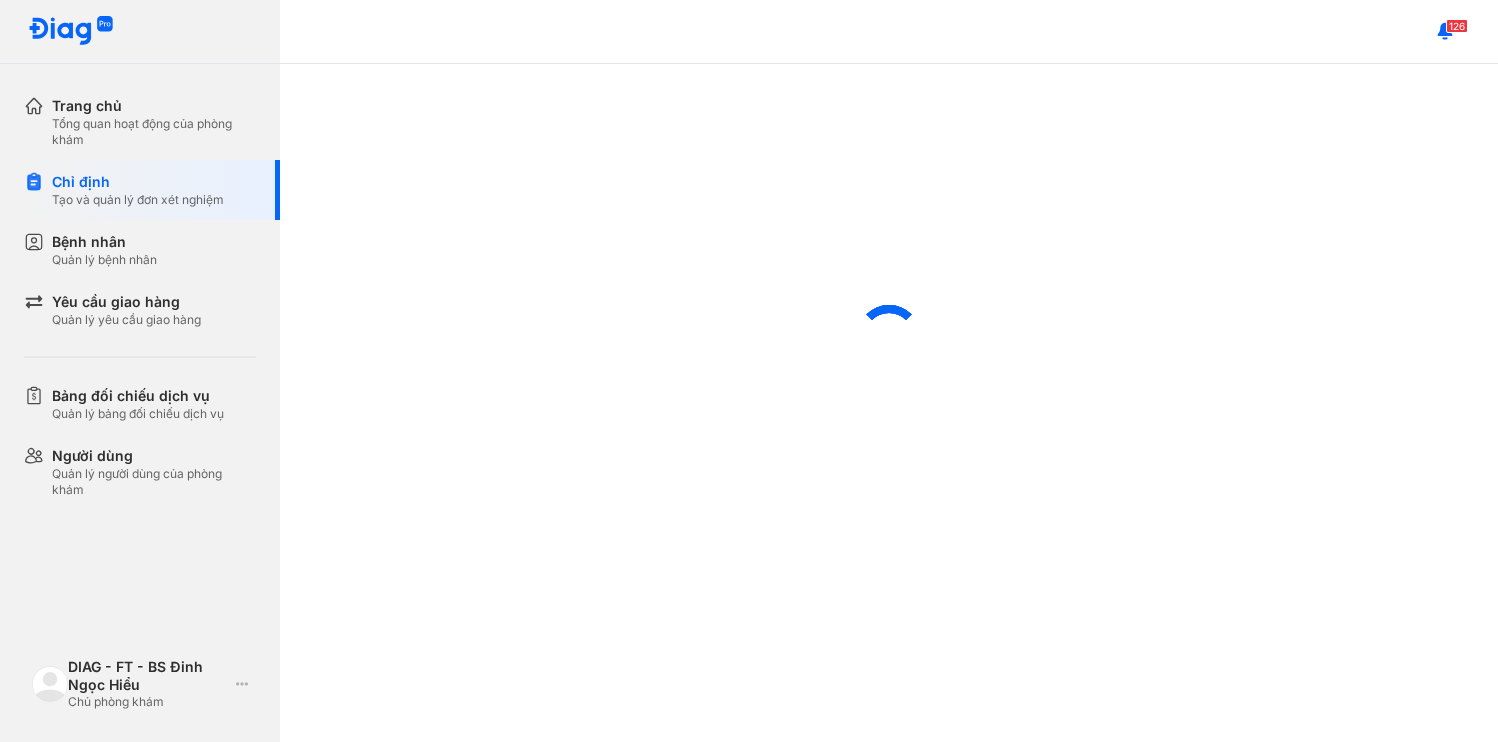 scroll, scrollTop: 0, scrollLeft: 0, axis: both 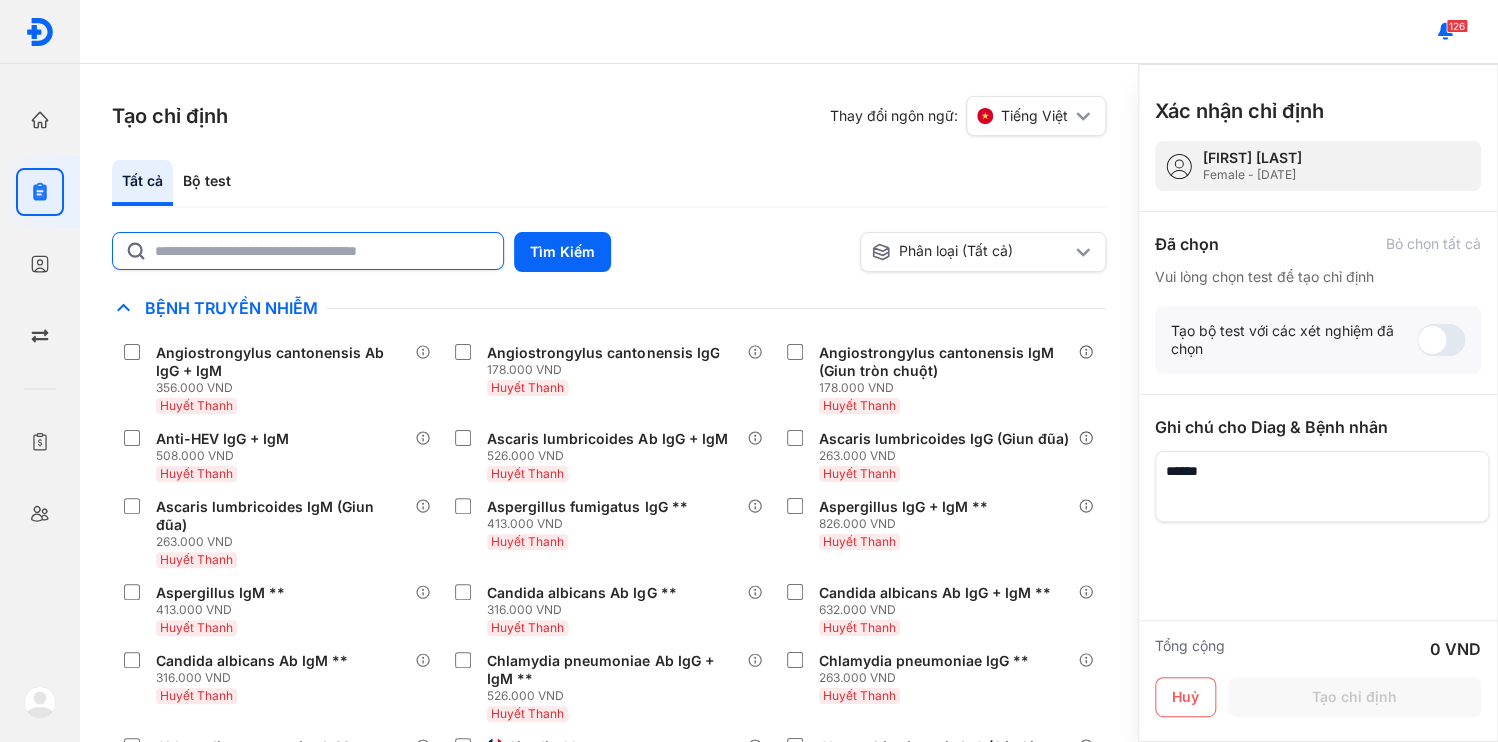 click 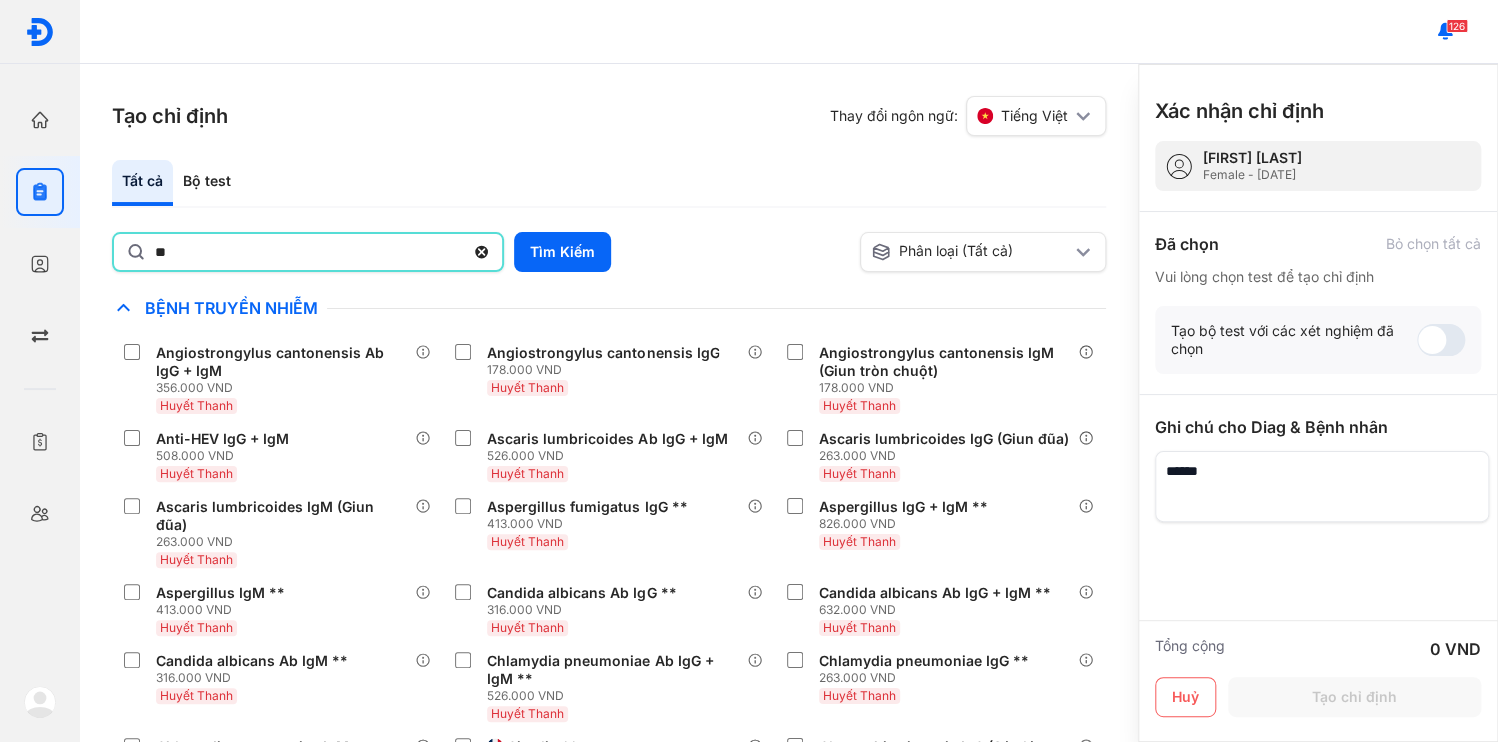type on "**" 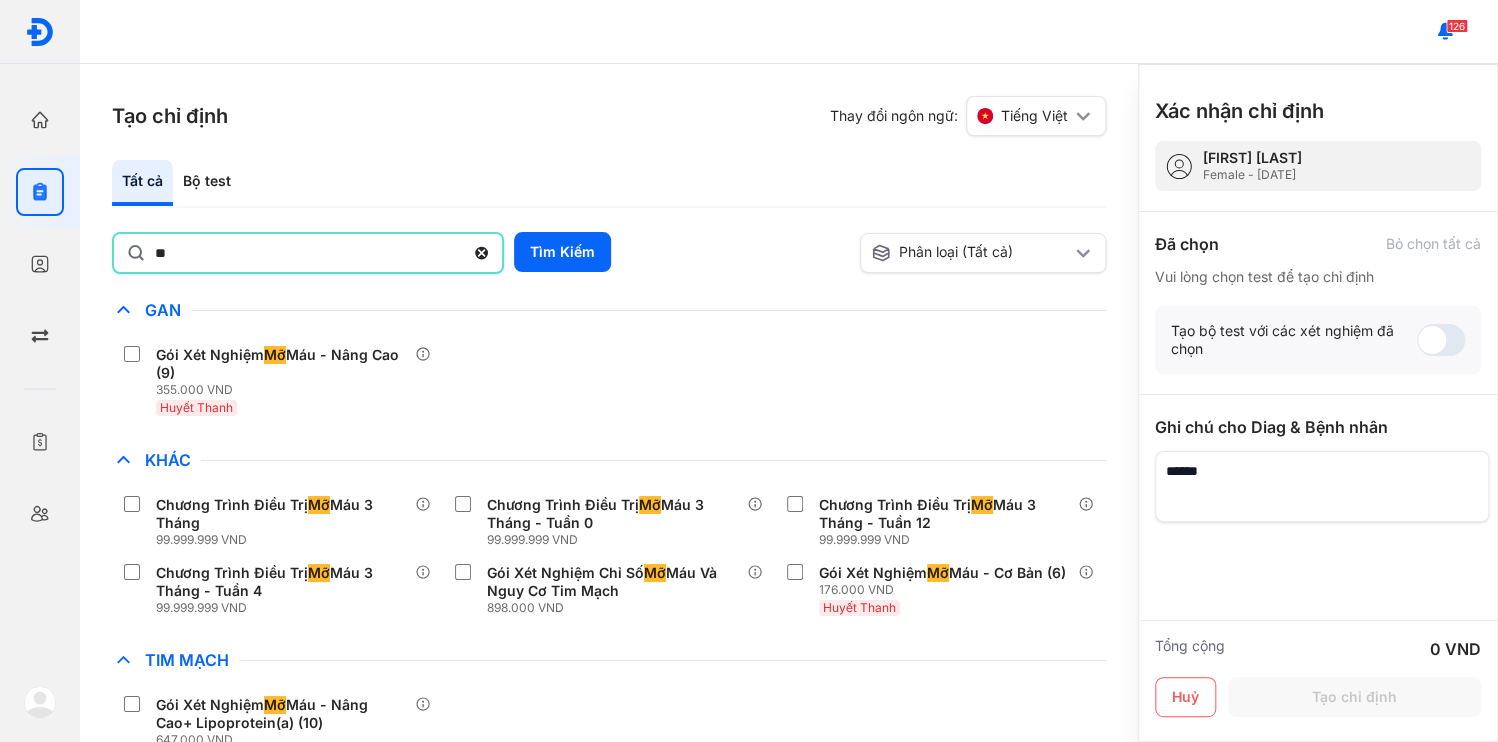 click on "Gói Xét Nghiệm  Mỡ  Máu - Nâng Cao (9) [PRICE] [CURRENCY] Huyết Thanh" at bounding box center (609, 381) 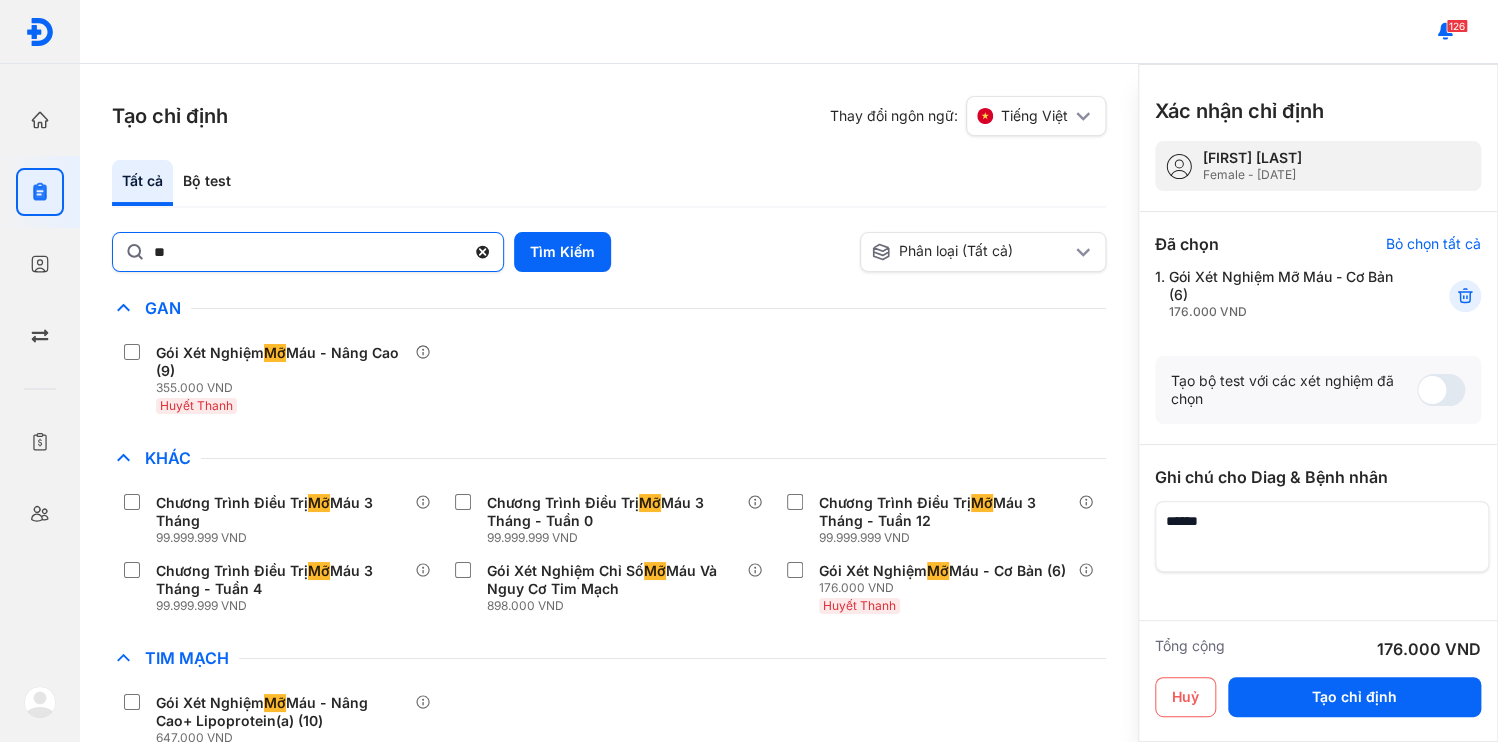 click 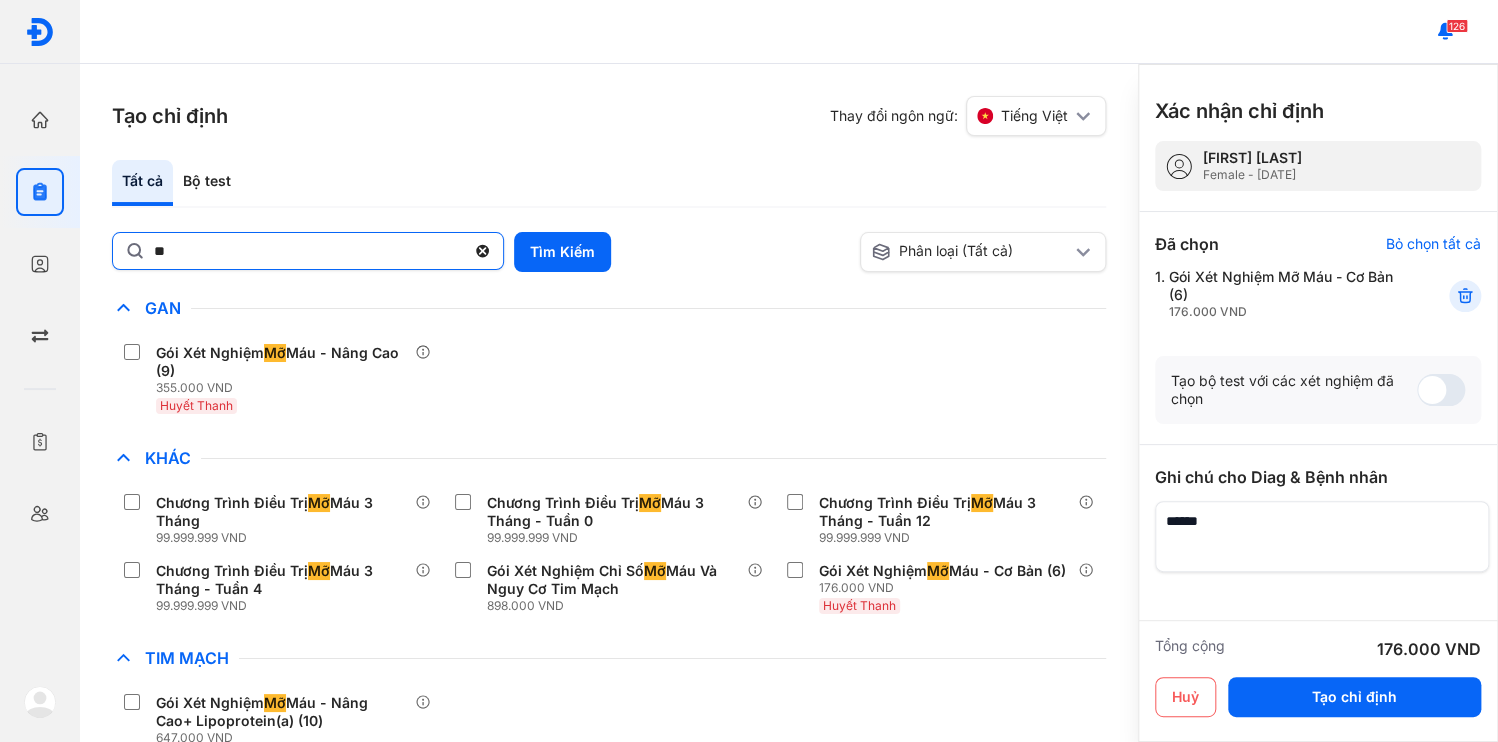 click on "**" 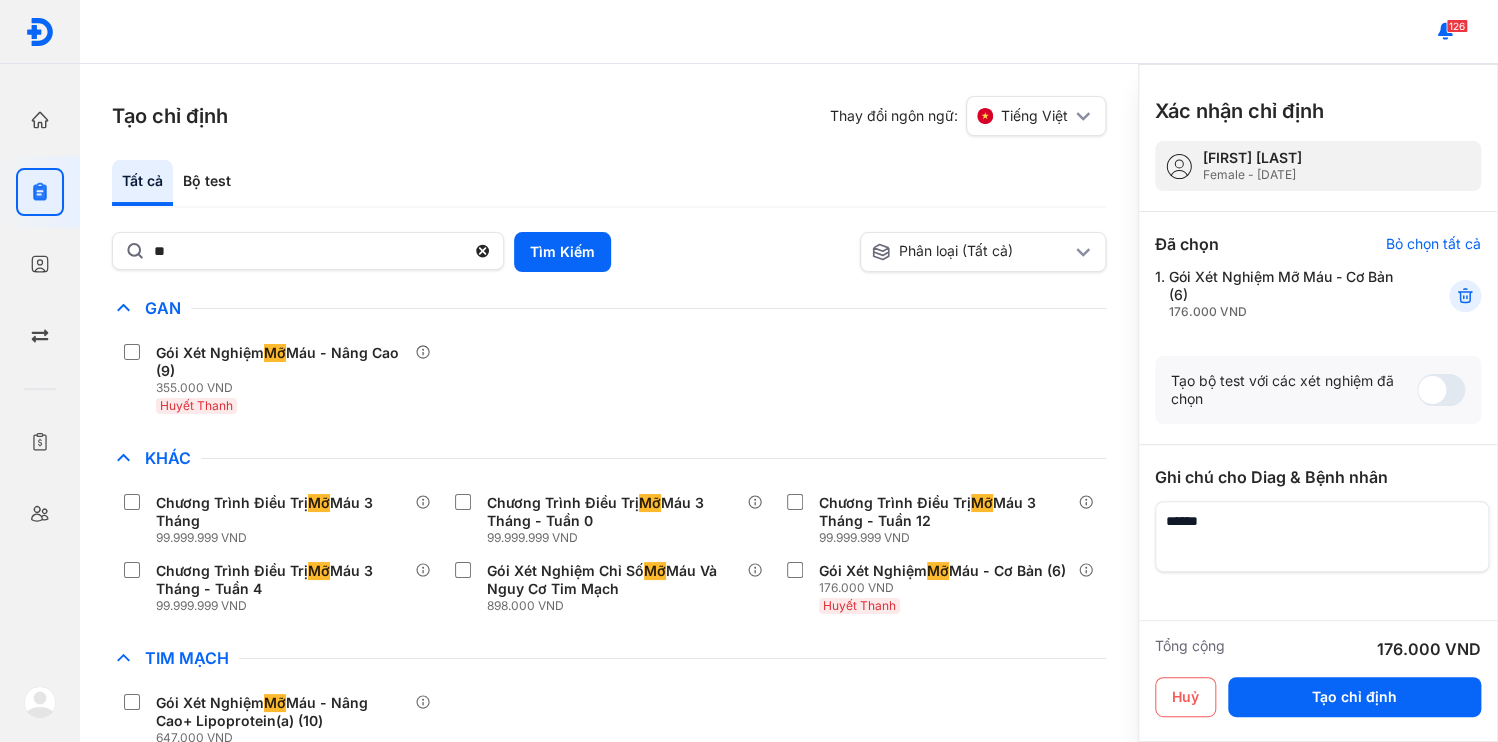type 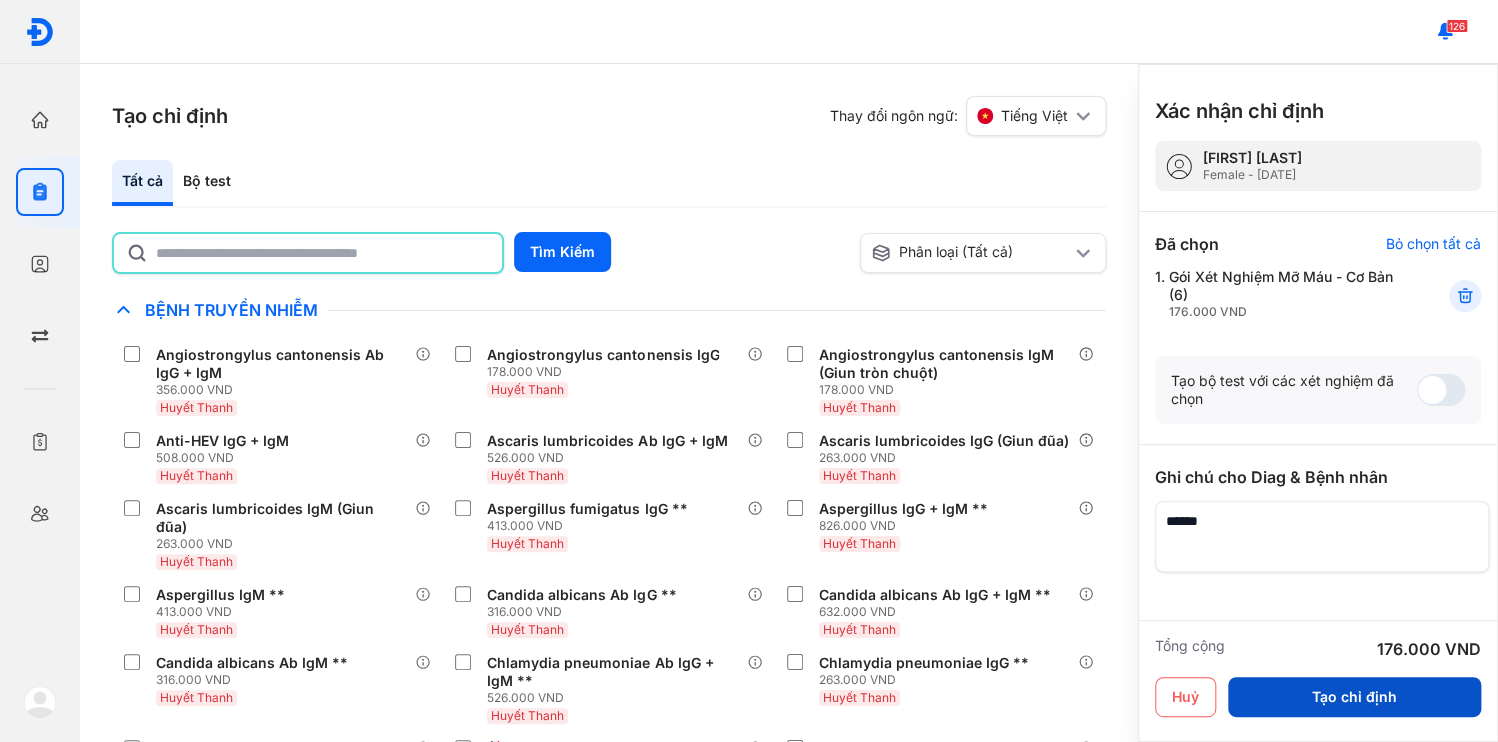 click on "Tạo chỉ định" at bounding box center [1354, 697] 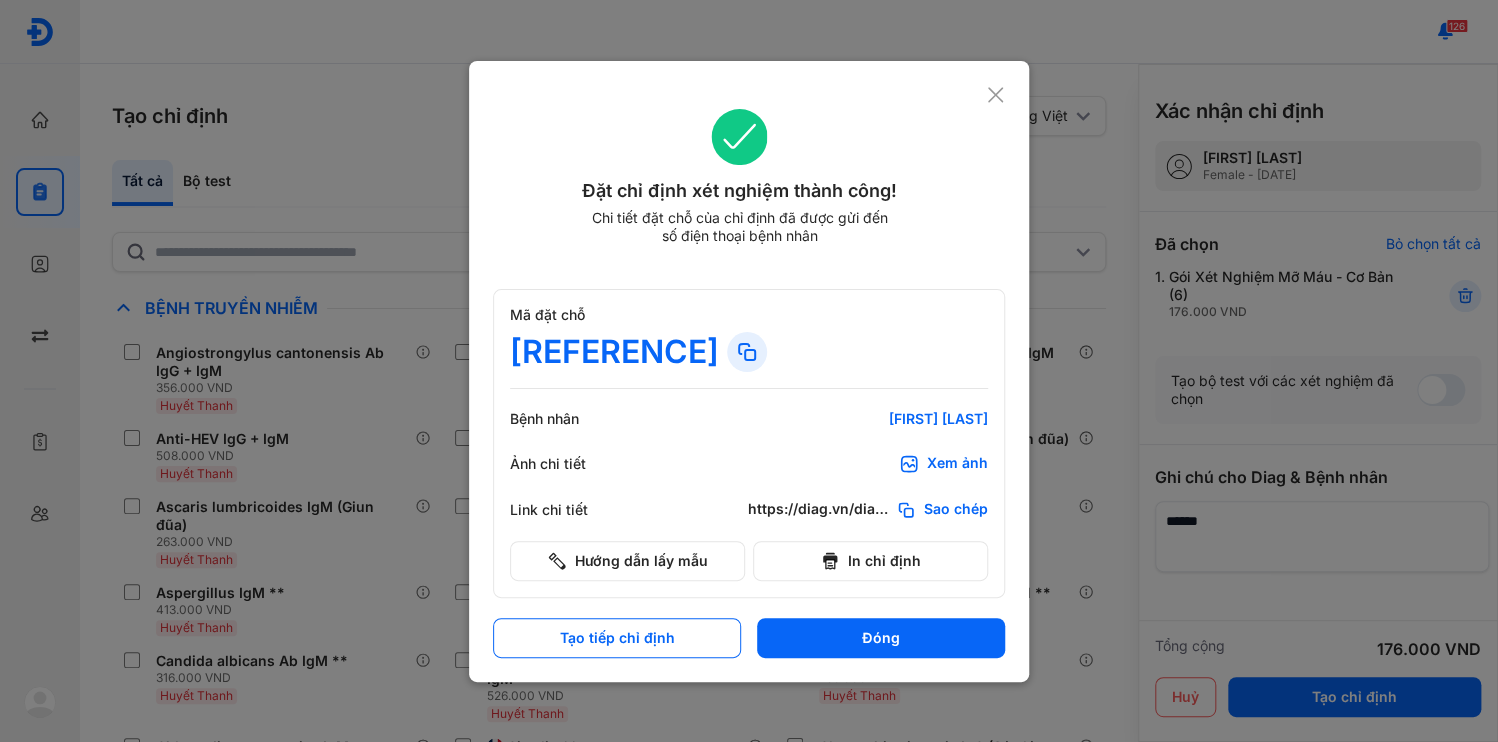 click 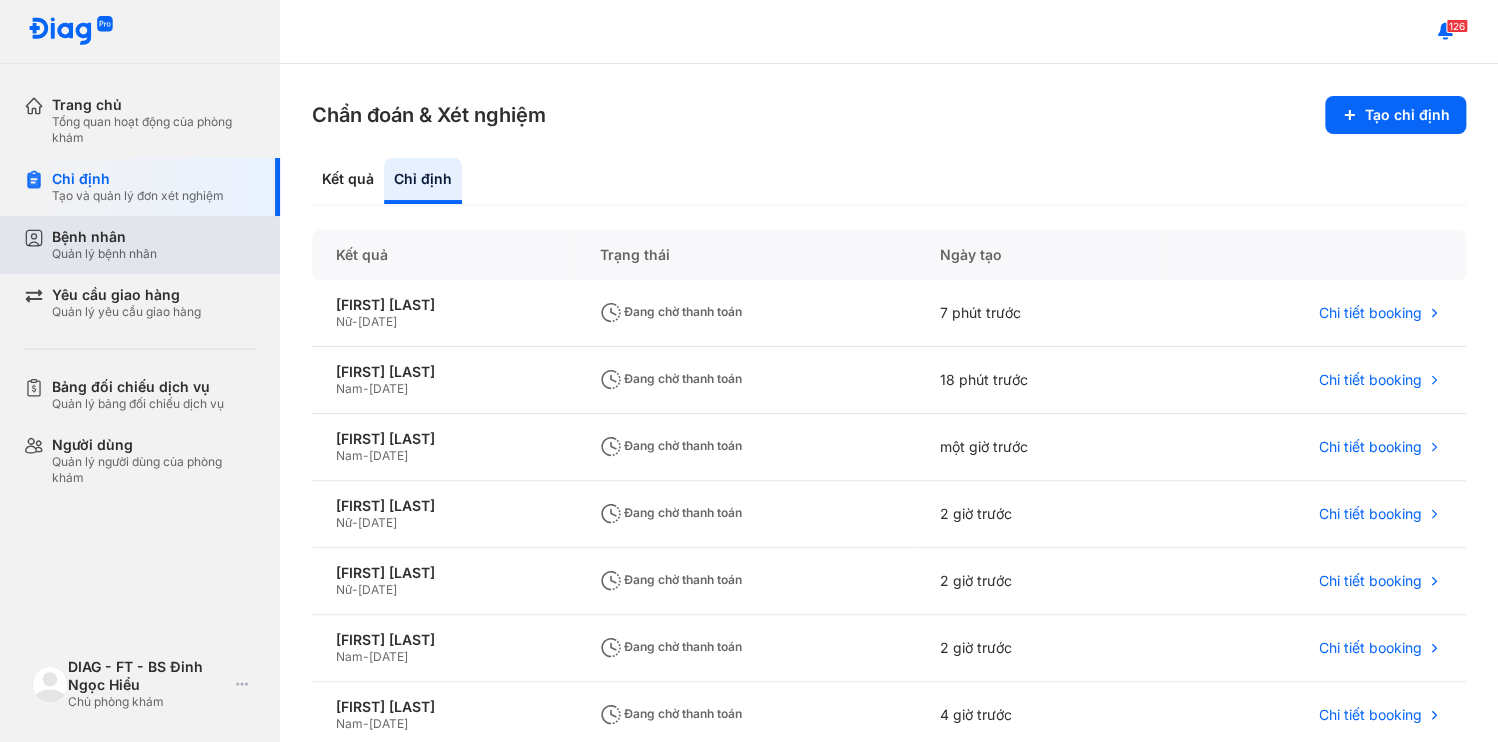 click on "Bệnh nhân" at bounding box center (104, 237) 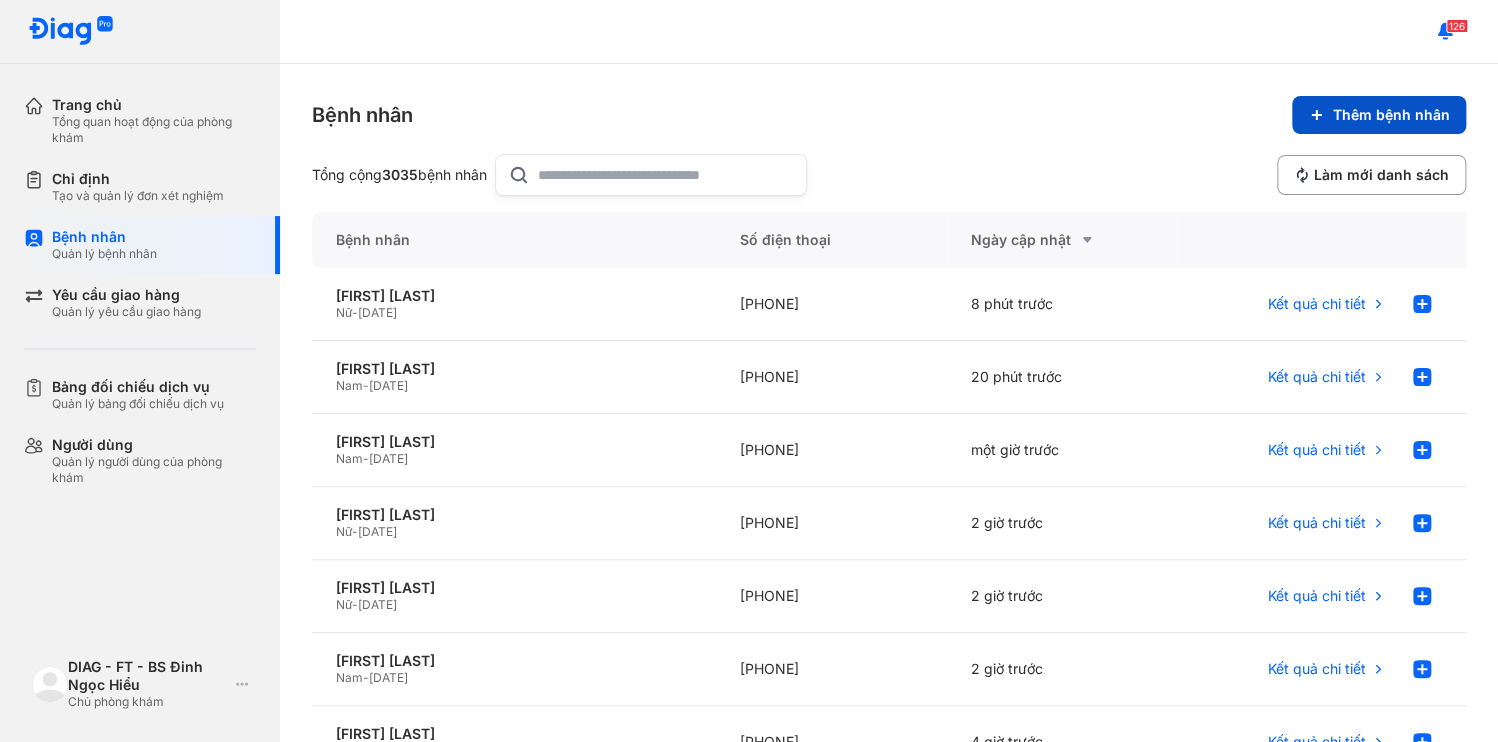 click on "Thêm bệnh nhân" at bounding box center [1379, 115] 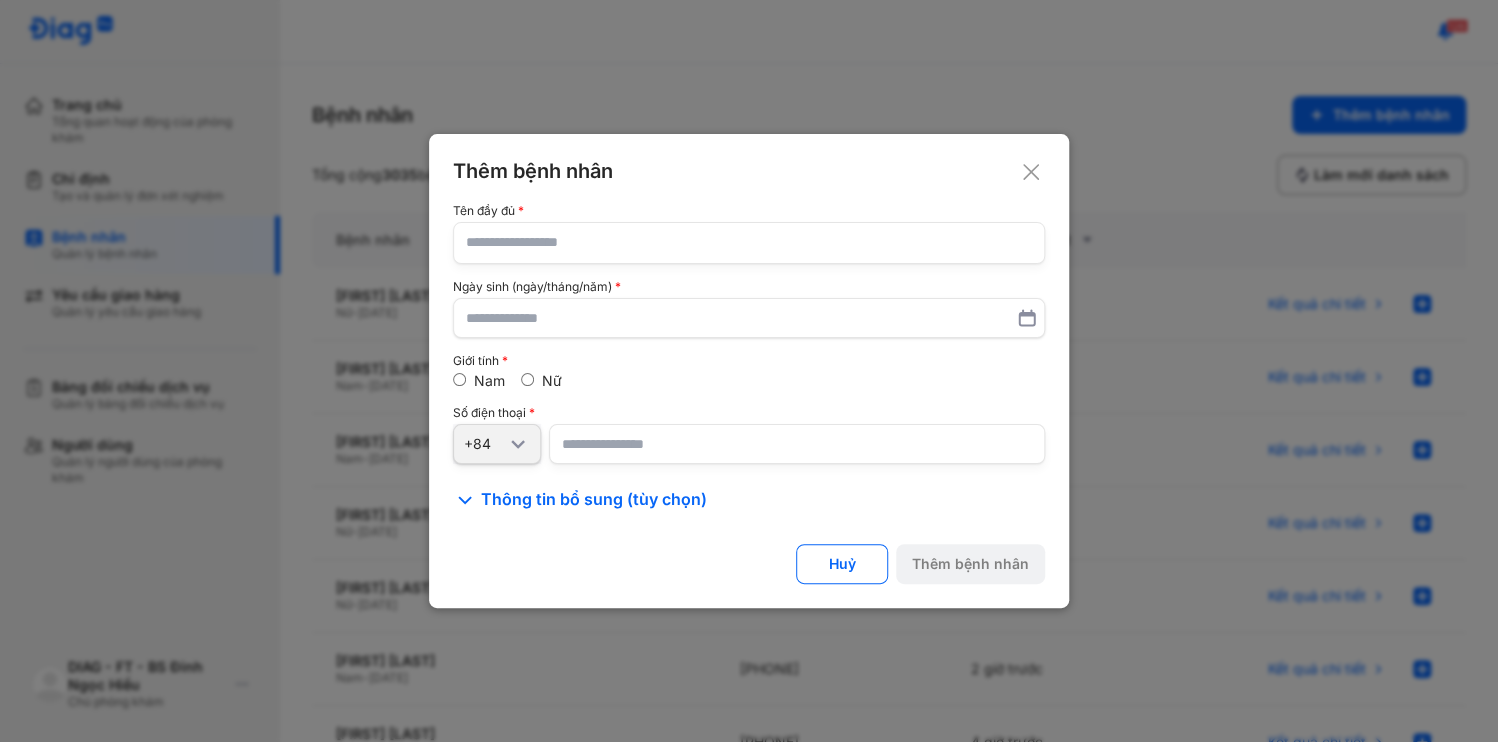 type 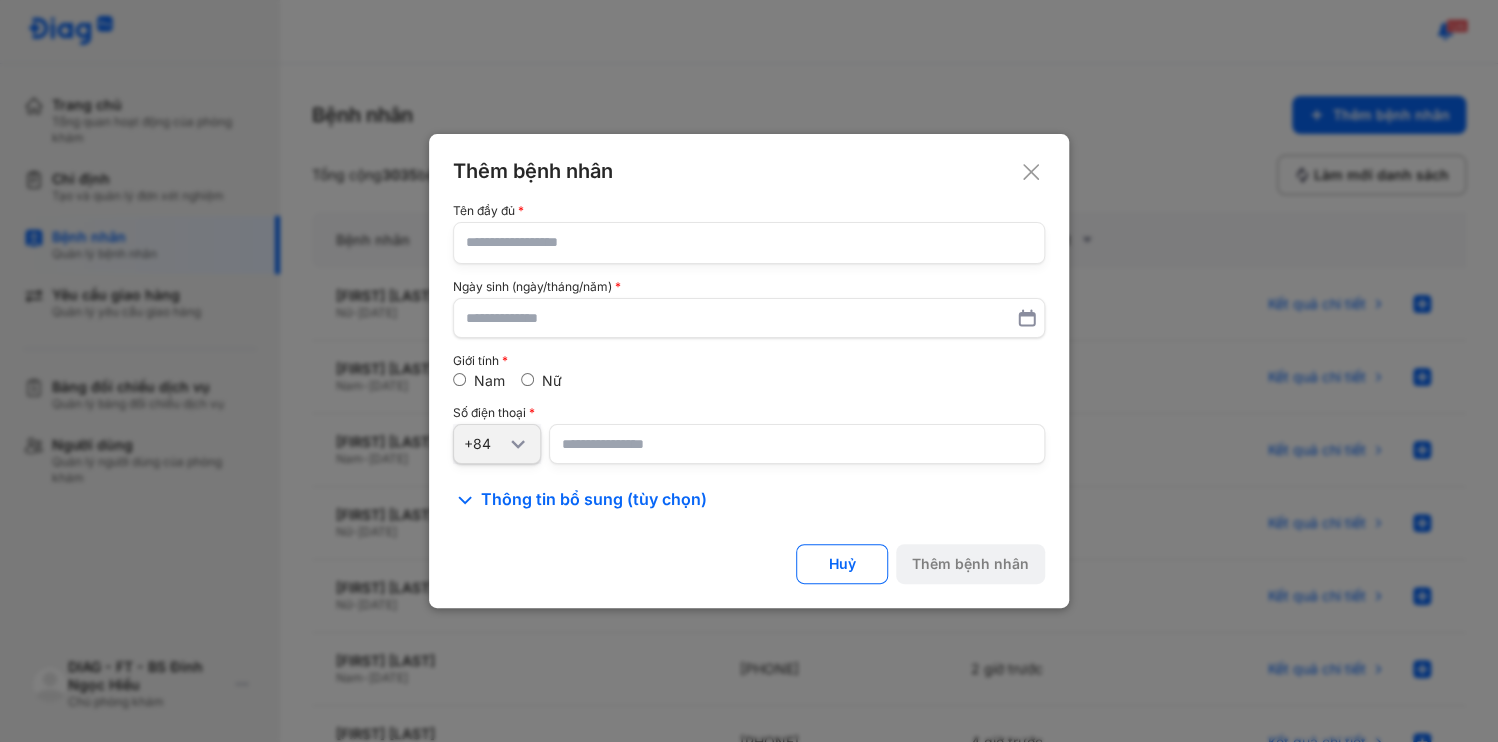 click 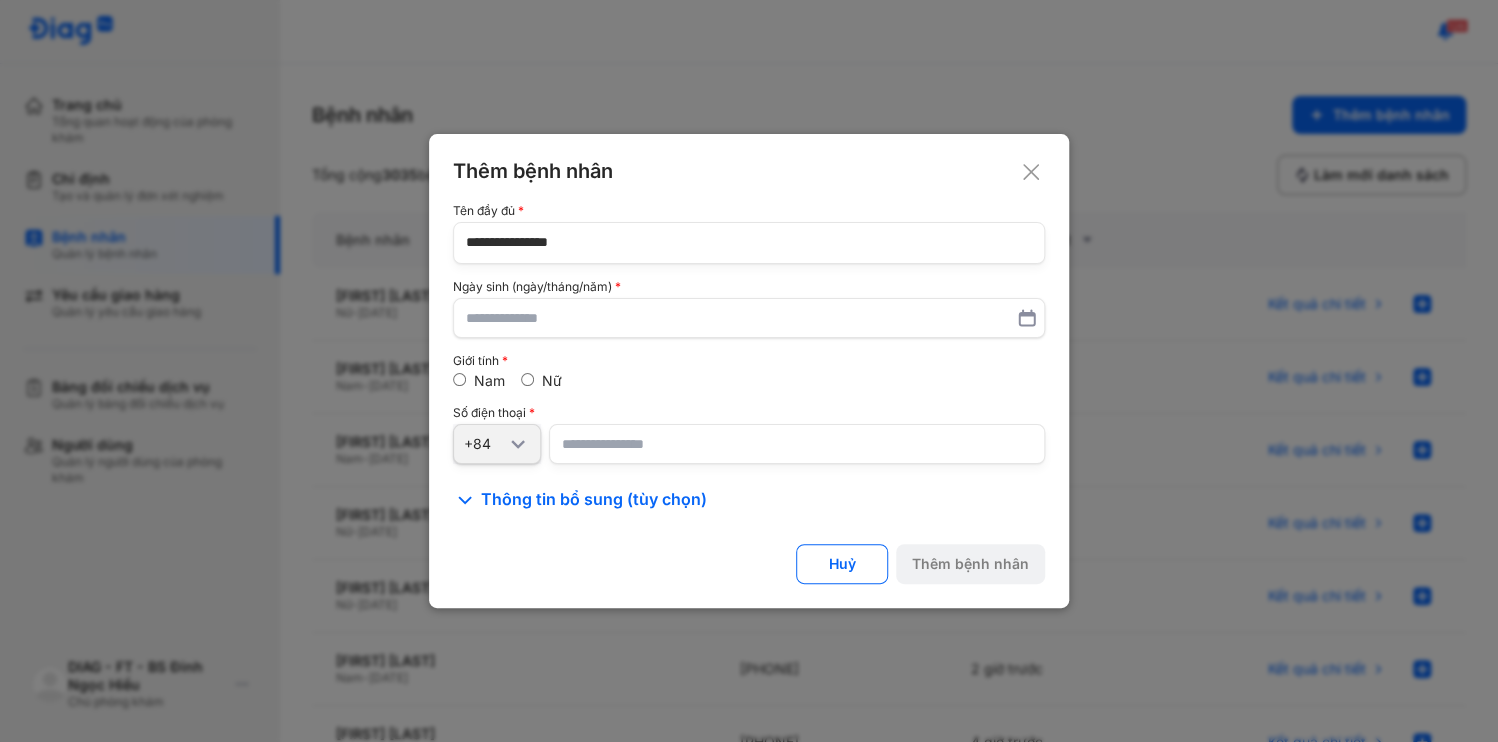 type on "**********" 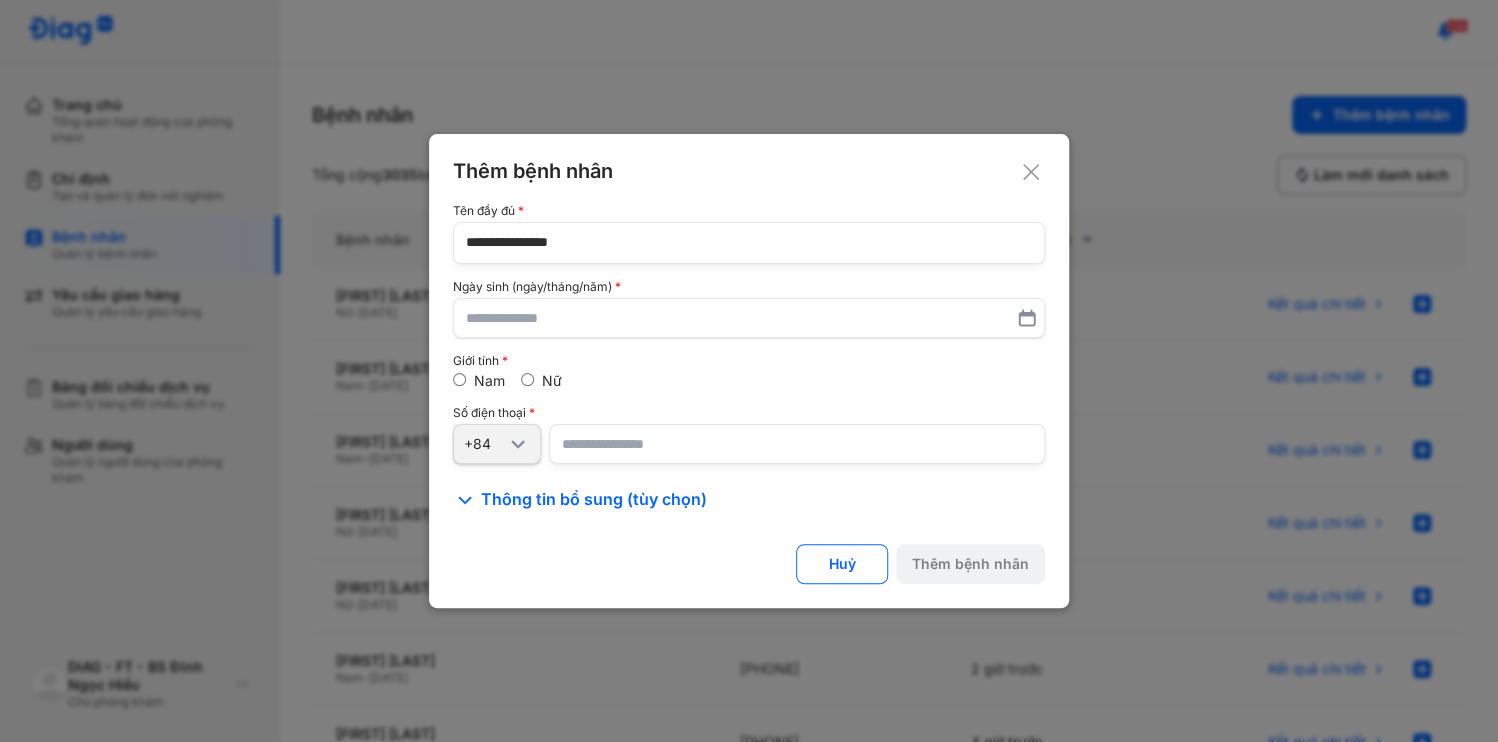 click at bounding box center [797, 444] 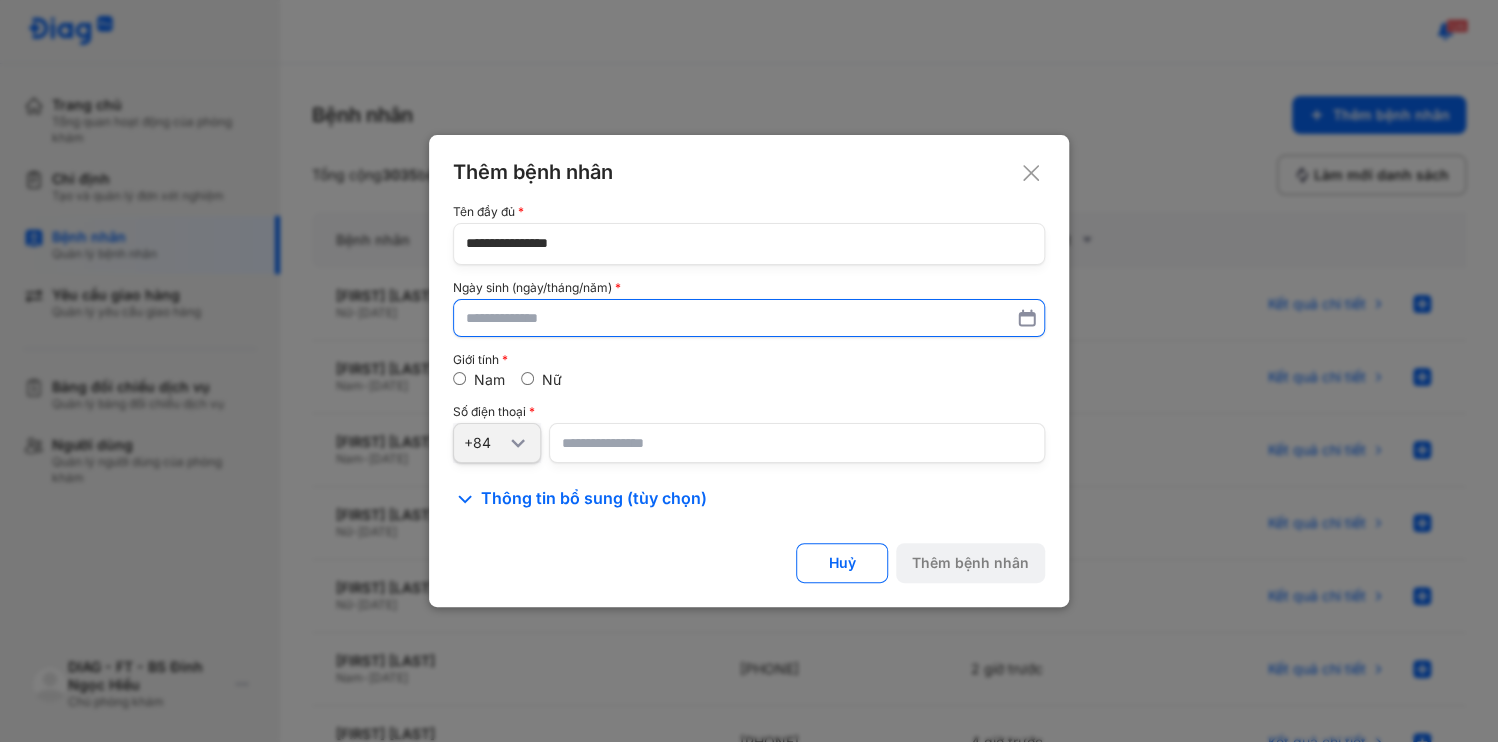 click at bounding box center (749, 318) 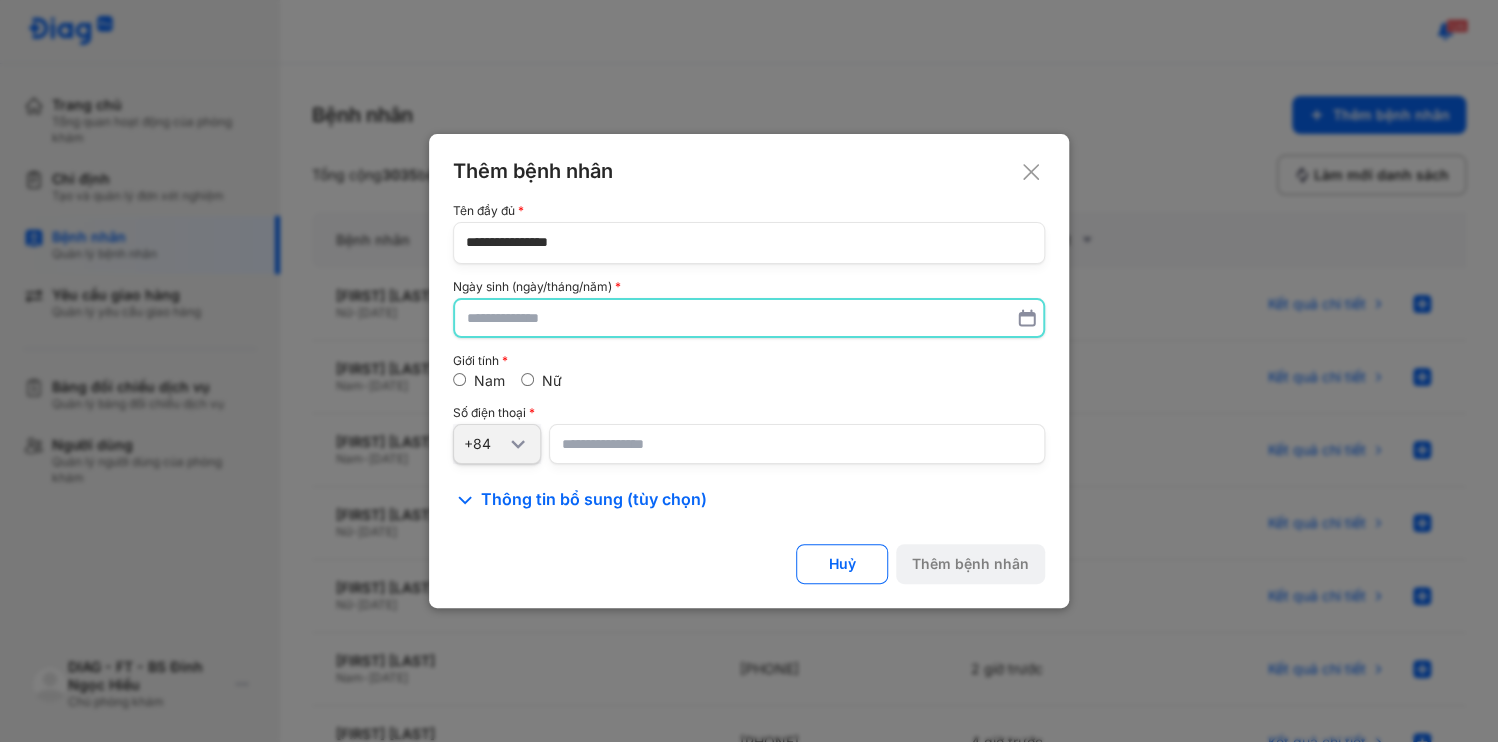 paste on "**********" 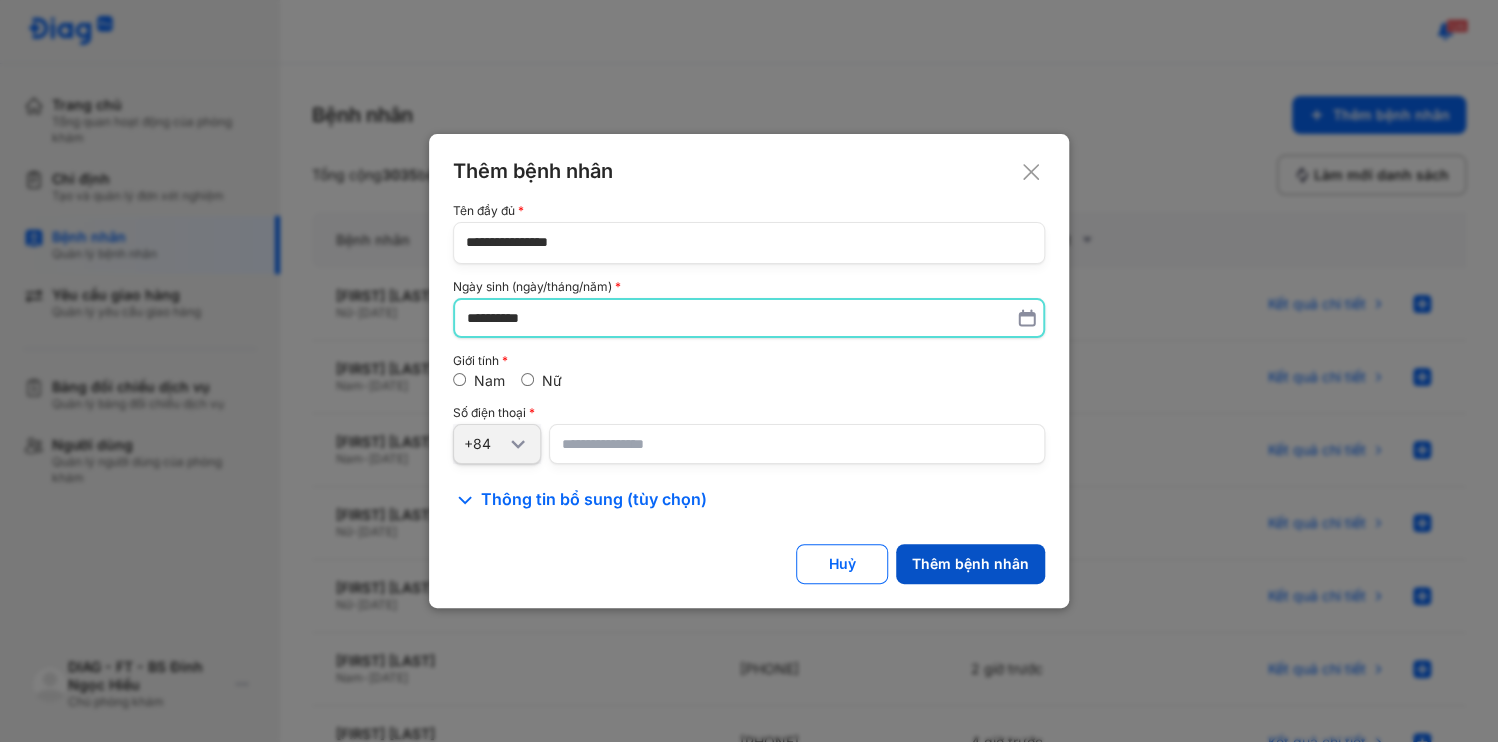 type on "**********" 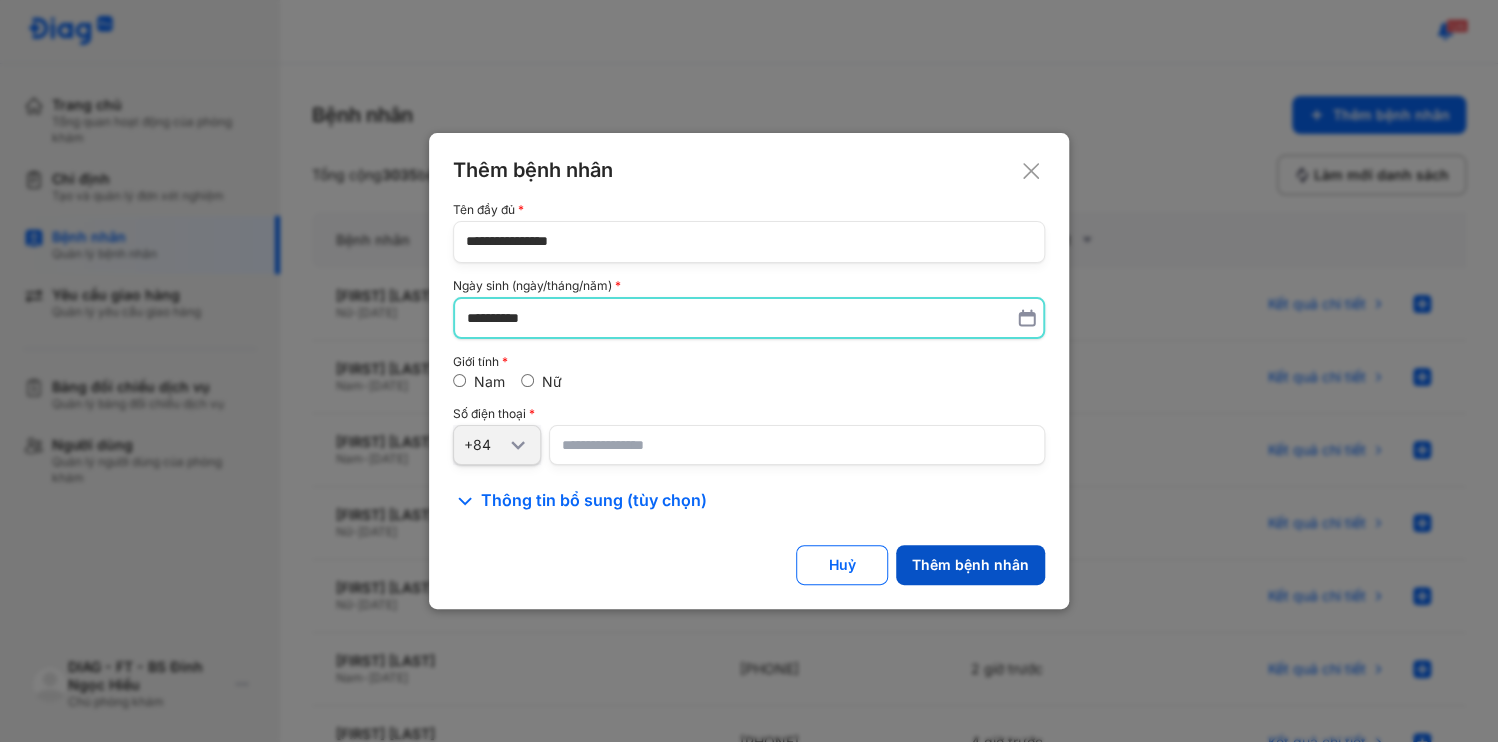 click on "Thêm bệnh nhân" 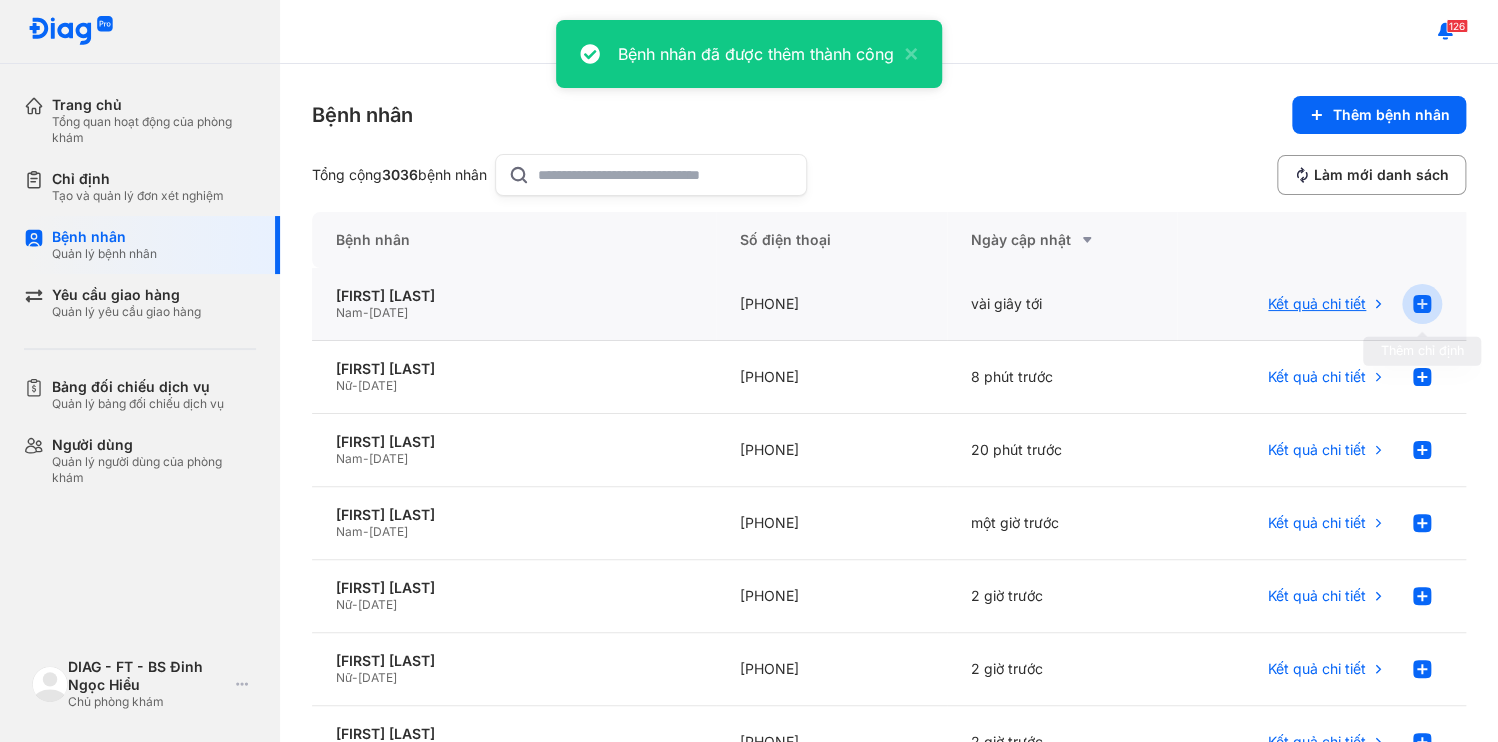 click 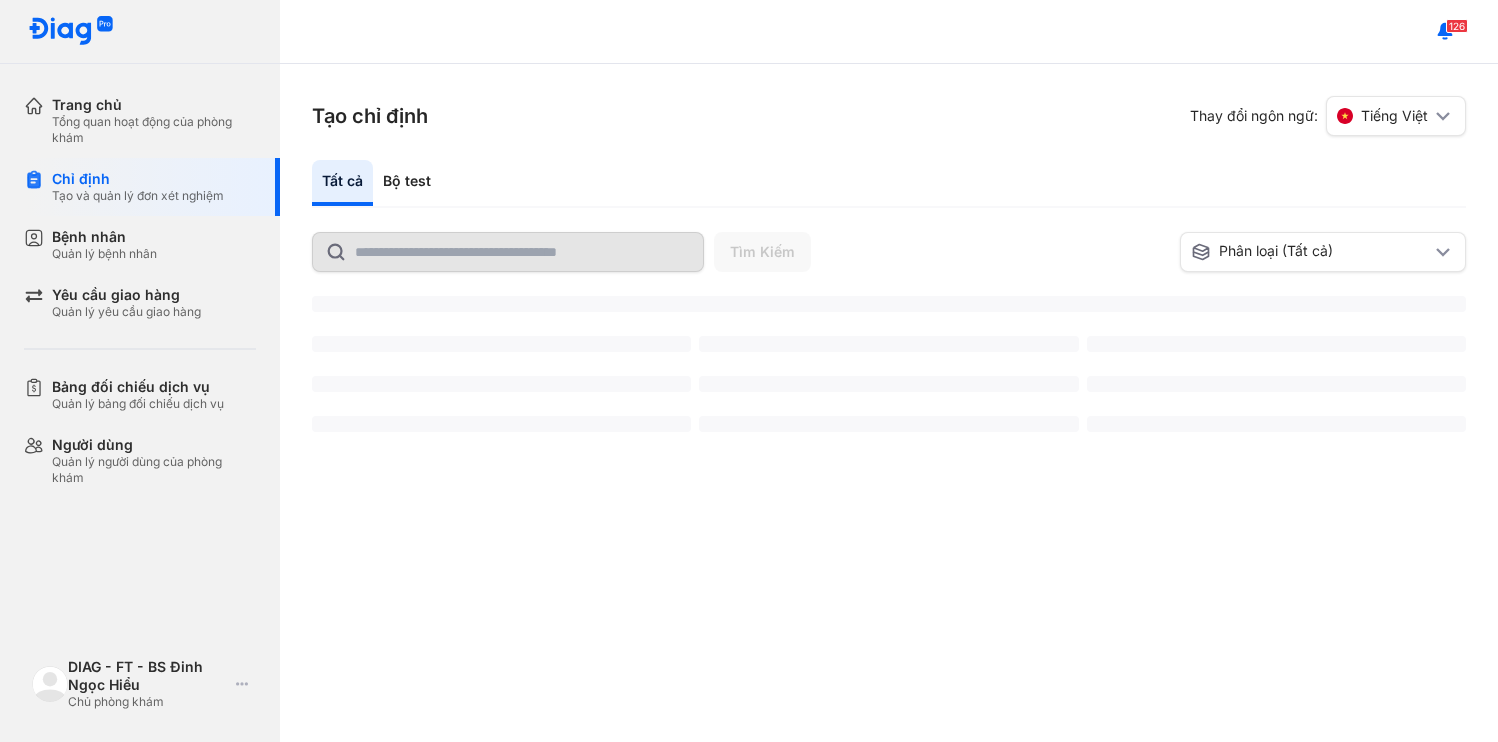 scroll, scrollTop: 0, scrollLeft: 0, axis: both 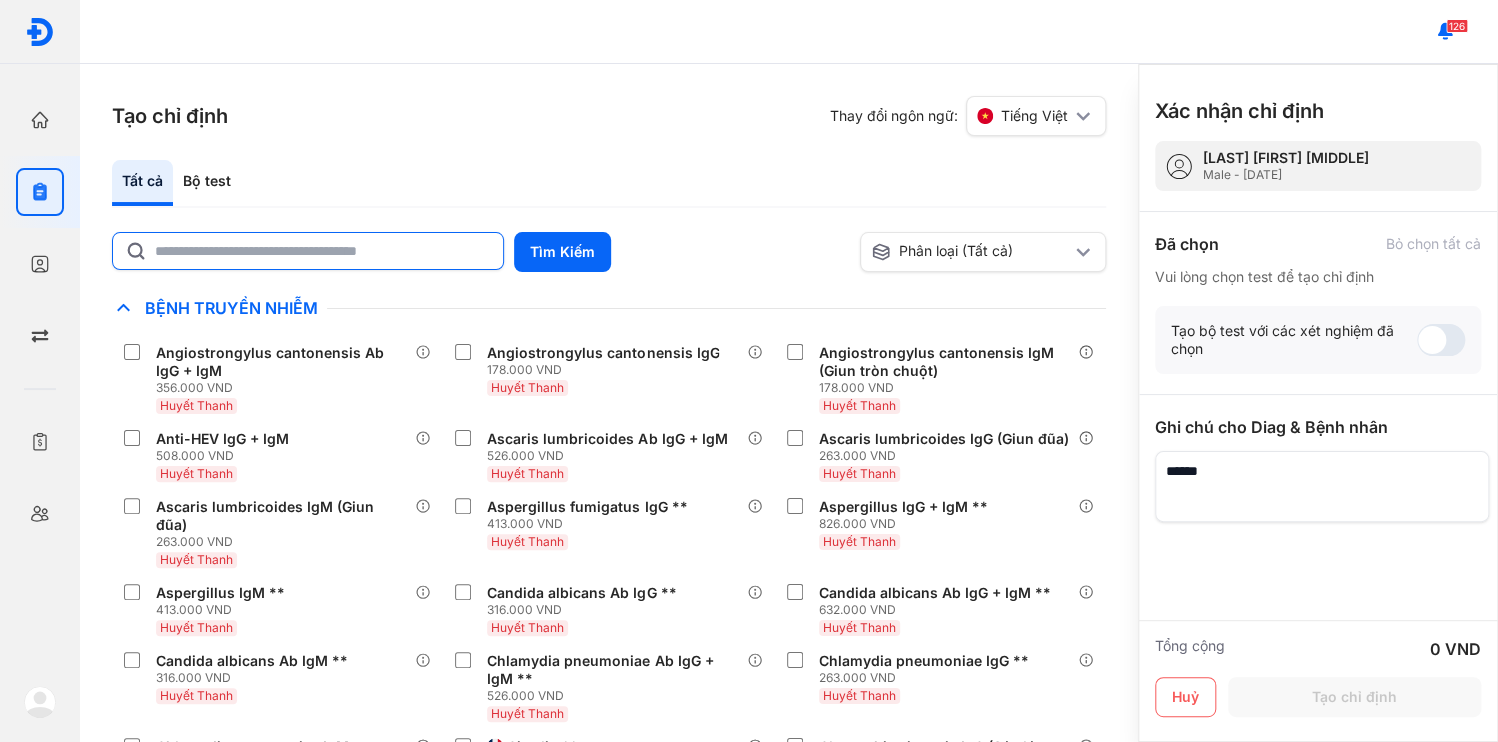 click 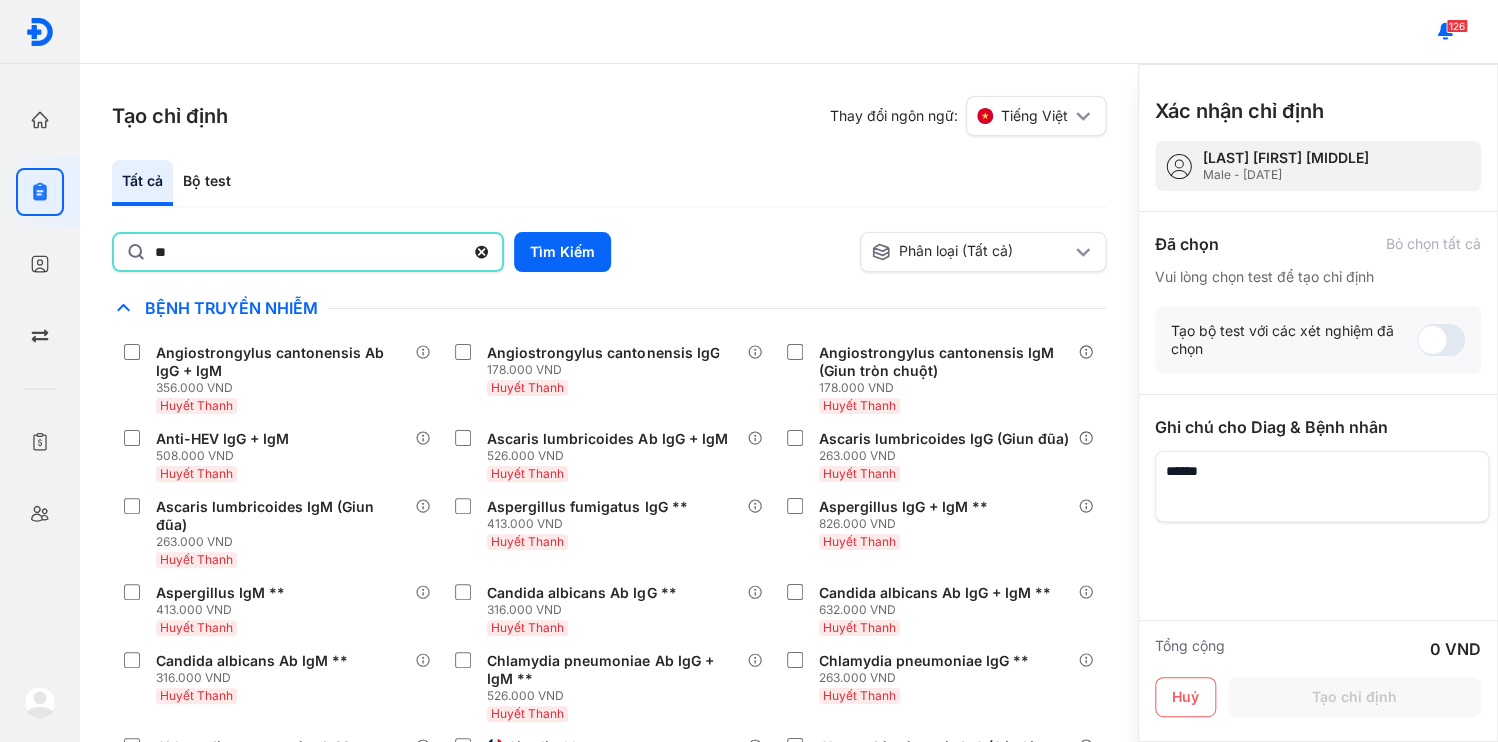 type on "*" 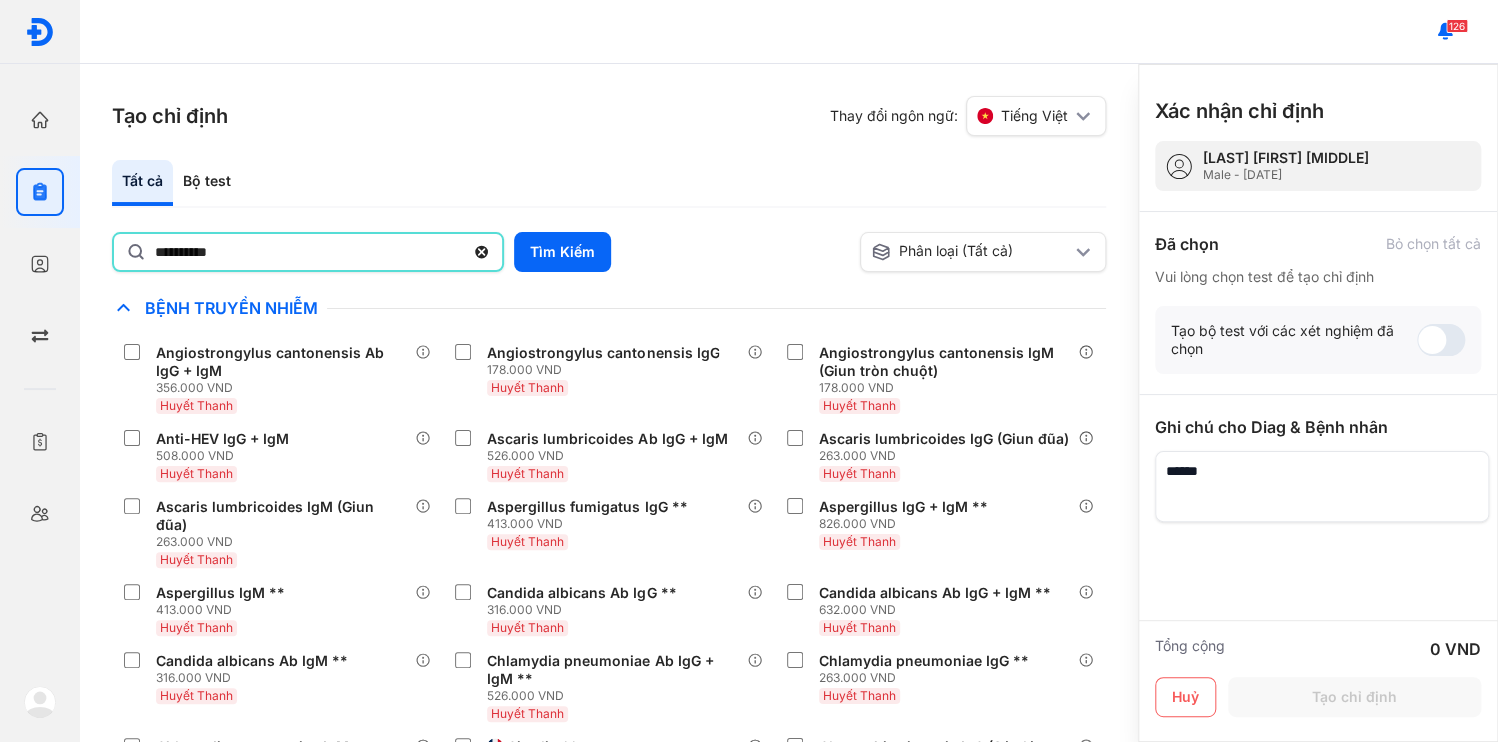 type on "**********" 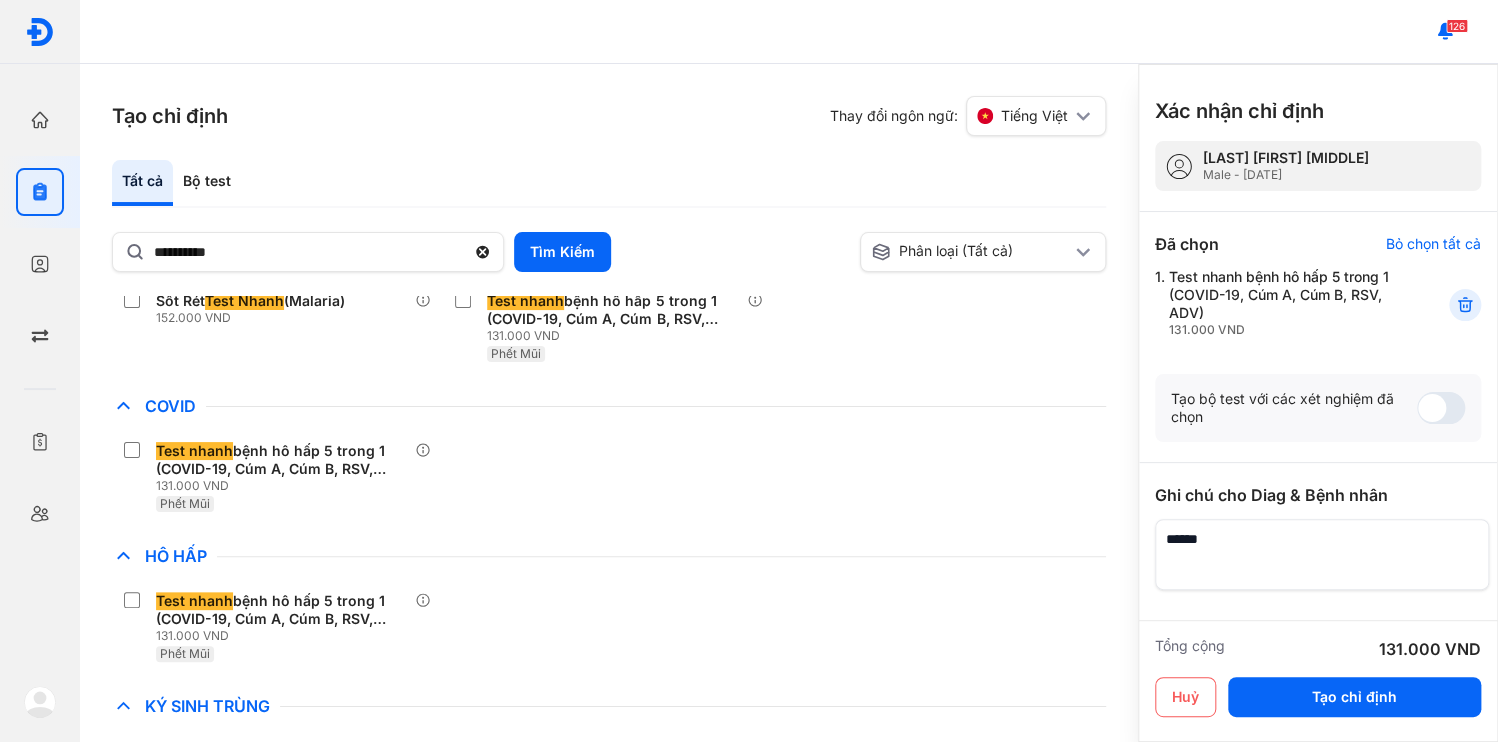 scroll, scrollTop: 74, scrollLeft: 0, axis: vertical 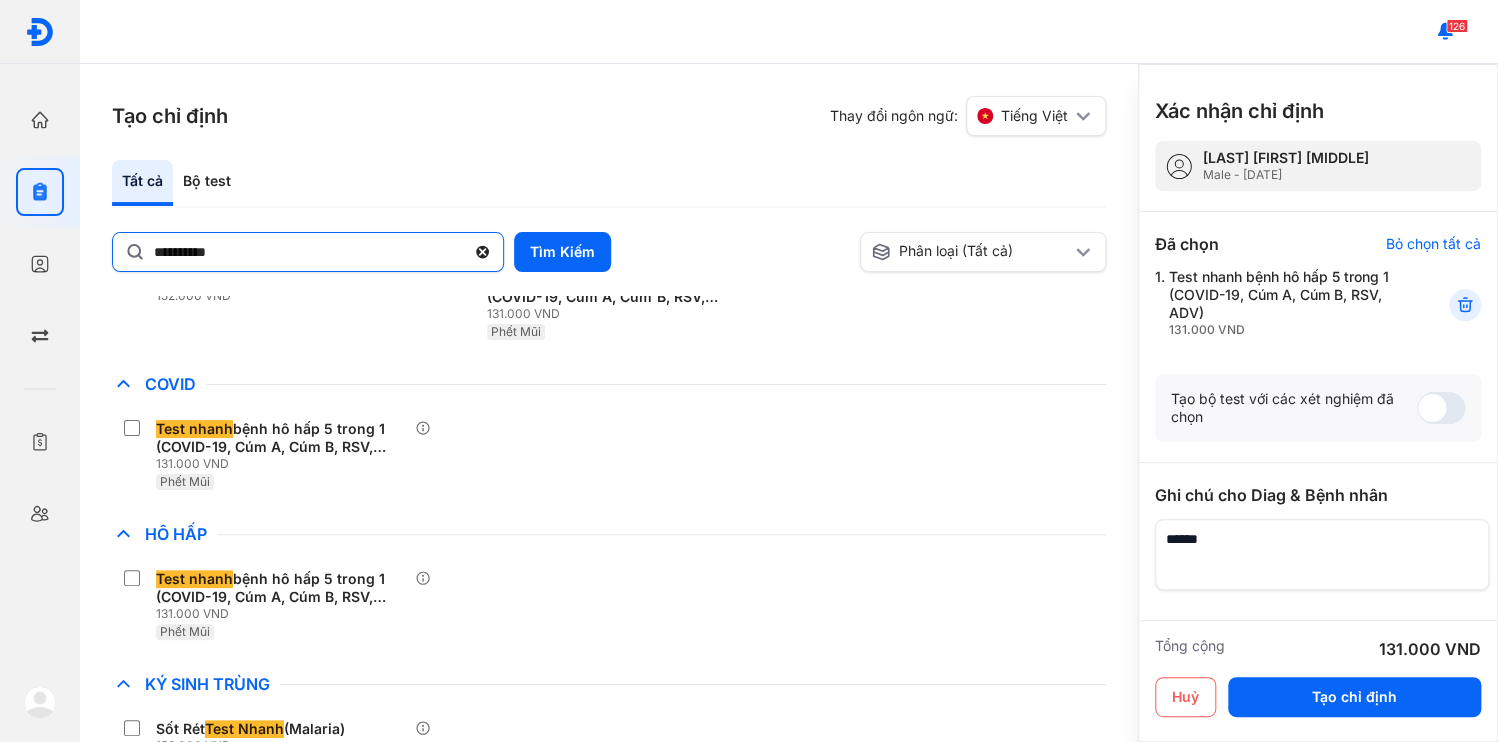 click 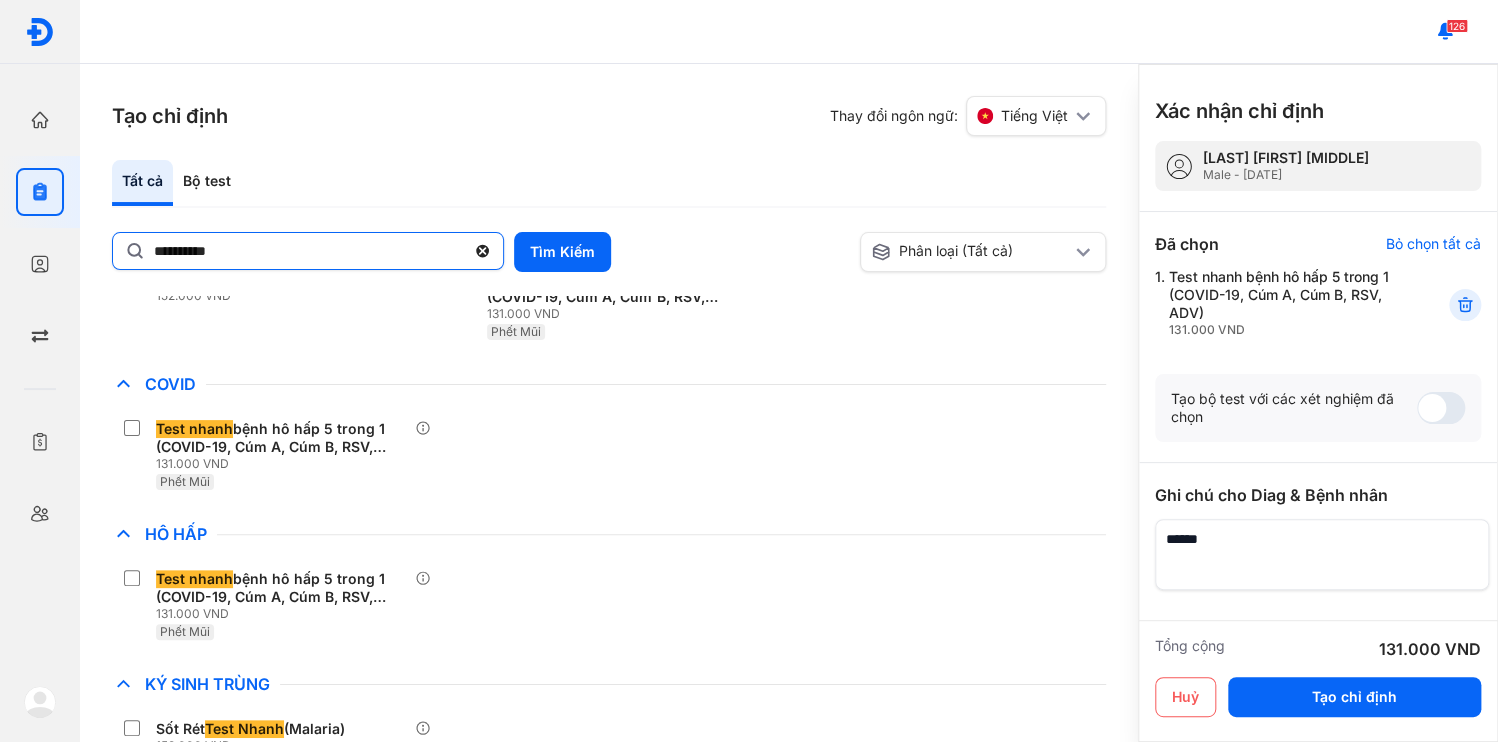 click on "**********" 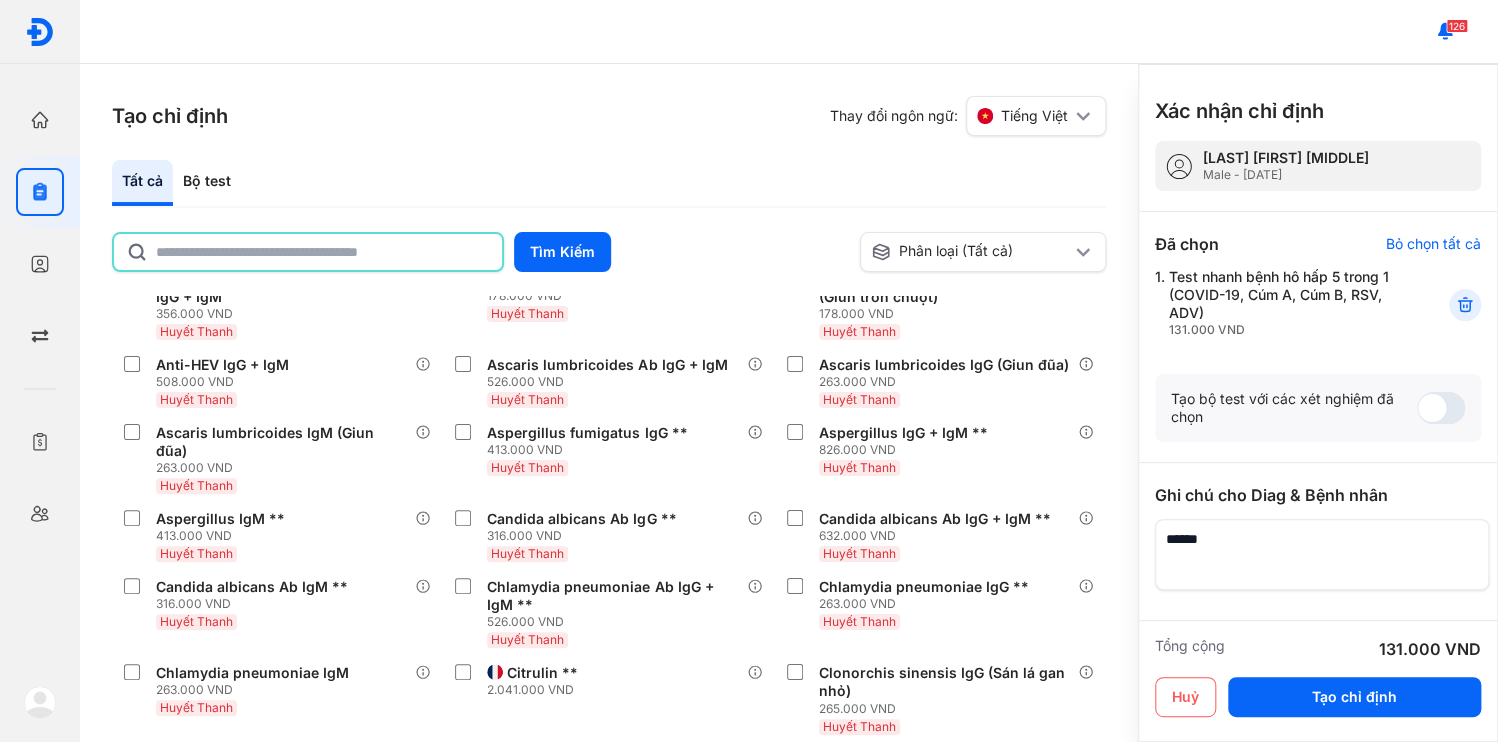 scroll, scrollTop: 1941, scrollLeft: 0, axis: vertical 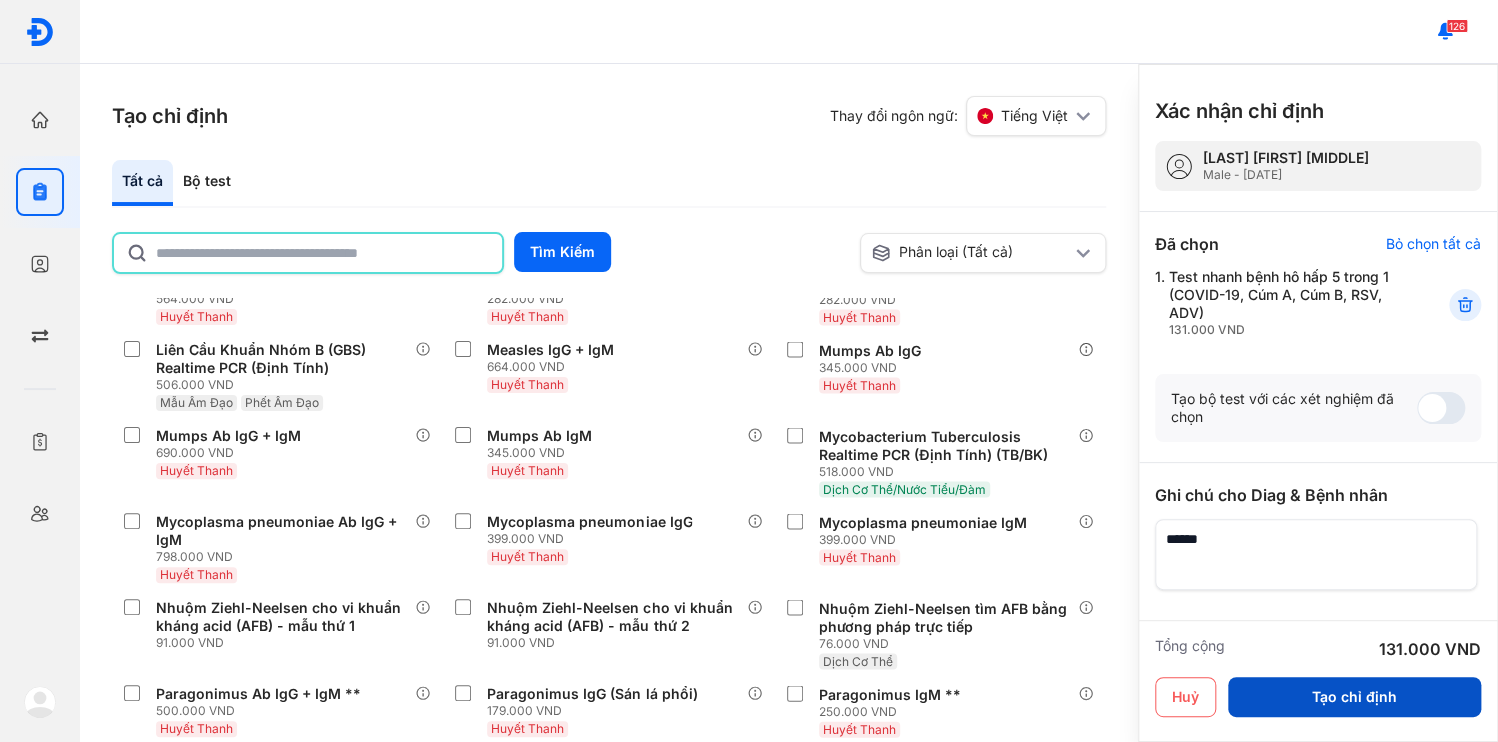 click on "Tạo chỉ định" at bounding box center (1354, 697) 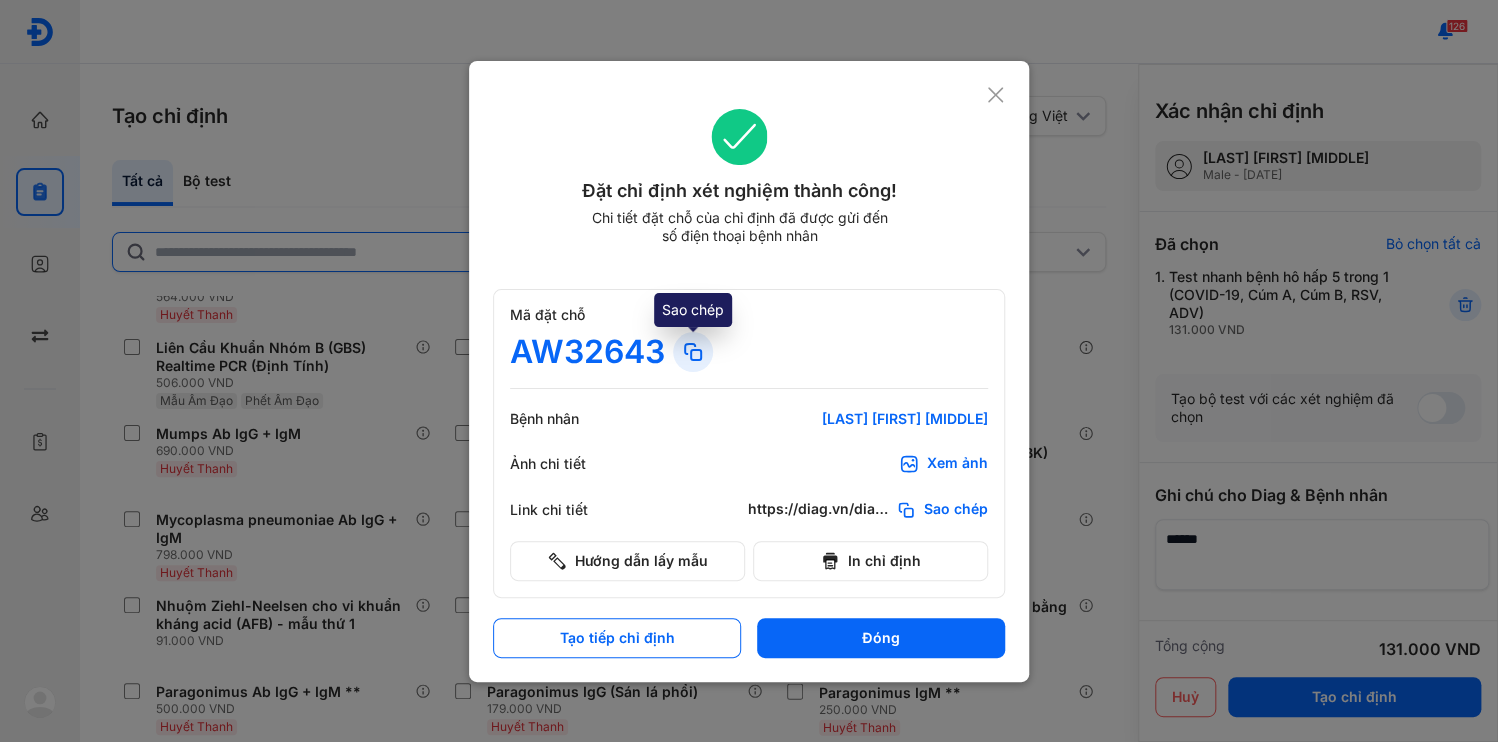click 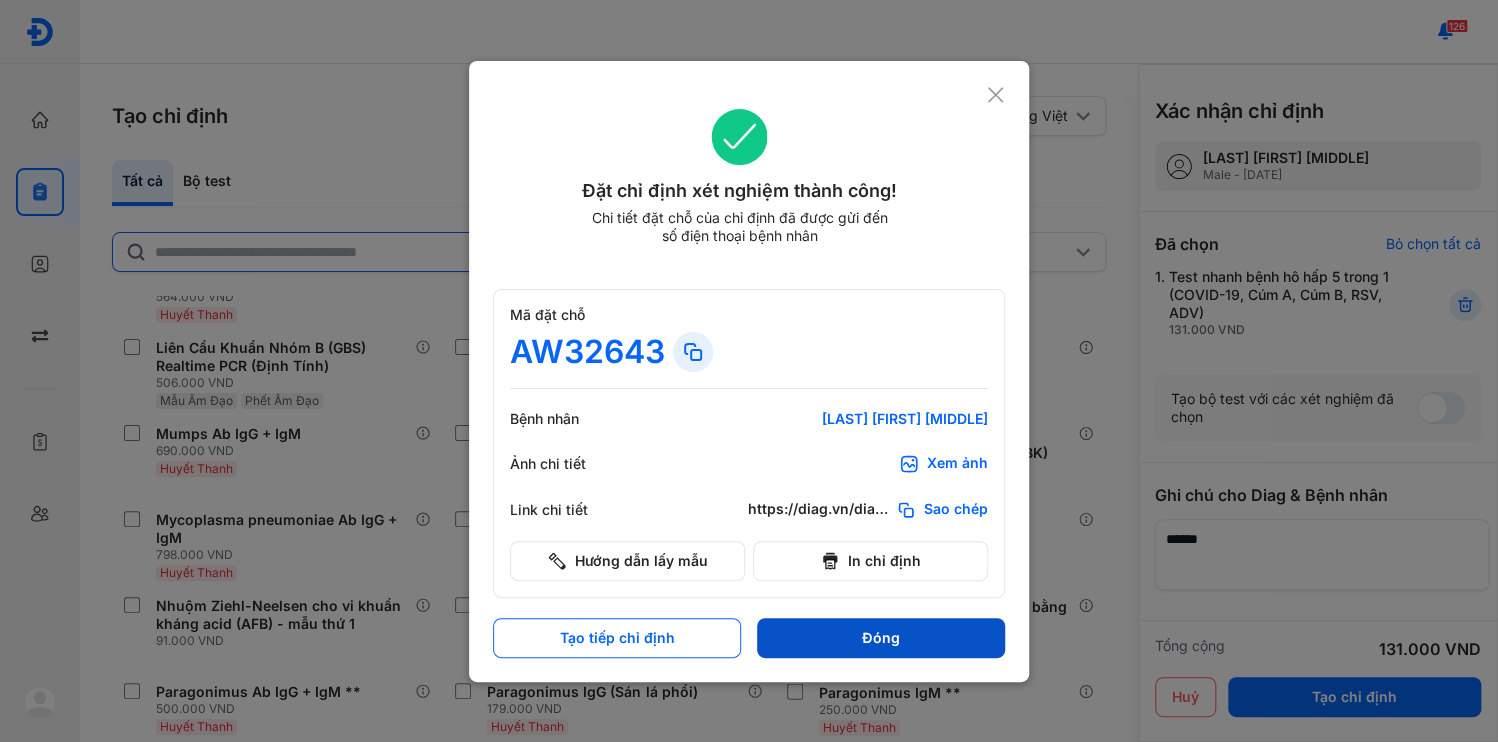 click on "Đóng" at bounding box center (881, 638) 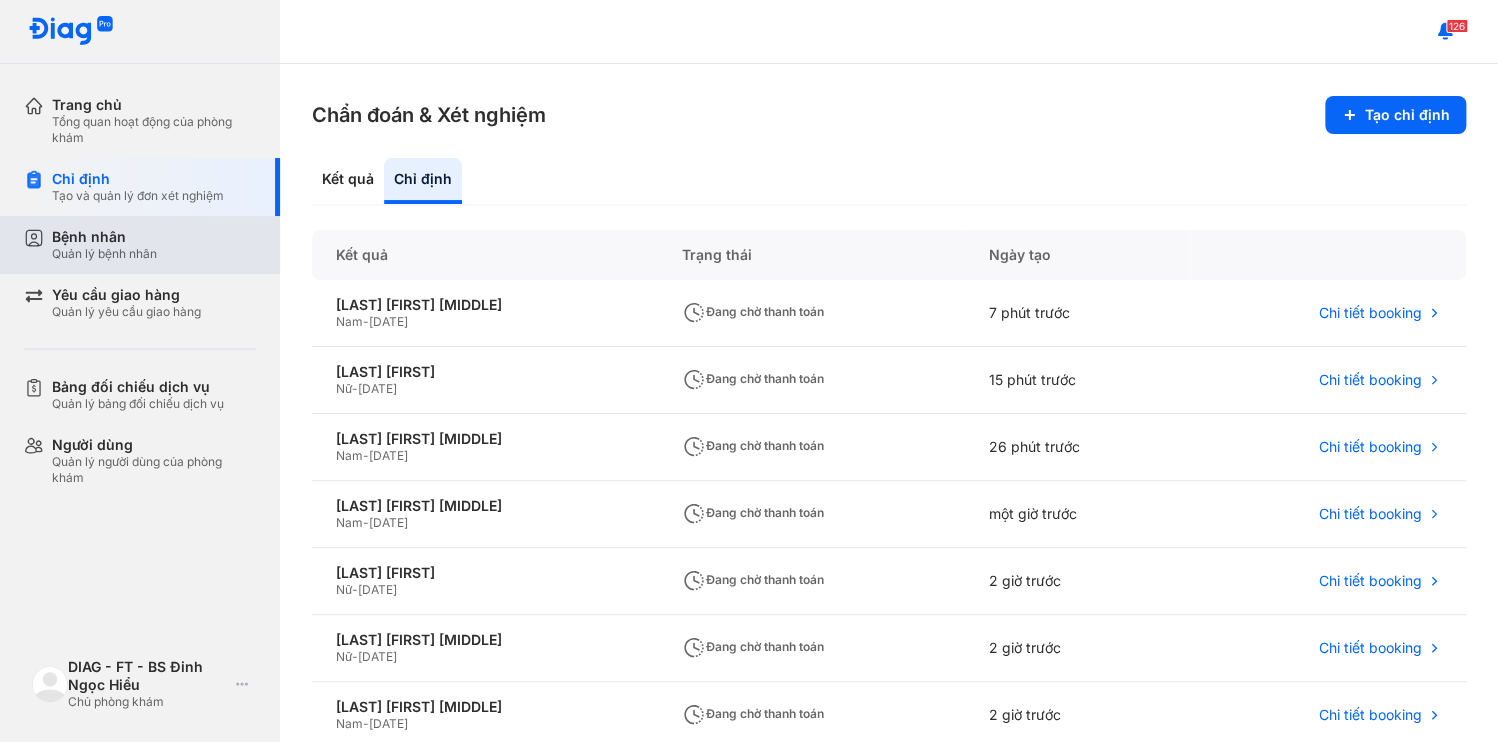 click on "Bệnh nhân" at bounding box center [104, 237] 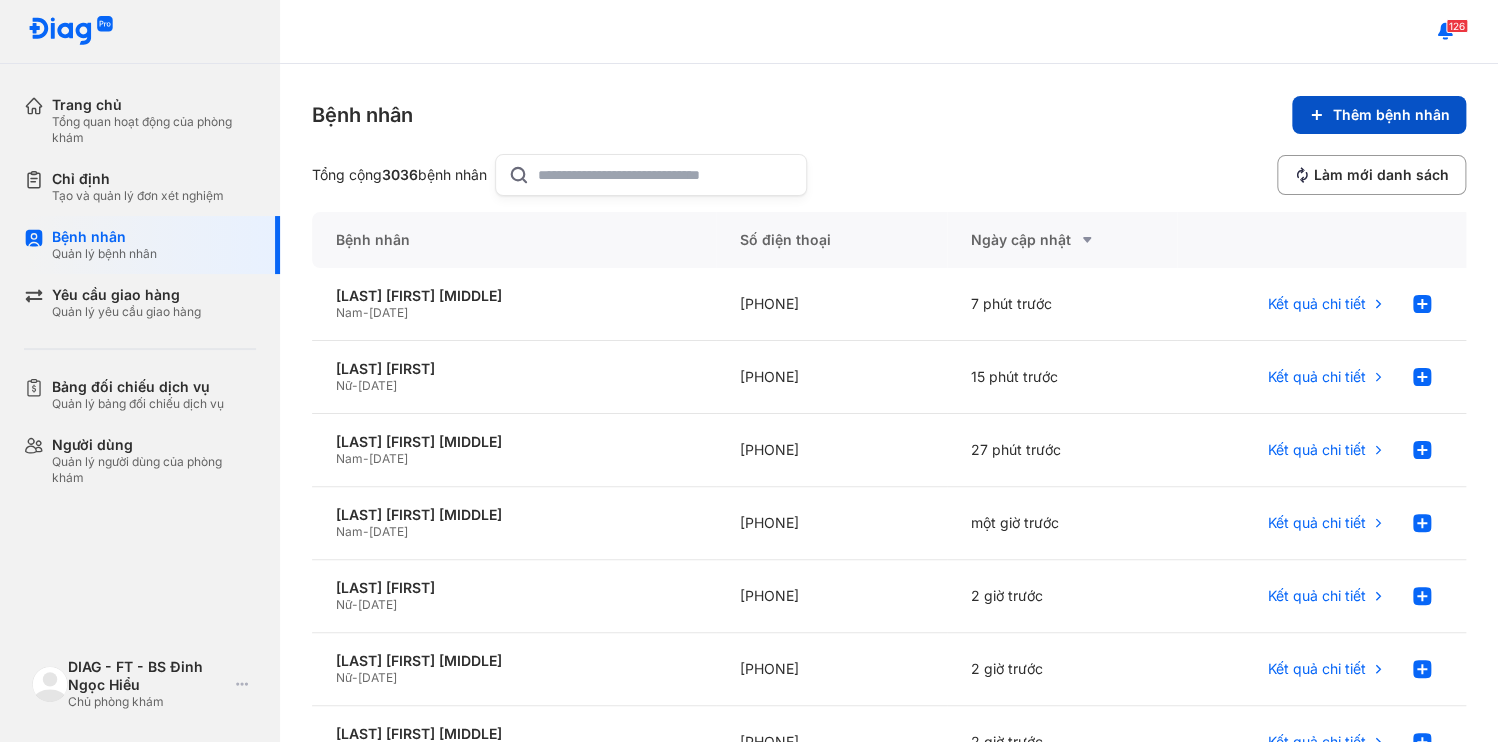 click on "Thêm bệnh nhân" 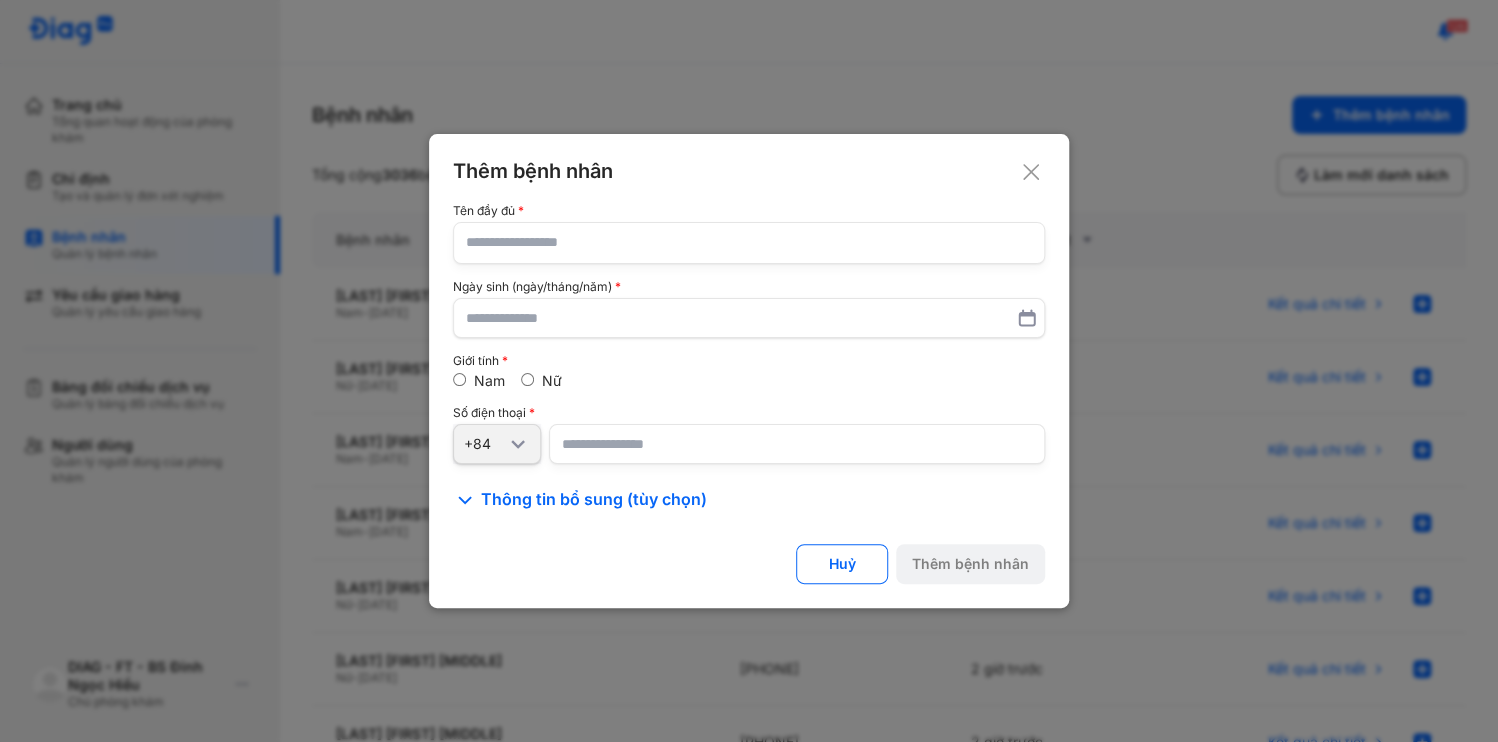 type 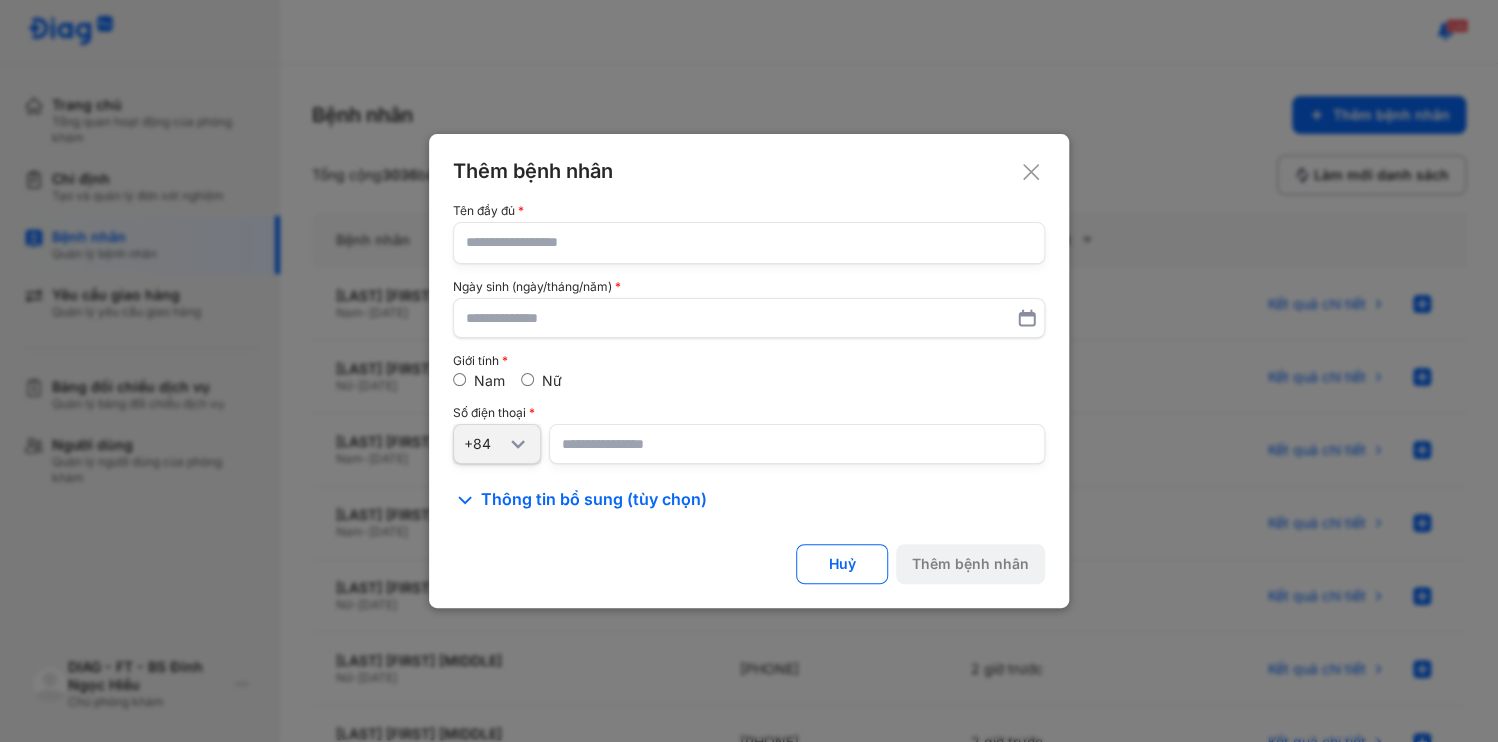 click 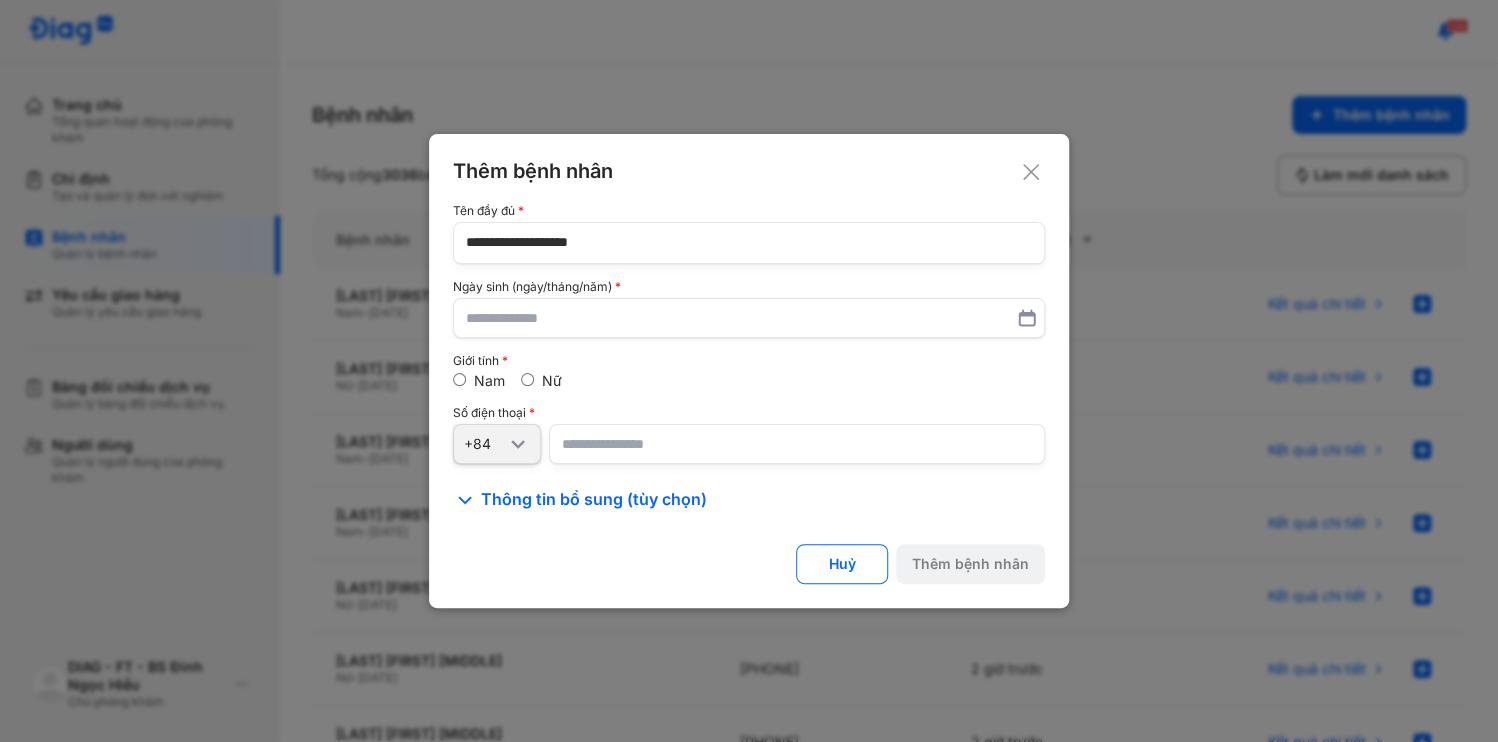 type on "**********" 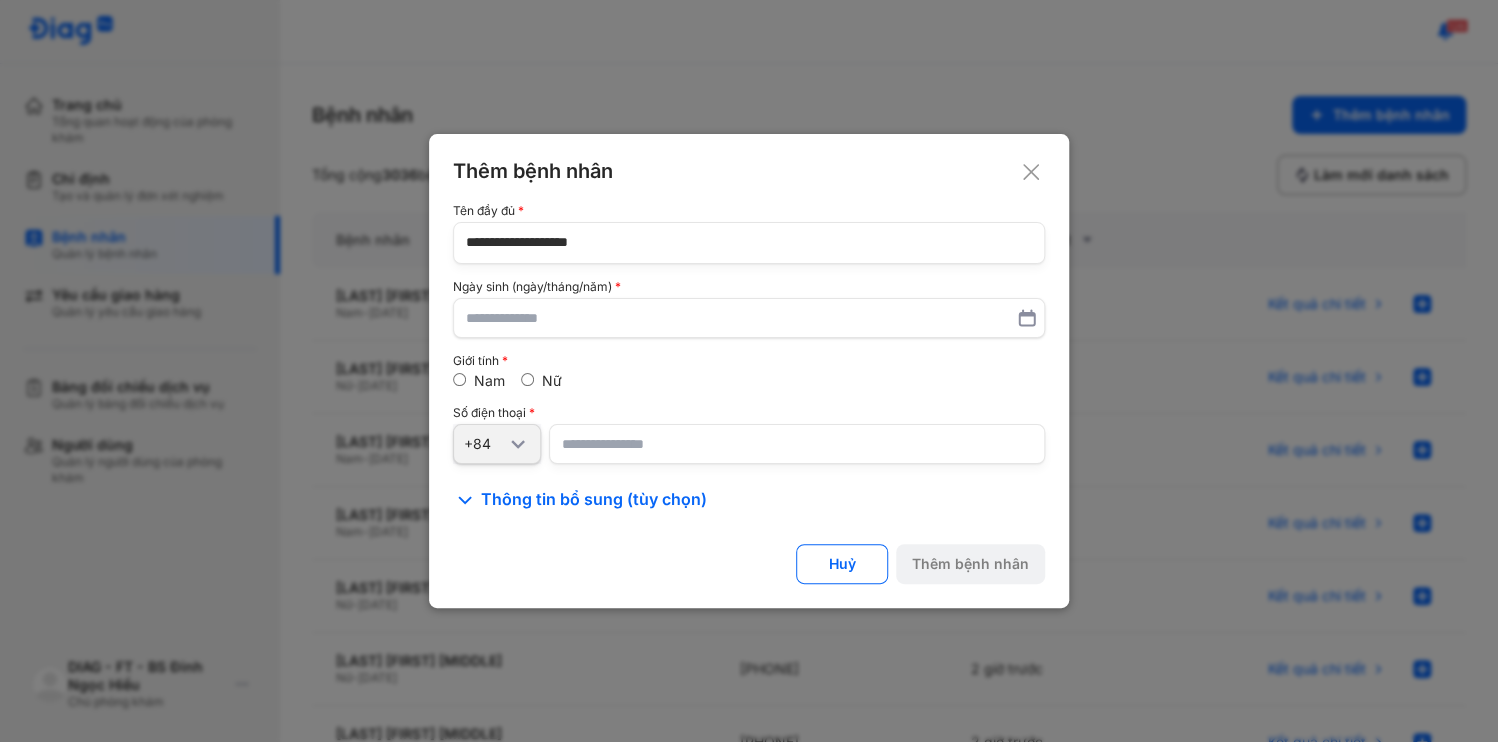 click at bounding box center [797, 444] 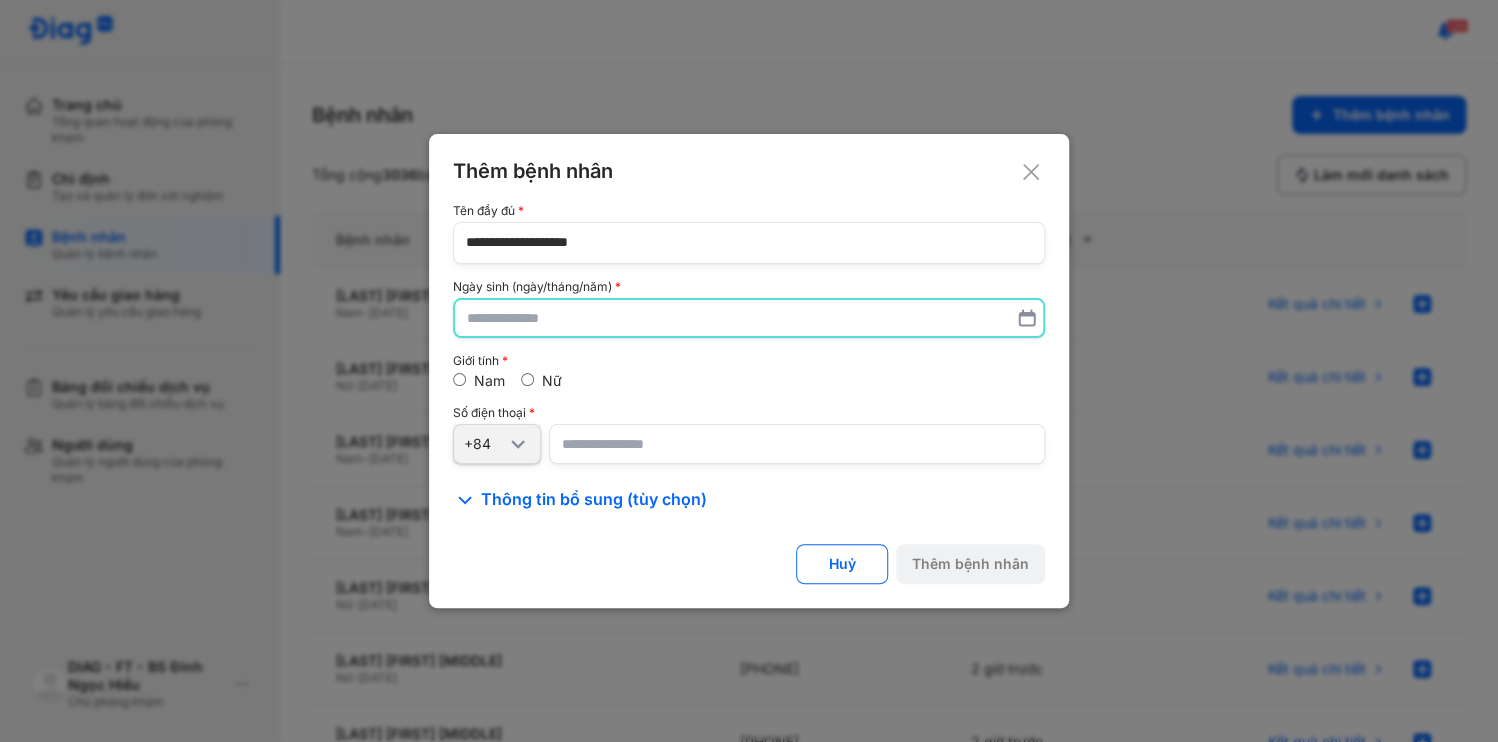 click at bounding box center [749, 318] 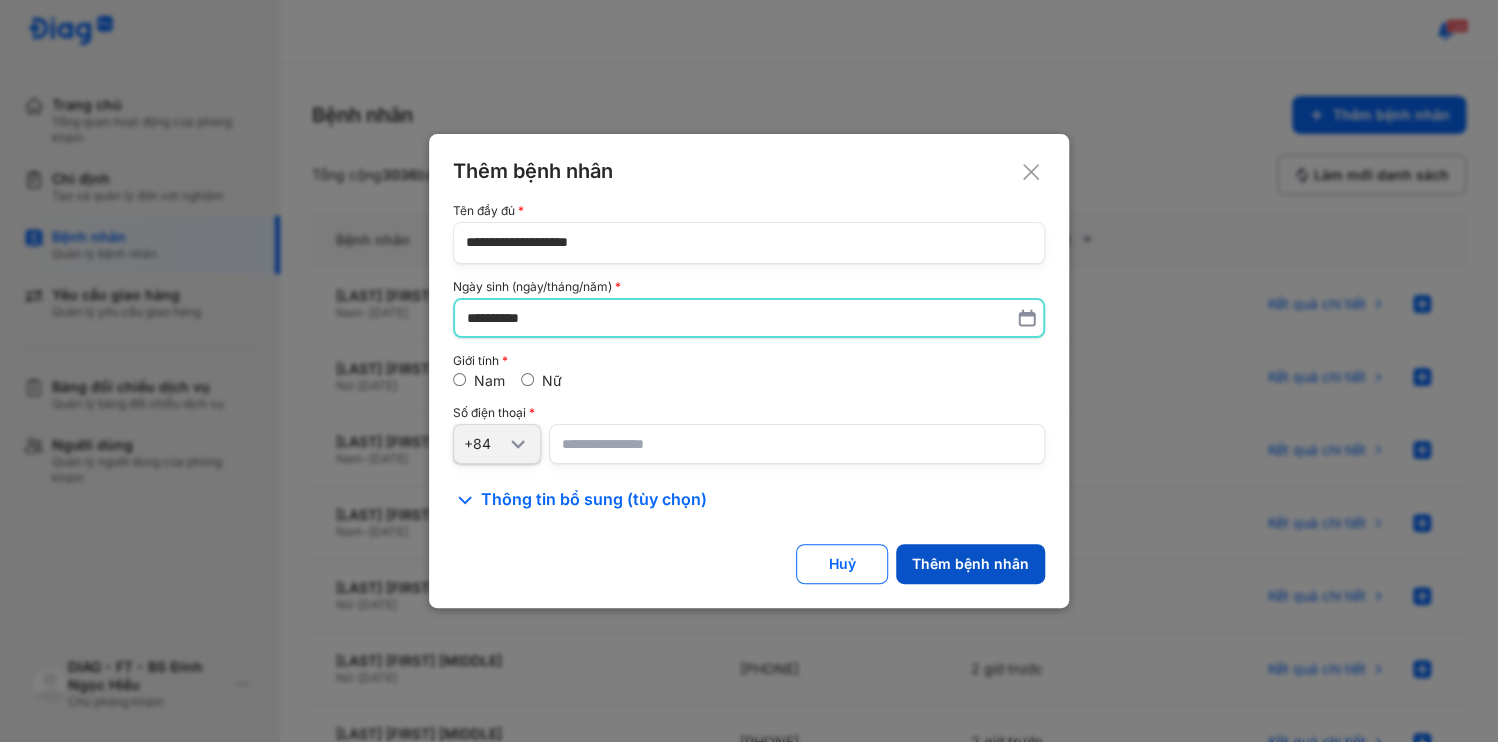 type on "**********" 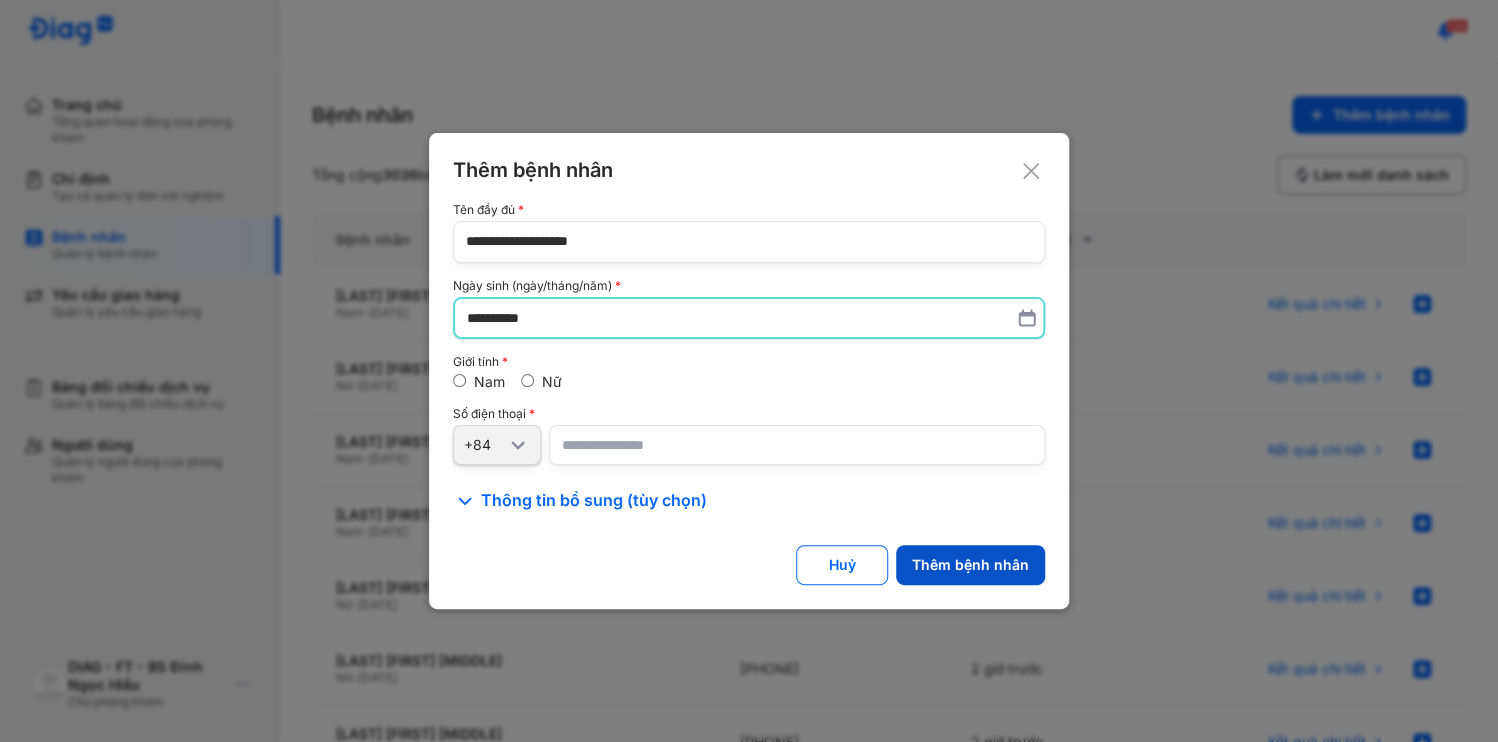 click on "Thêm bệnh nhân" 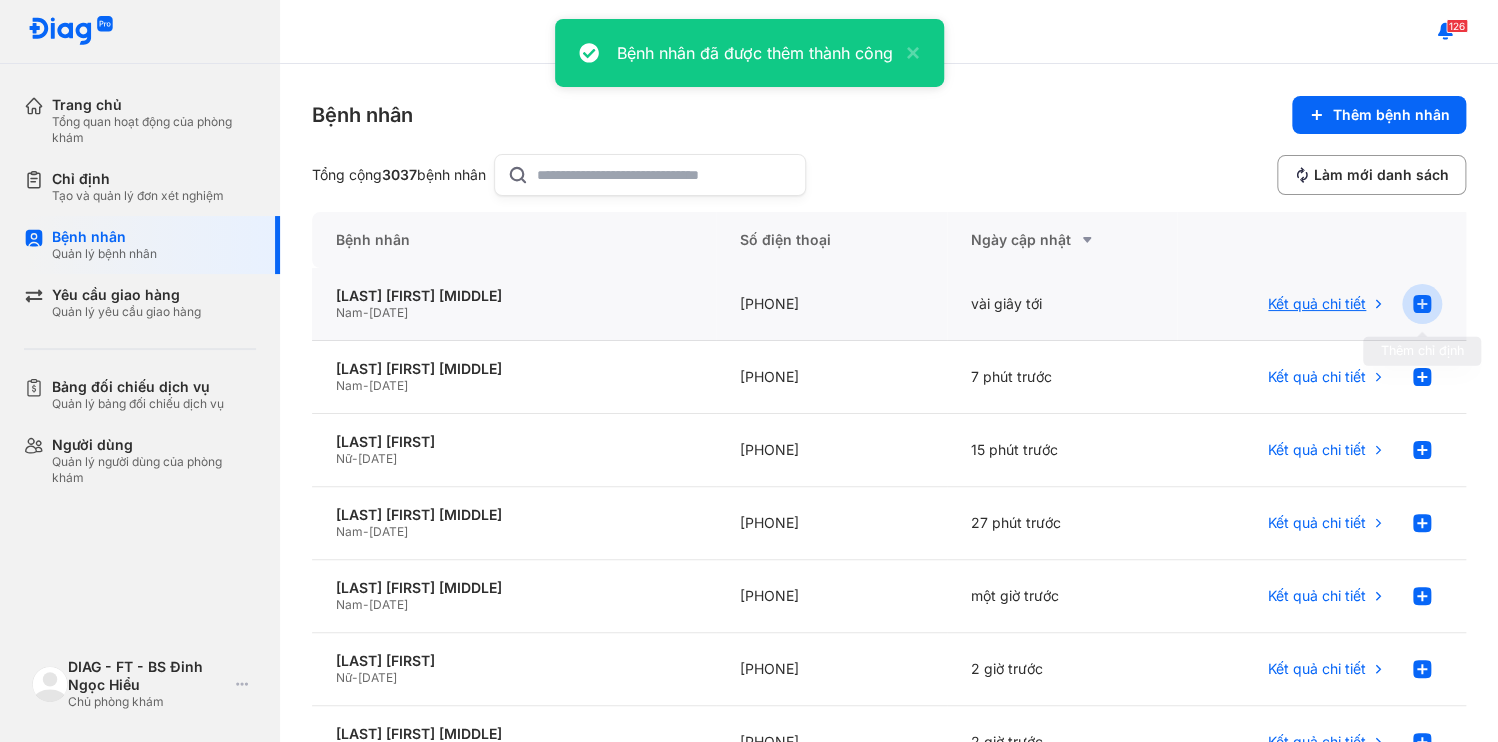 click 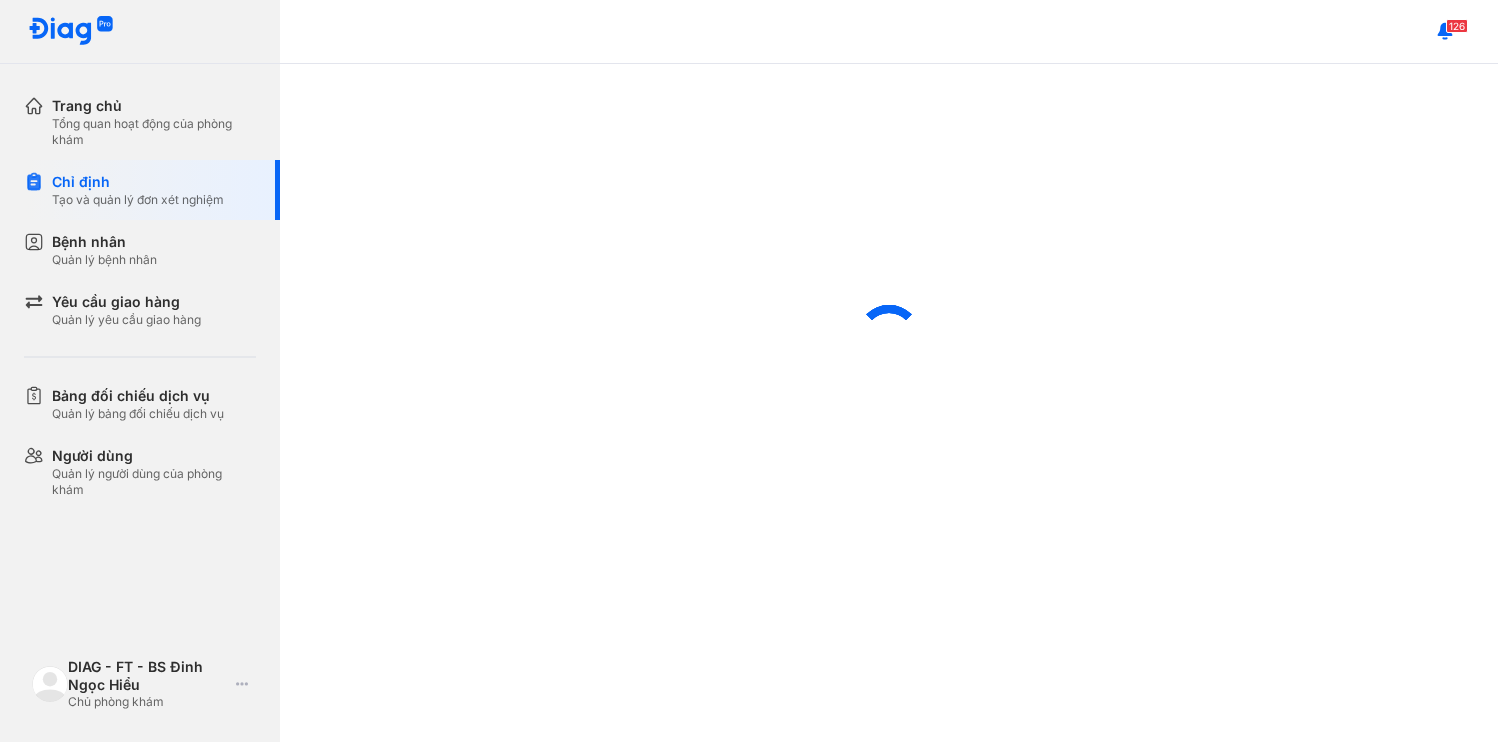 scroll, scrollTop: 0, scrollLeft: 0, axis: both 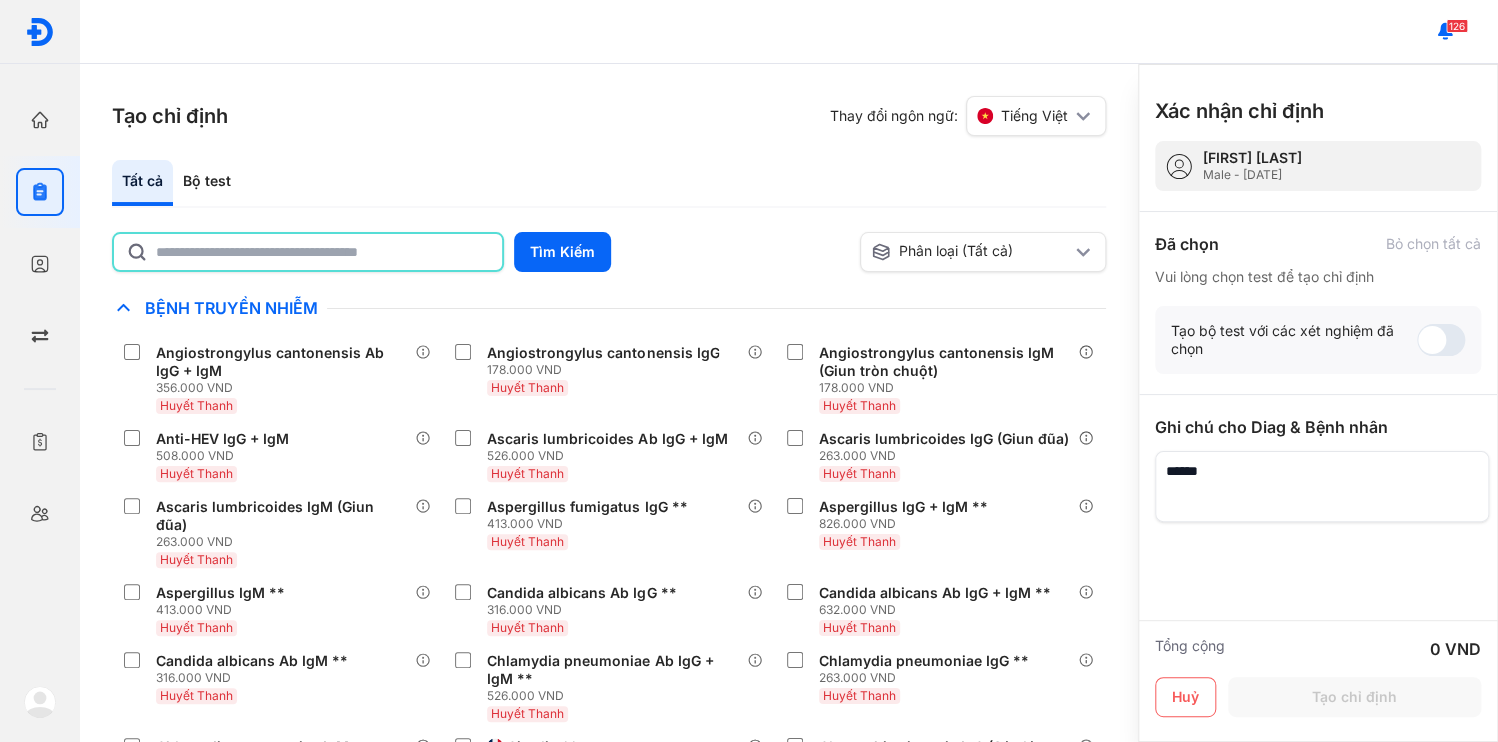 click 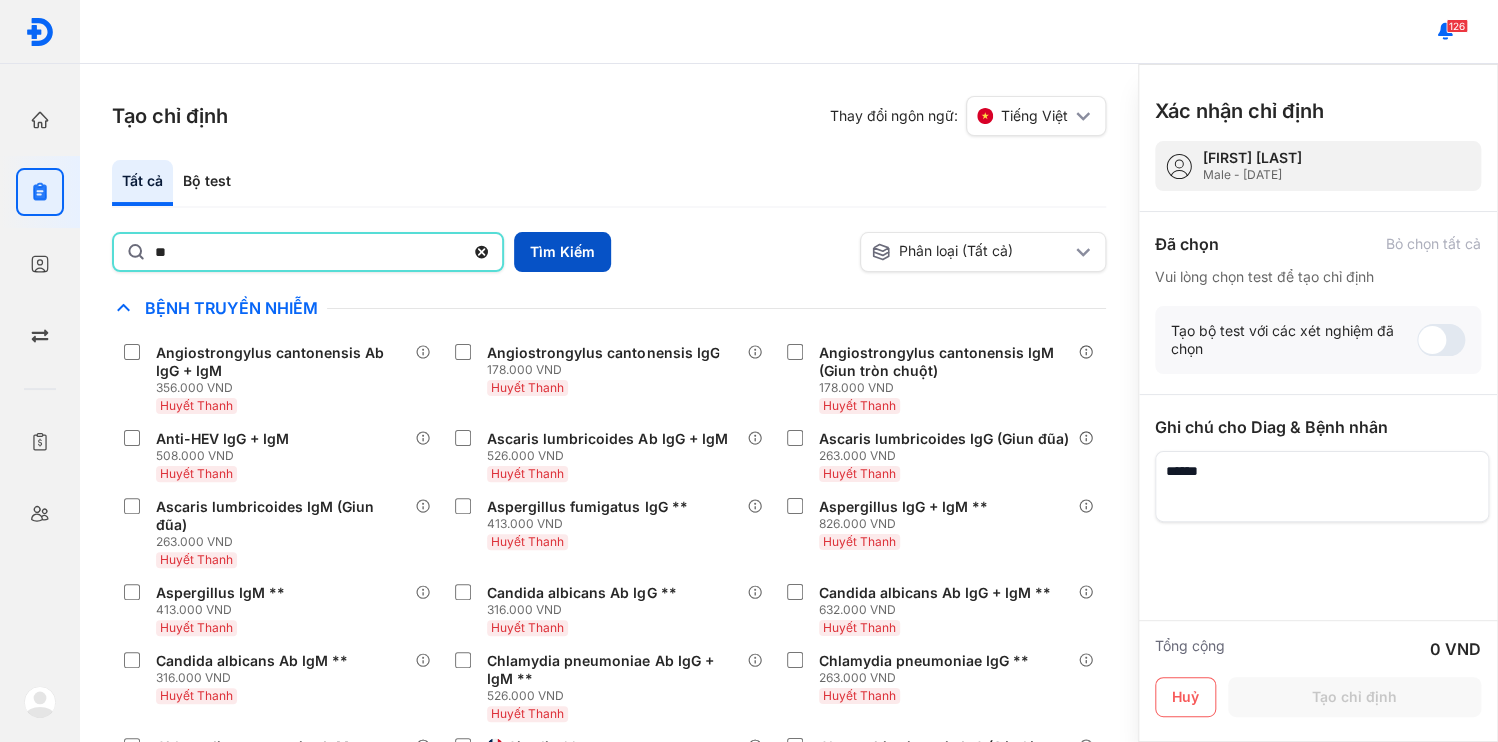 type on "**" 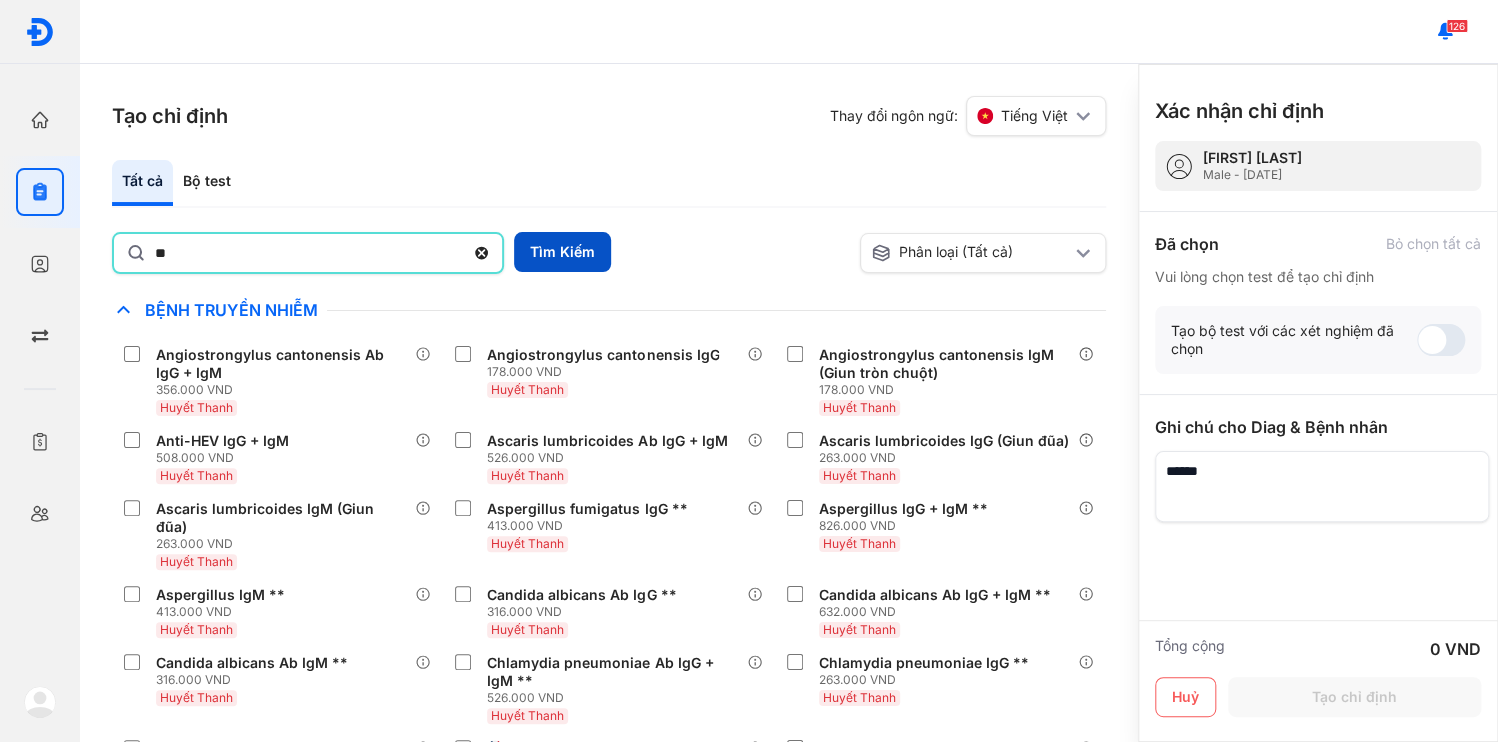 click on "Tìm Kiếm" at bounding box center (562, 252) 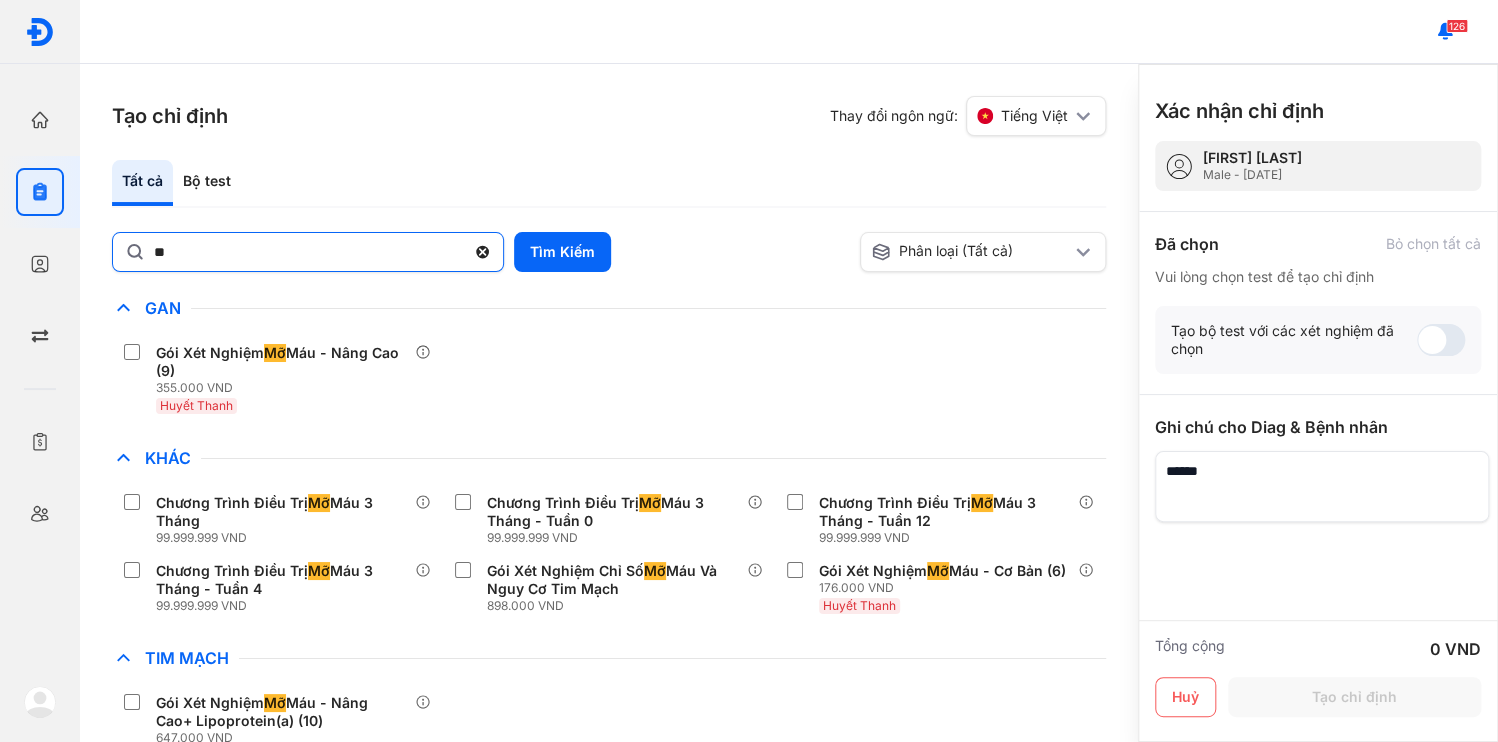 click 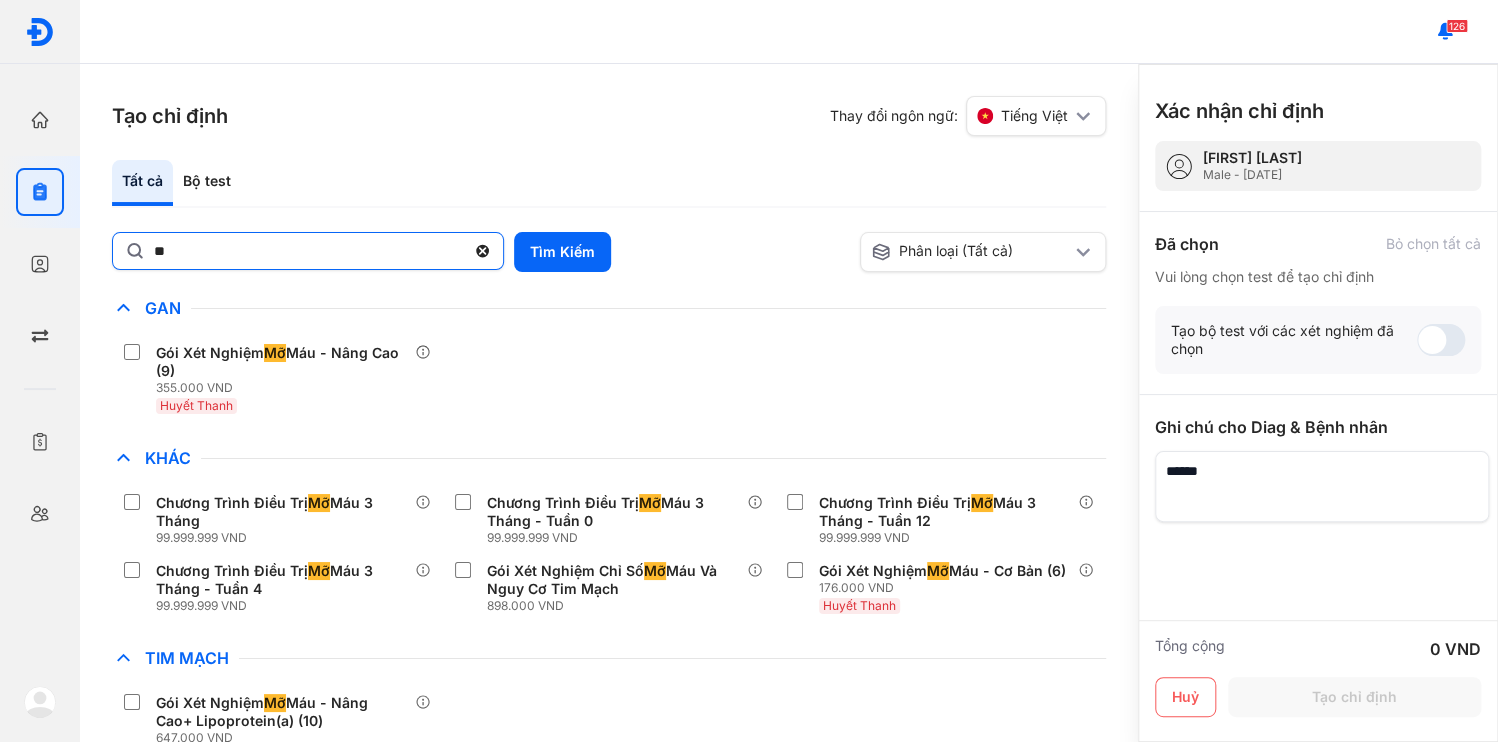 click on "**" 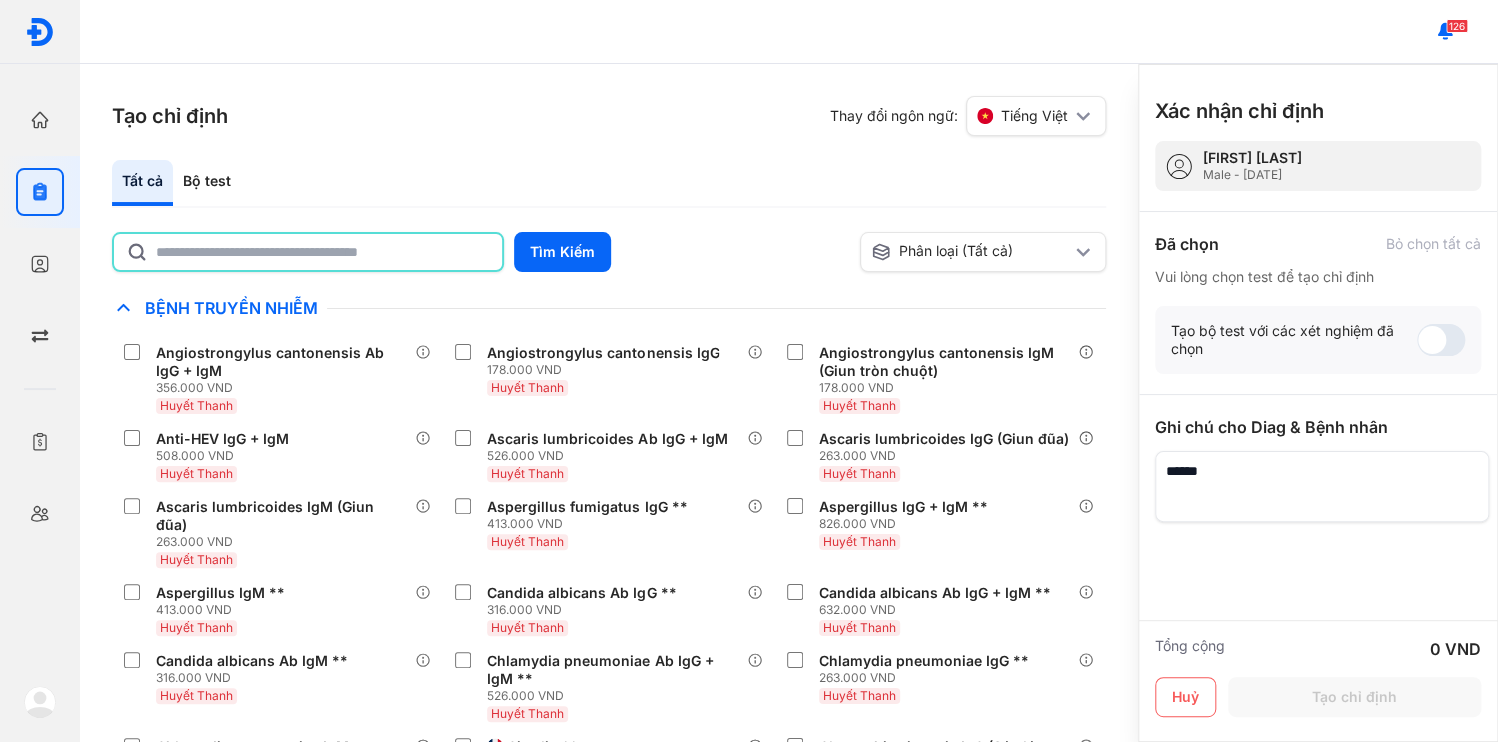 click 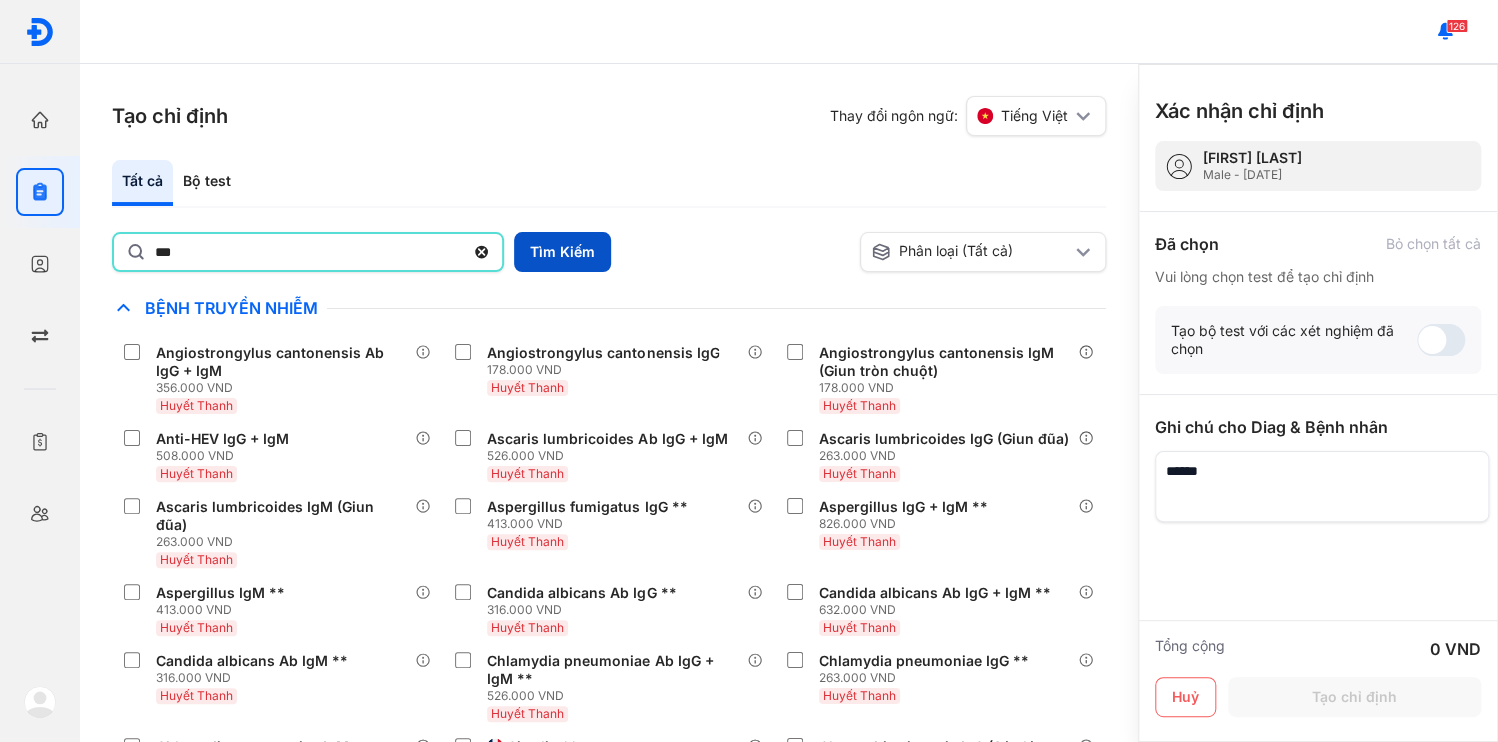 type on "***" 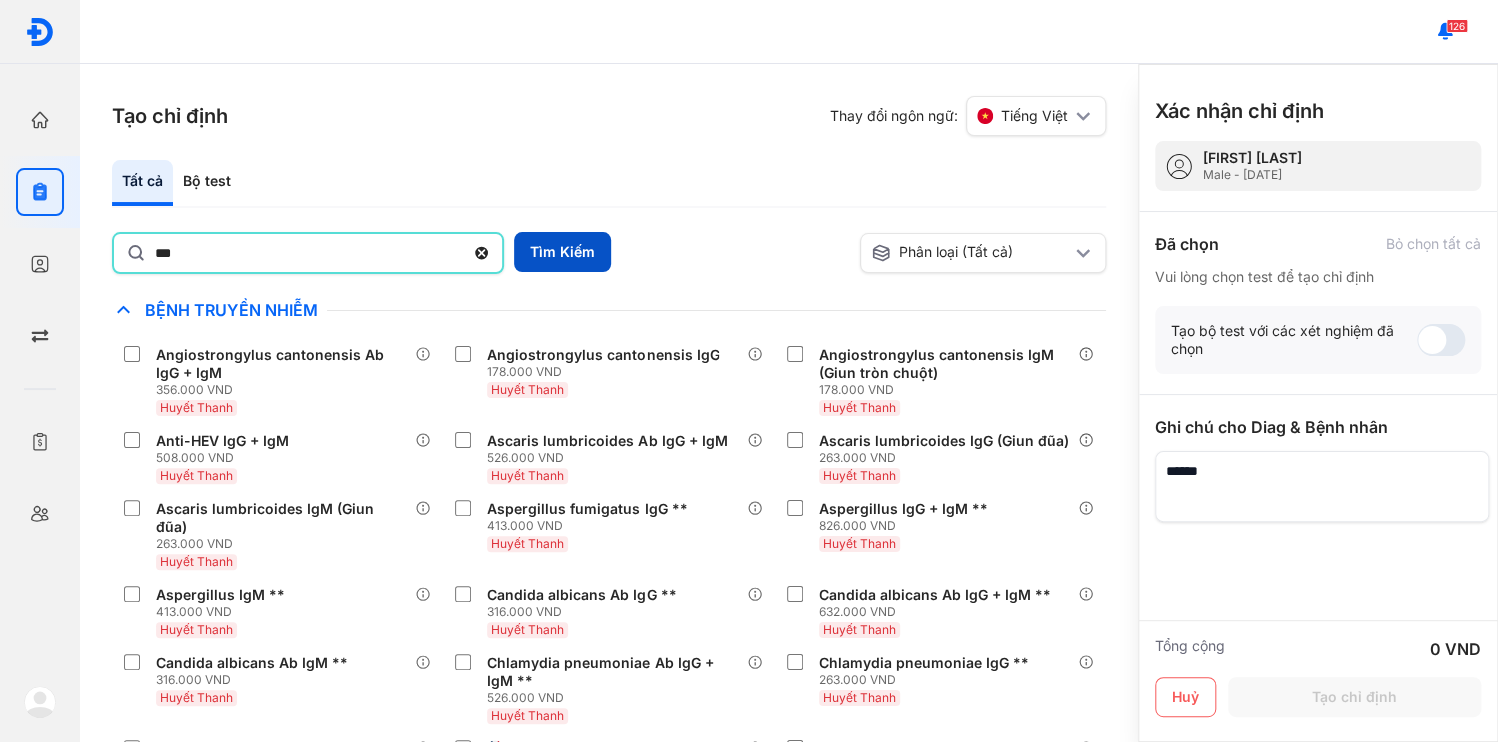 click on "Tìm Kiếm" at bounding box center (562, 252) 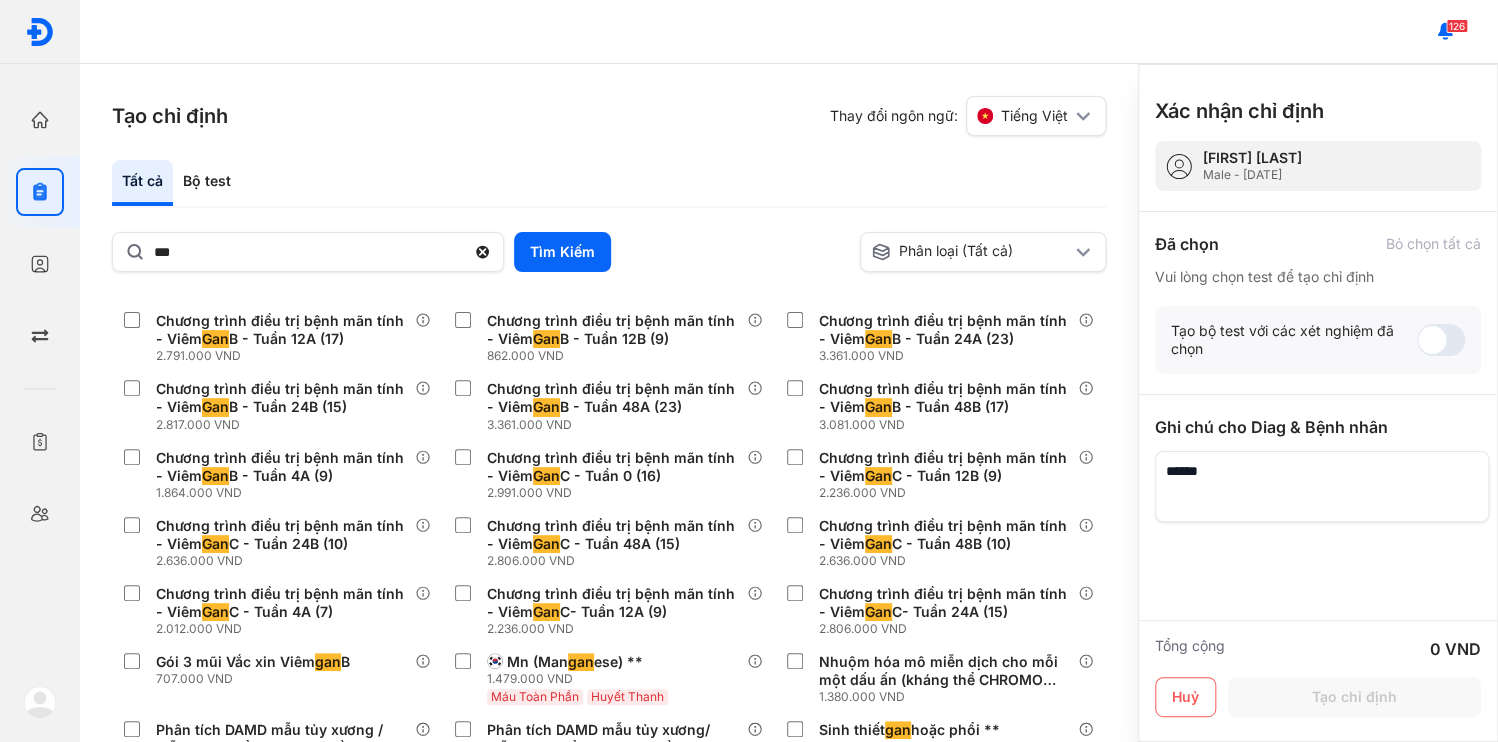 scroll, scrollTop: 625, scrollLeft: 0, axis: vertical 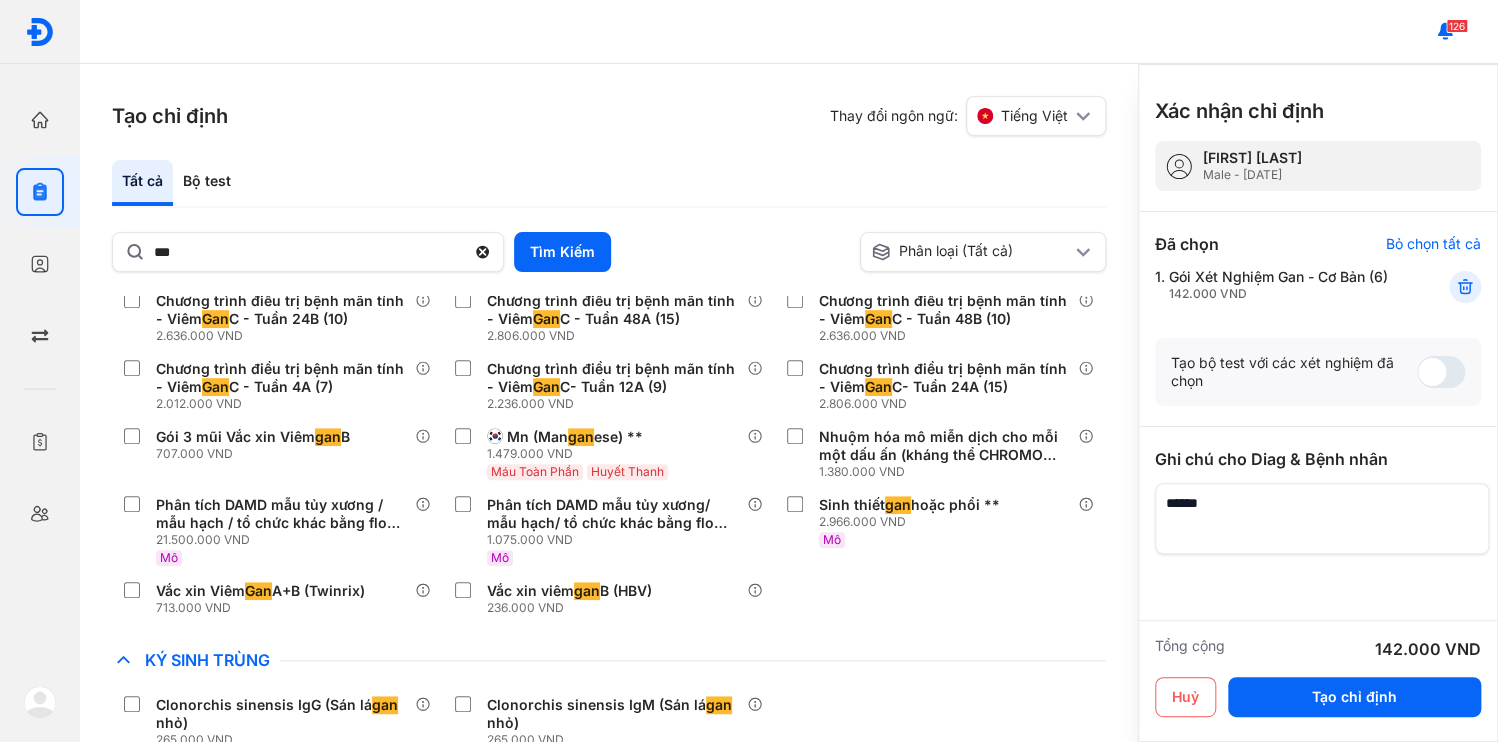 click at bounding box center (1322, 518) 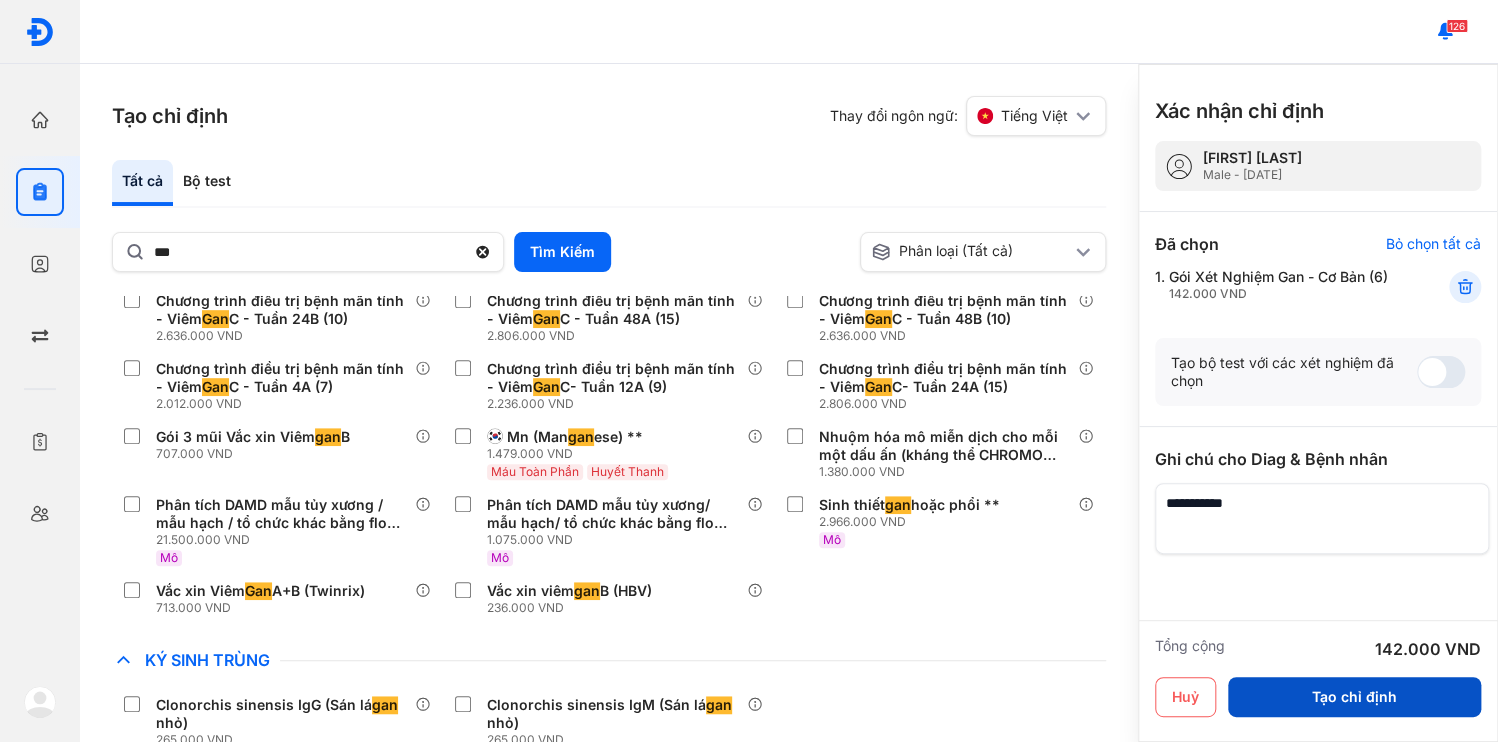 type on "**********" 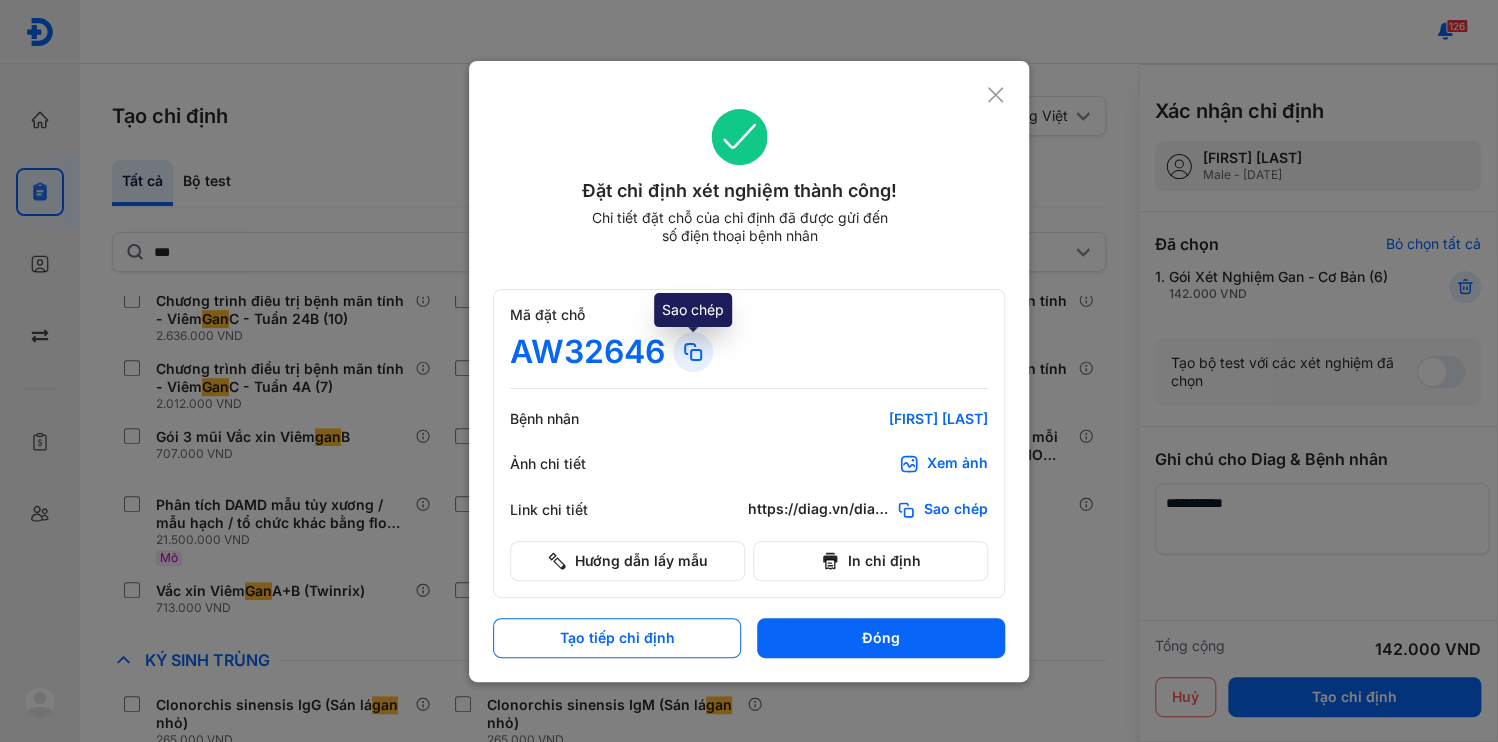 click 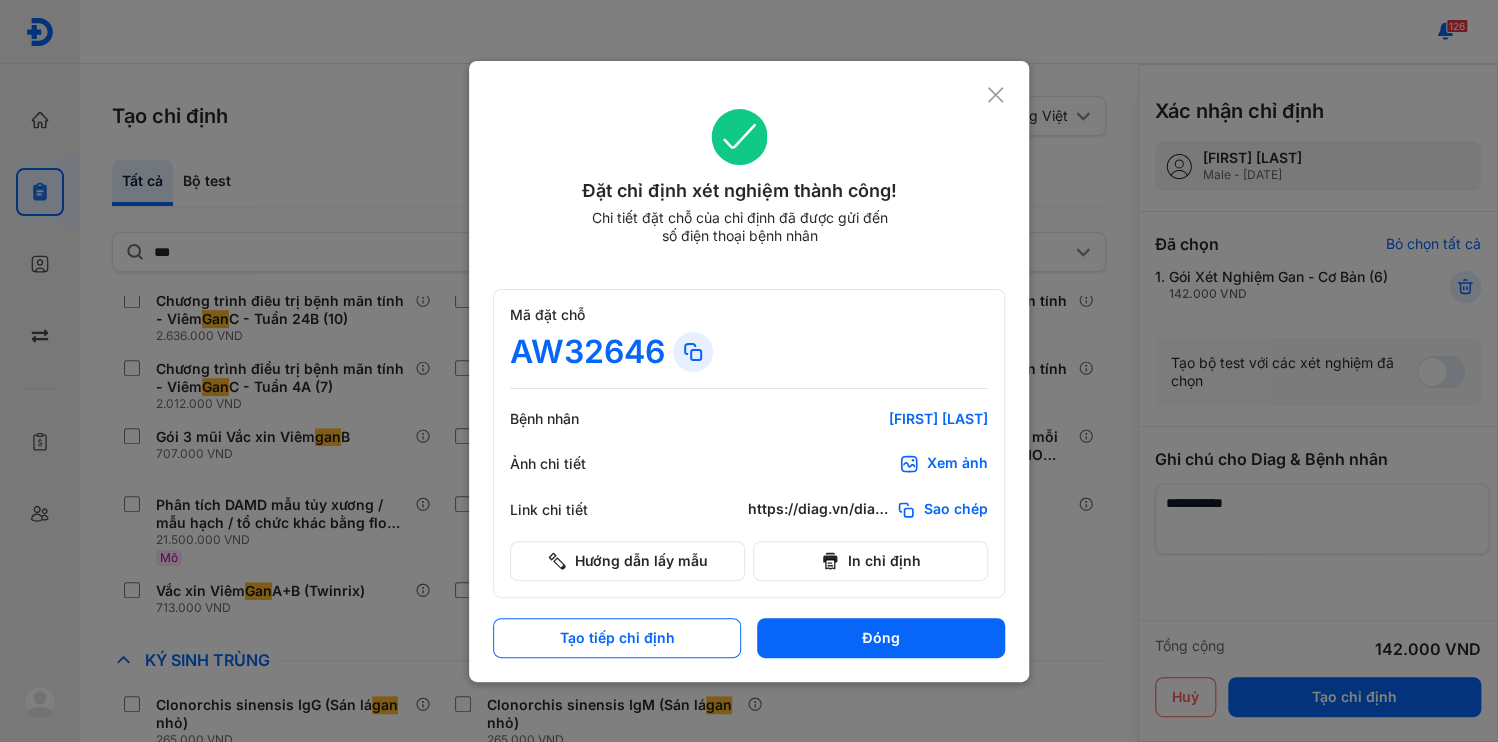 click on "Đóng" at bounding box center (881, 638) 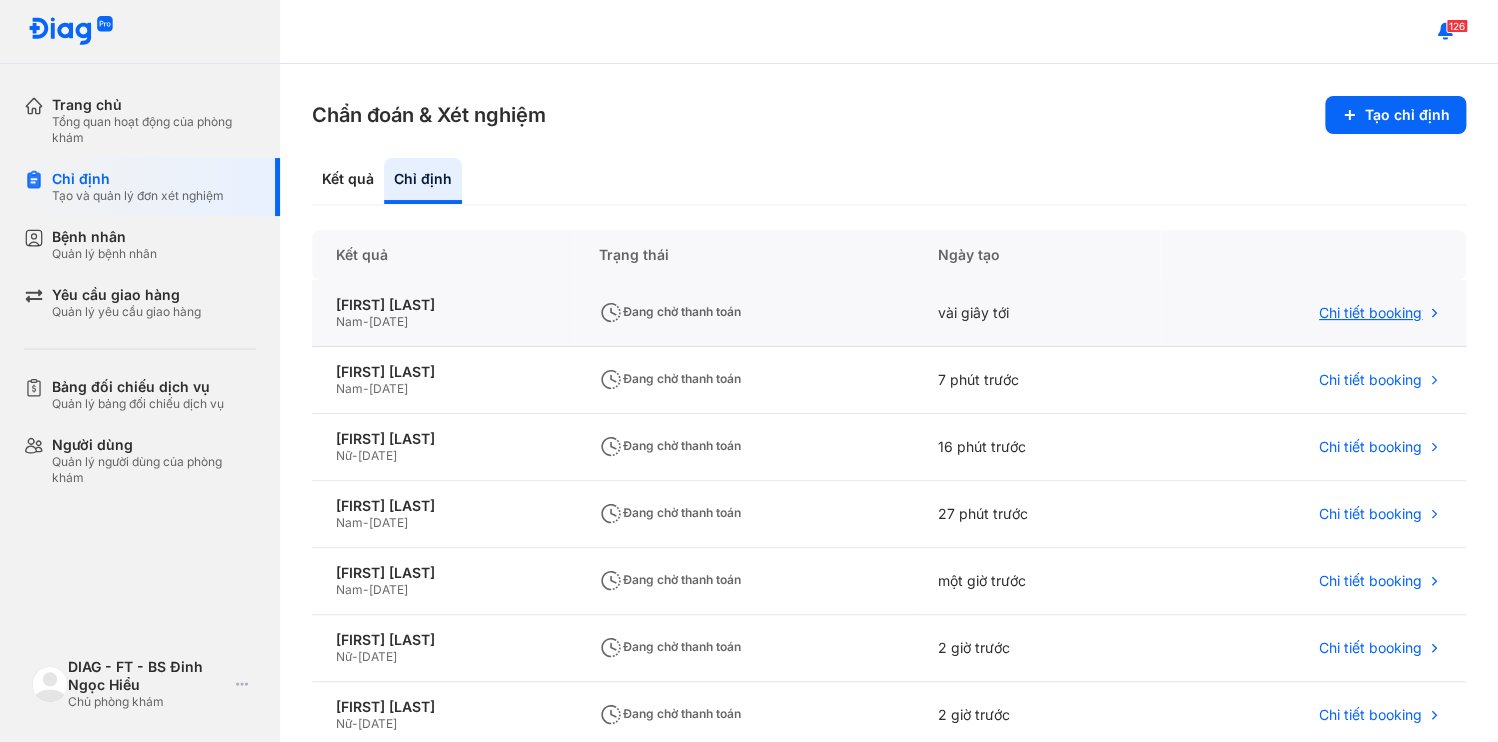 click on "Chi tiết booking" at bounding box center [1370, 313] 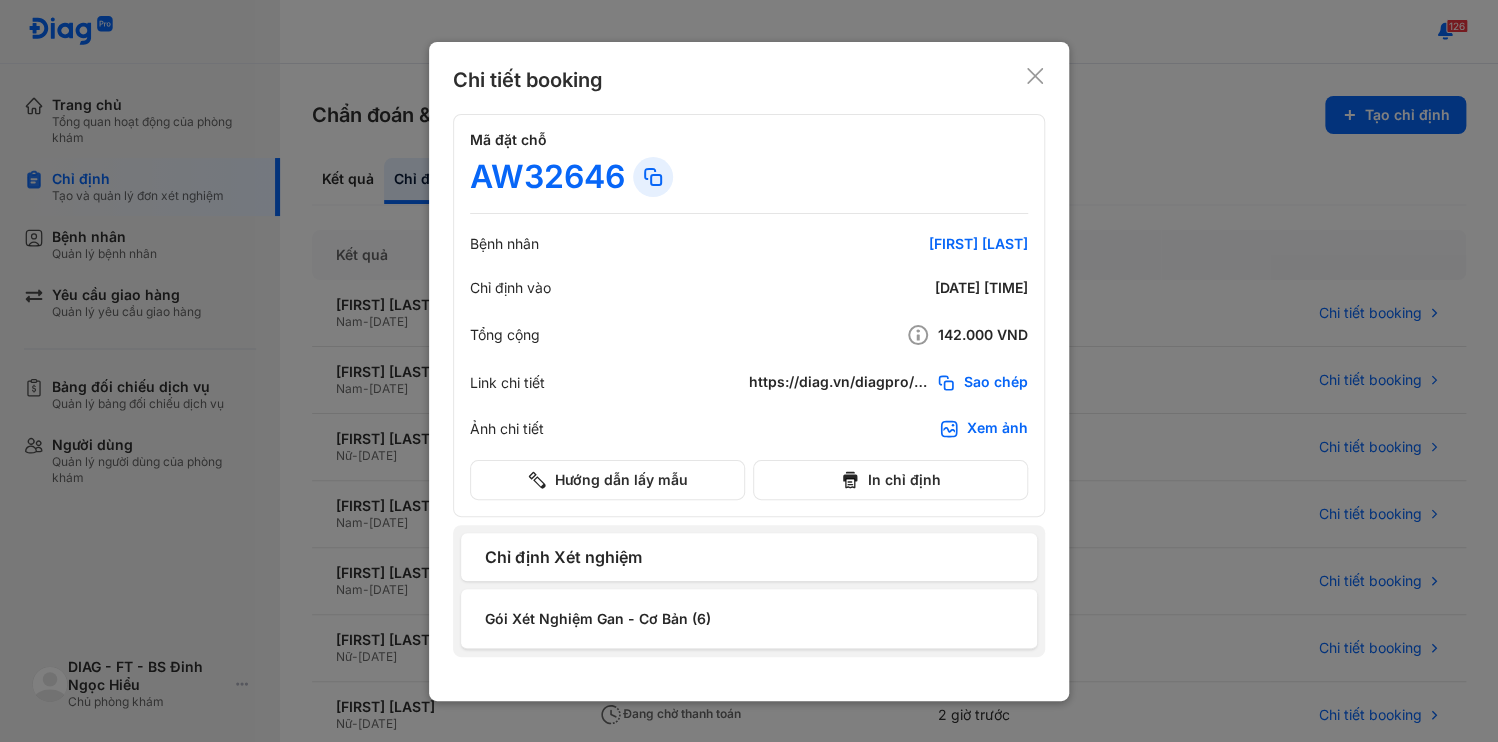 click 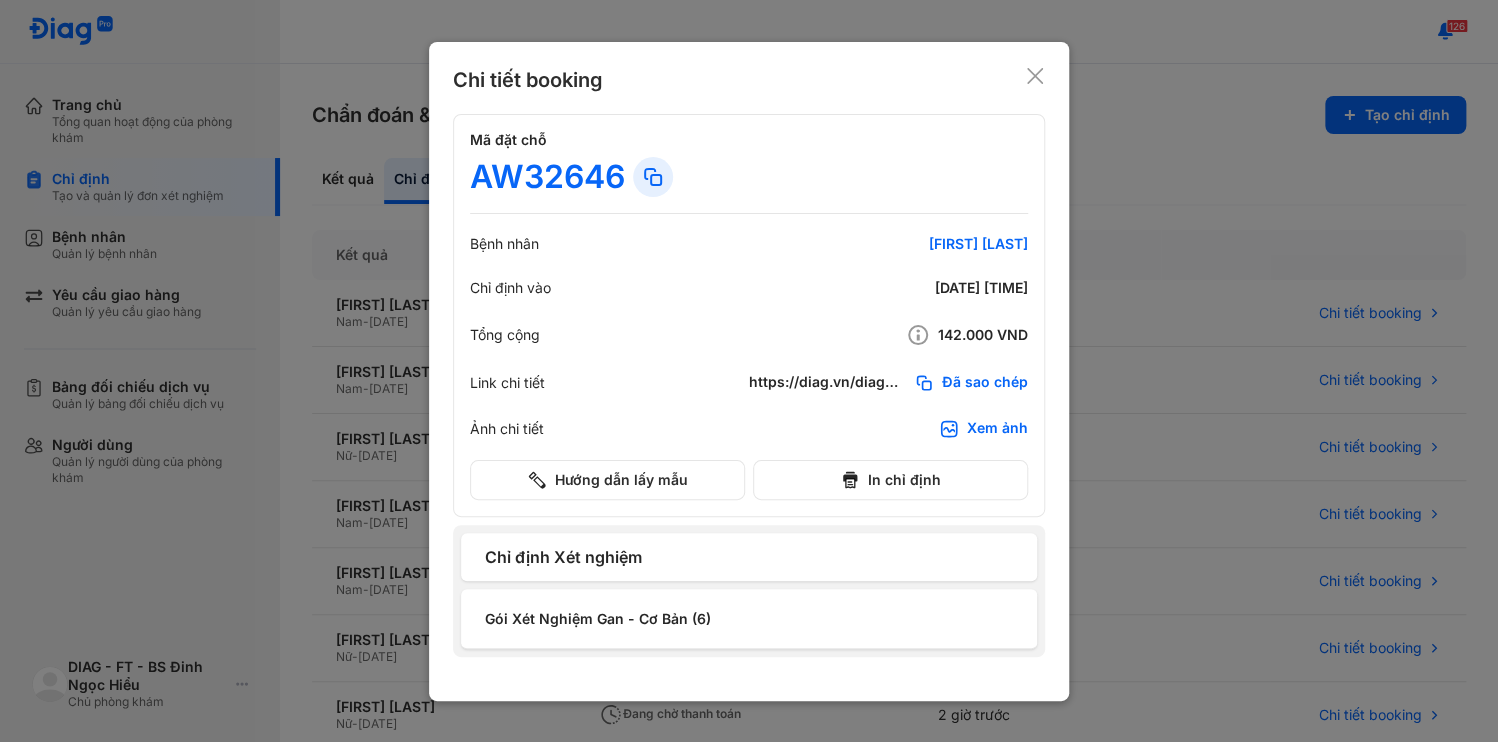 click 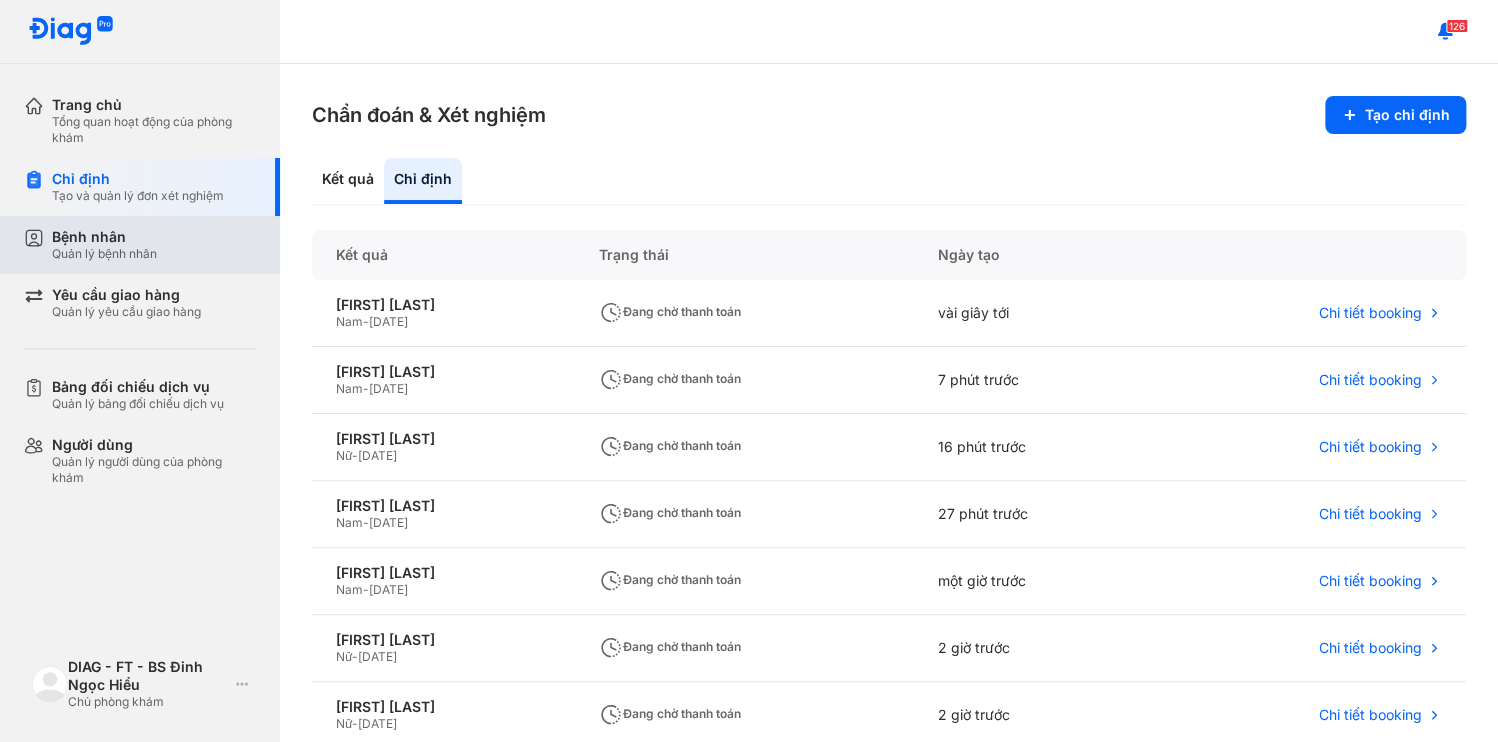 click on "Bệnh nhân Quản lý bệnh nhân" at bounding box center (154, 245) 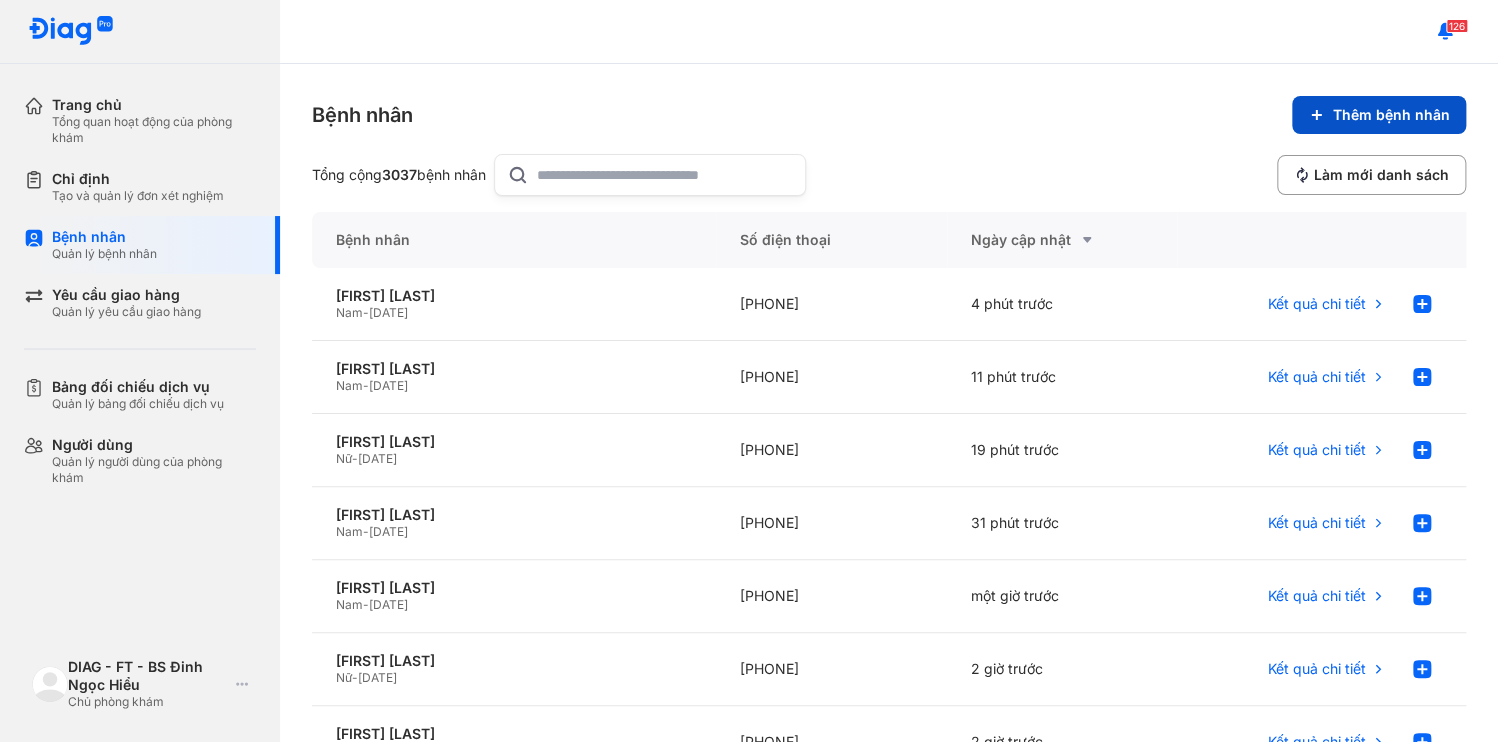 click on "Thêm bệnh nhân" at bounding box center [1379, 115] 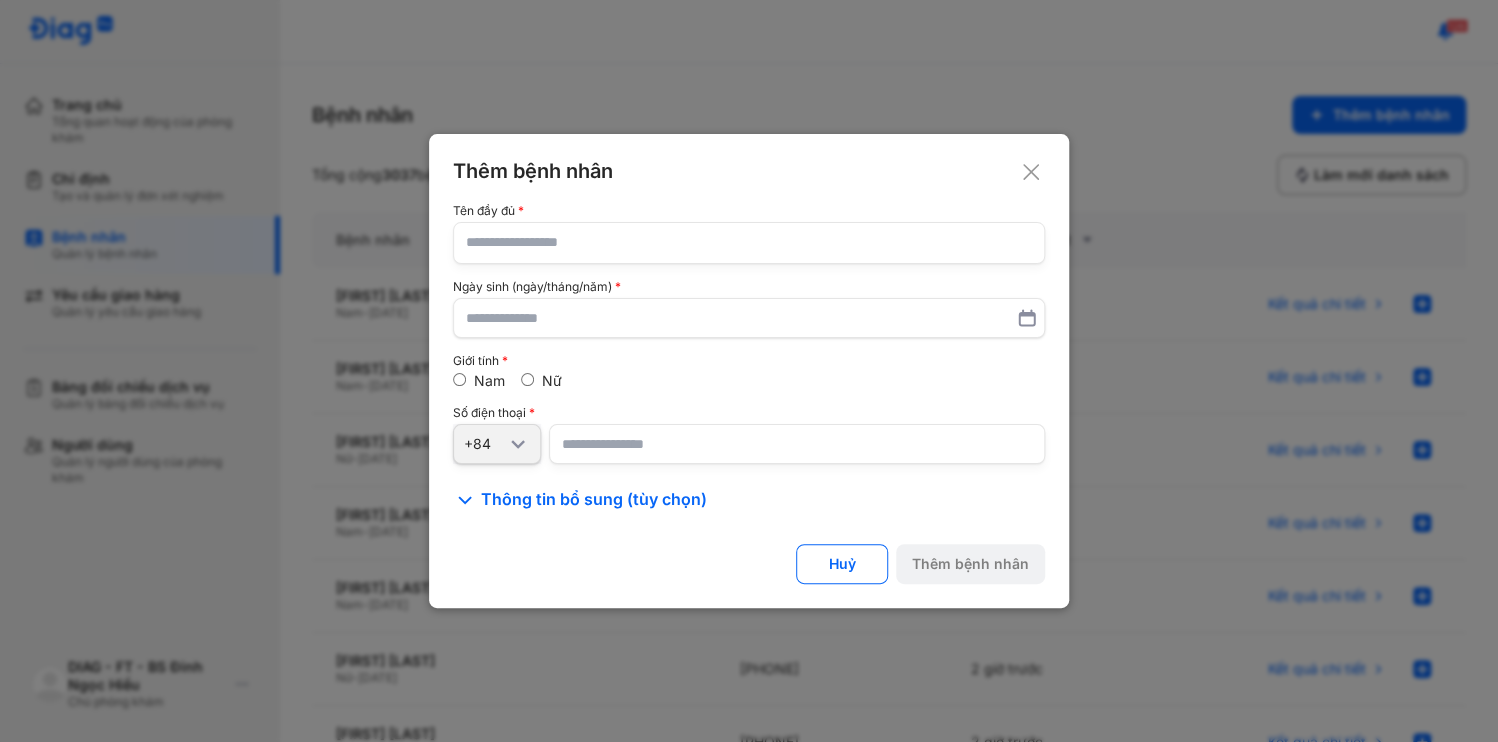 type 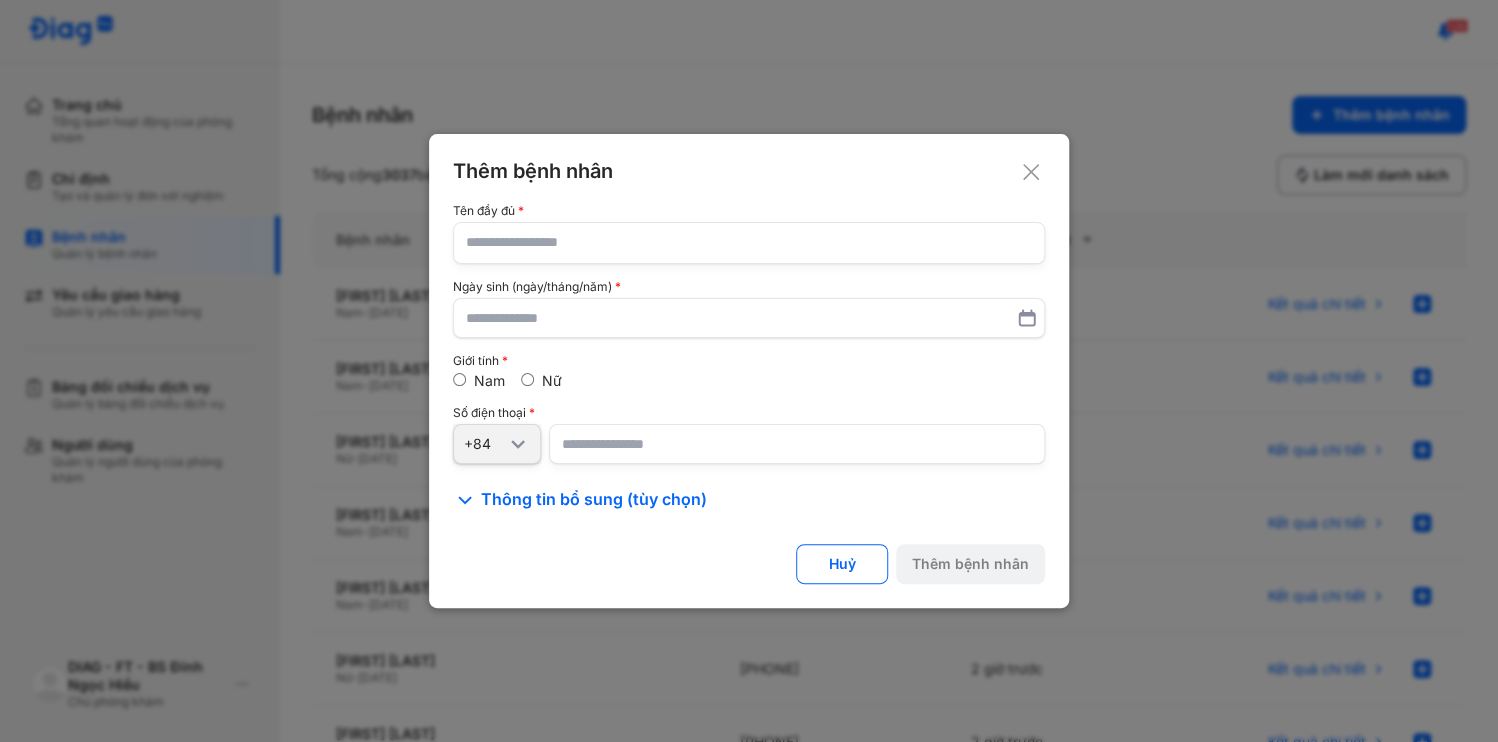 click 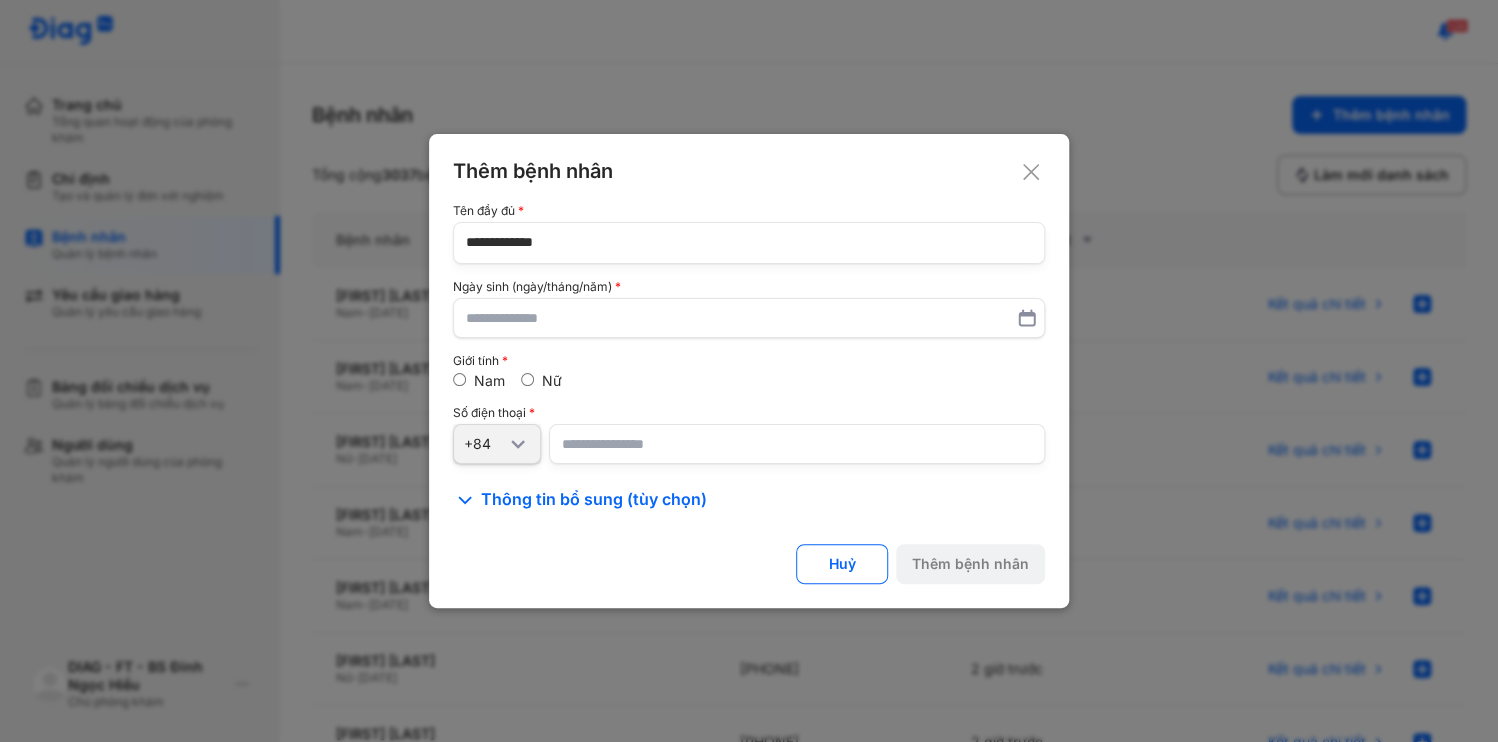 type on "**********" 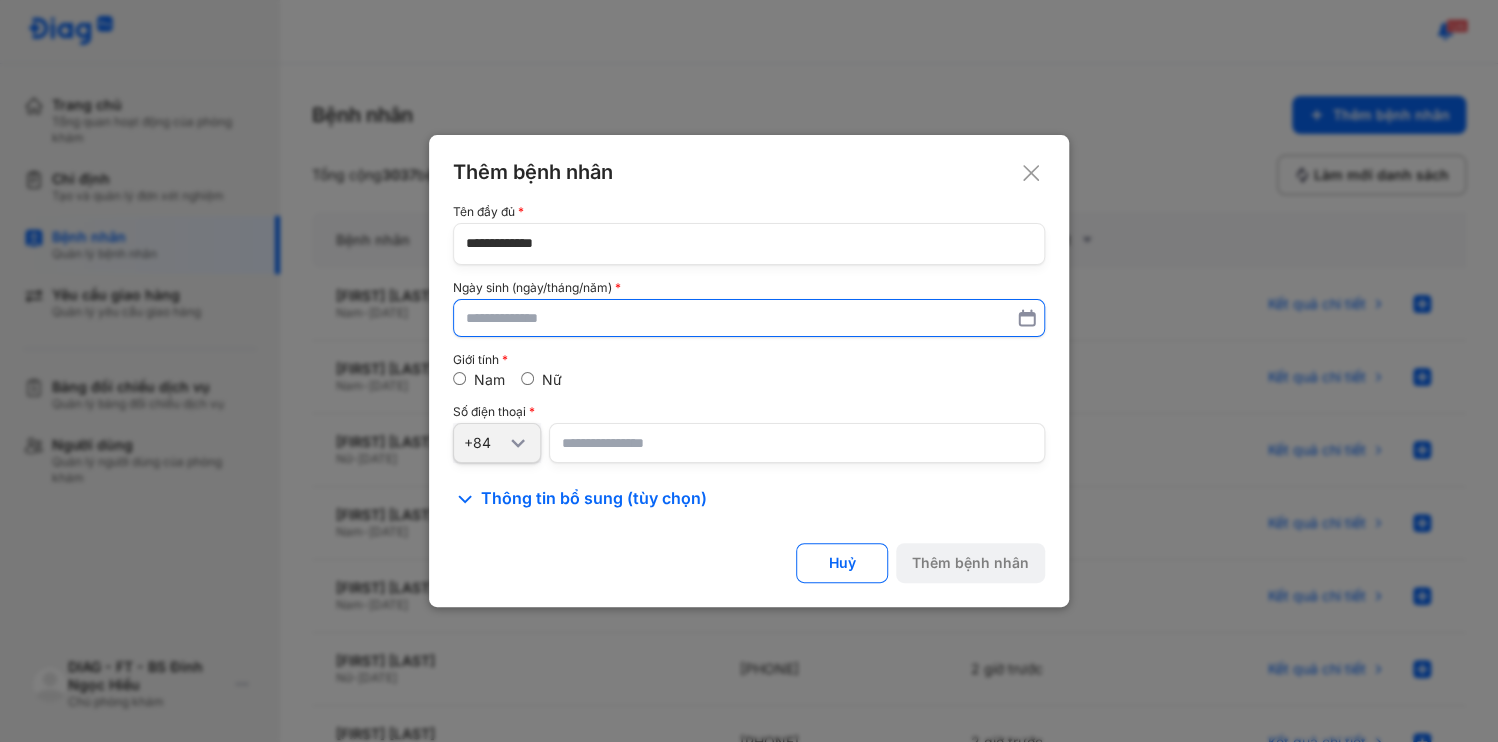click at bounding box center [749, 318] 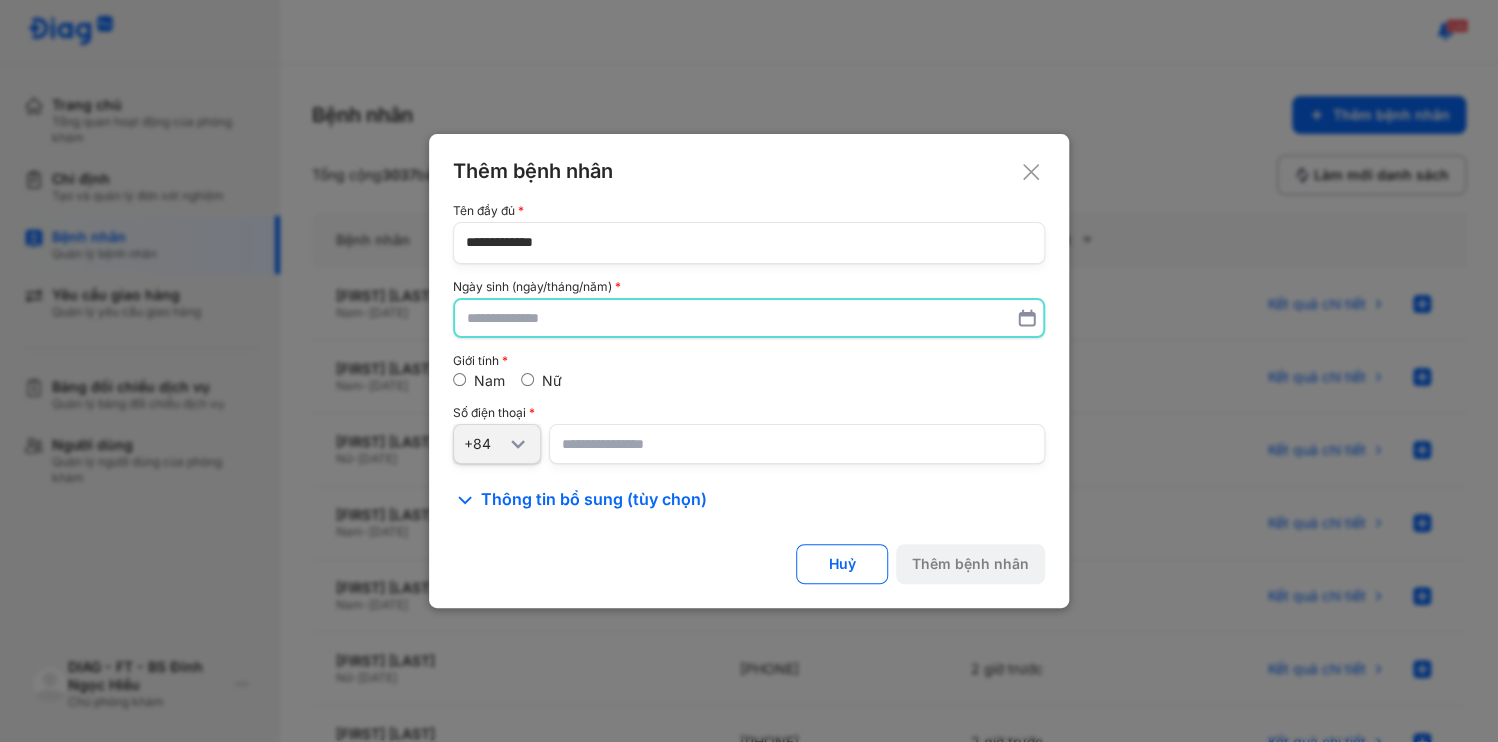 paste on "**********" 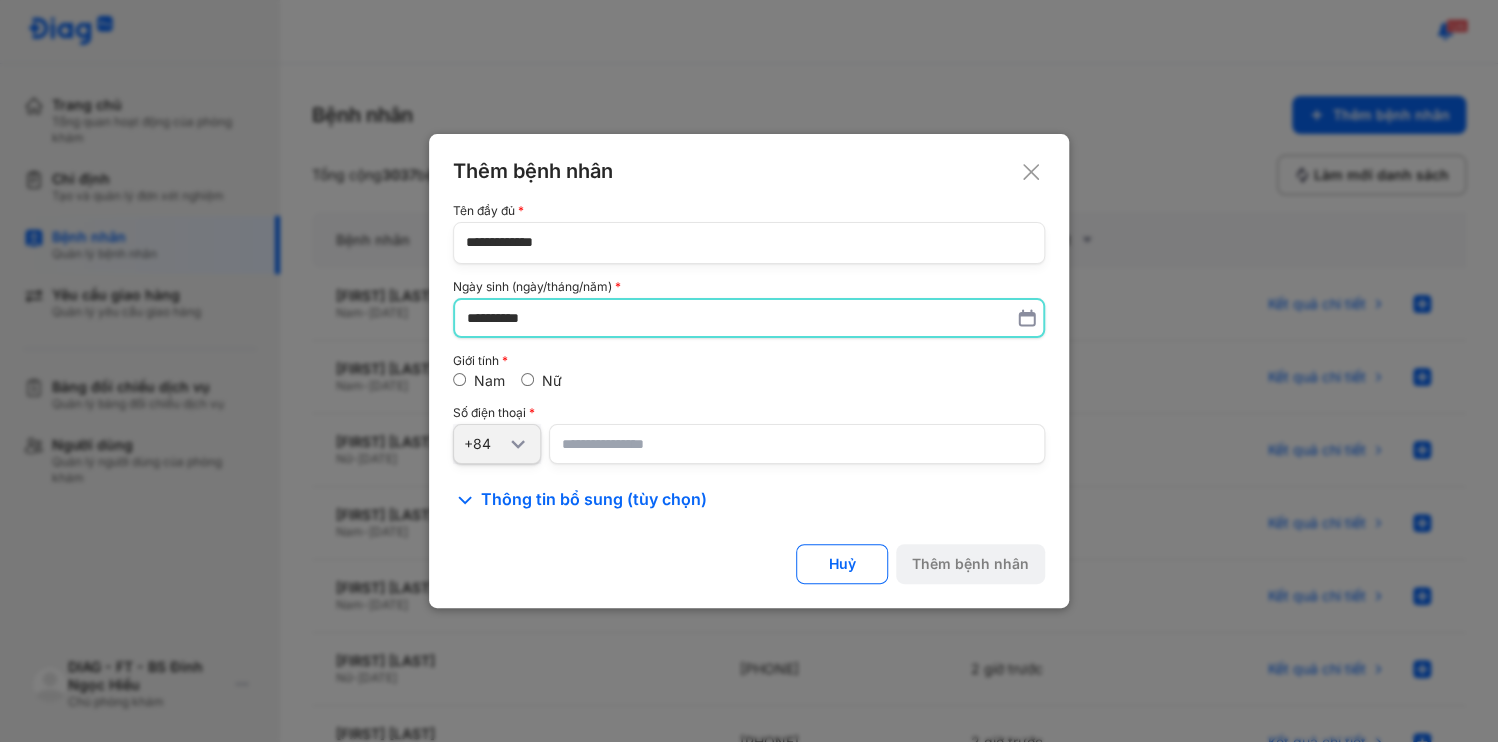 type on "**********" 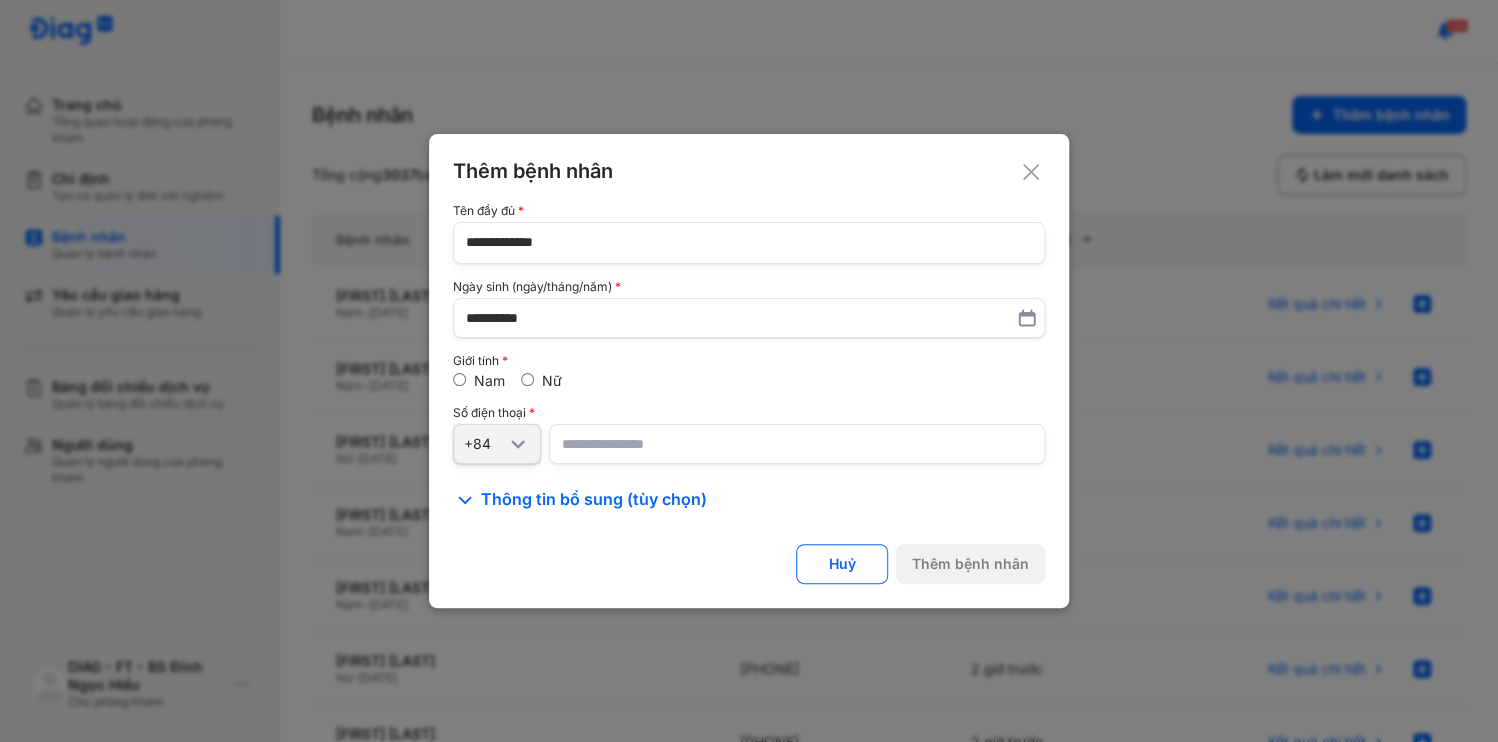 click at bounding box center [797, 444] 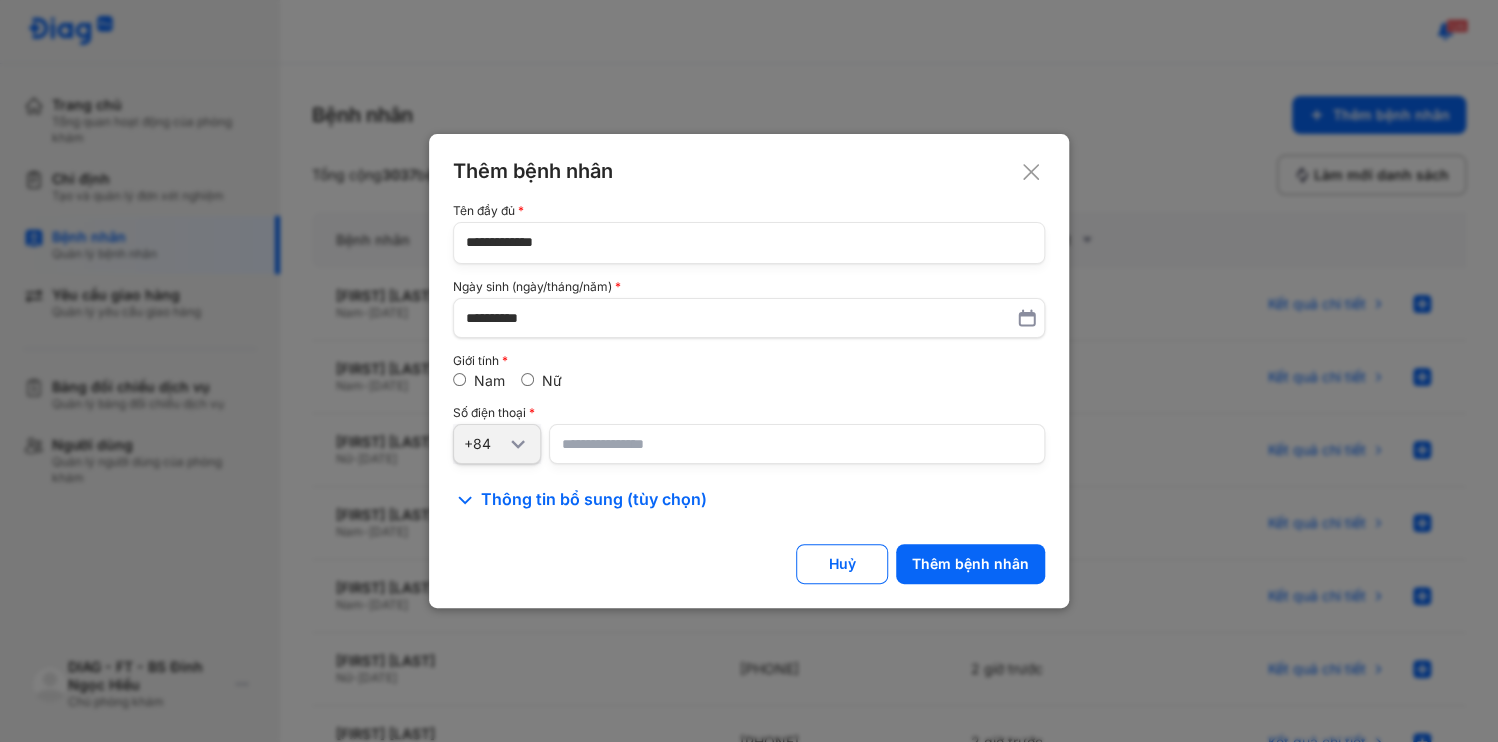 type on "**********" 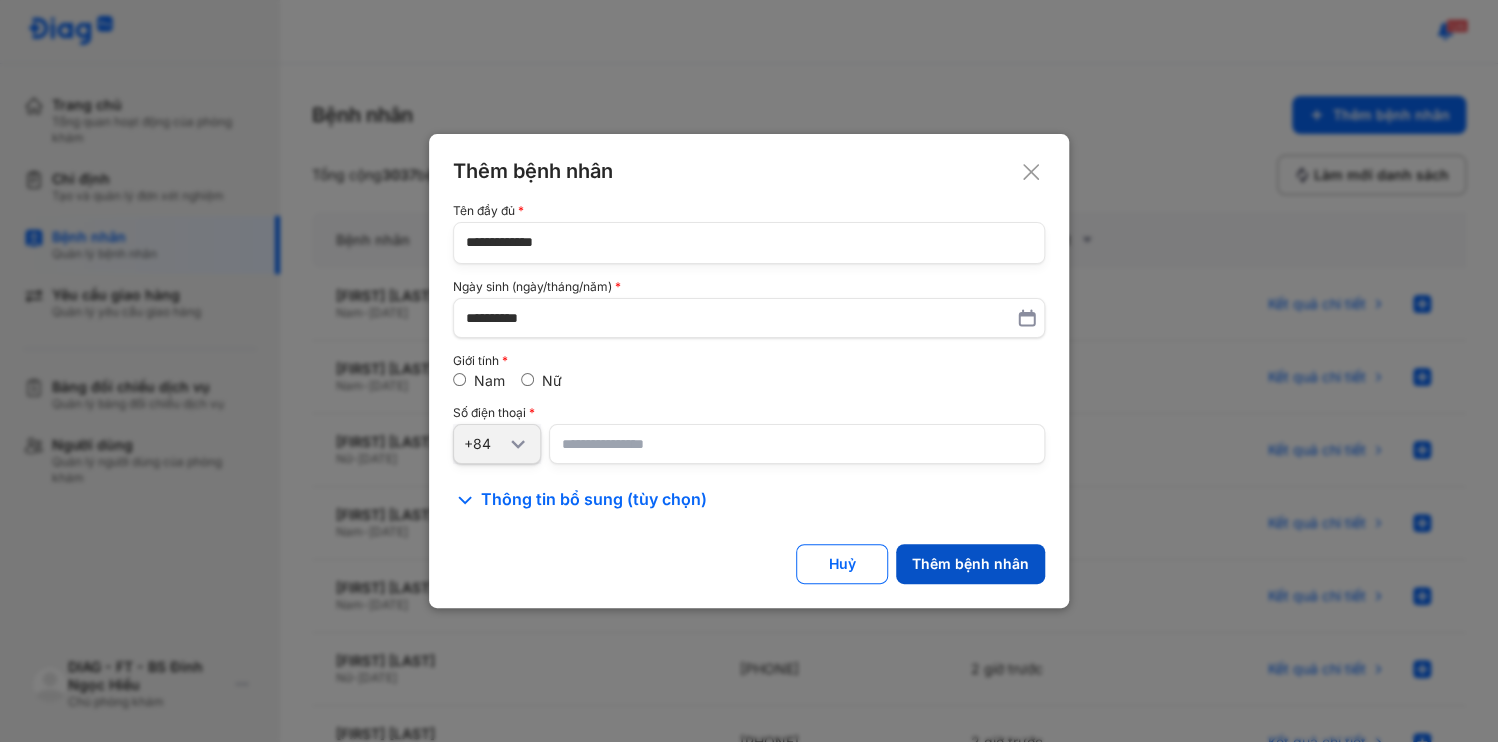 click on "Thêm bệnh nhân" 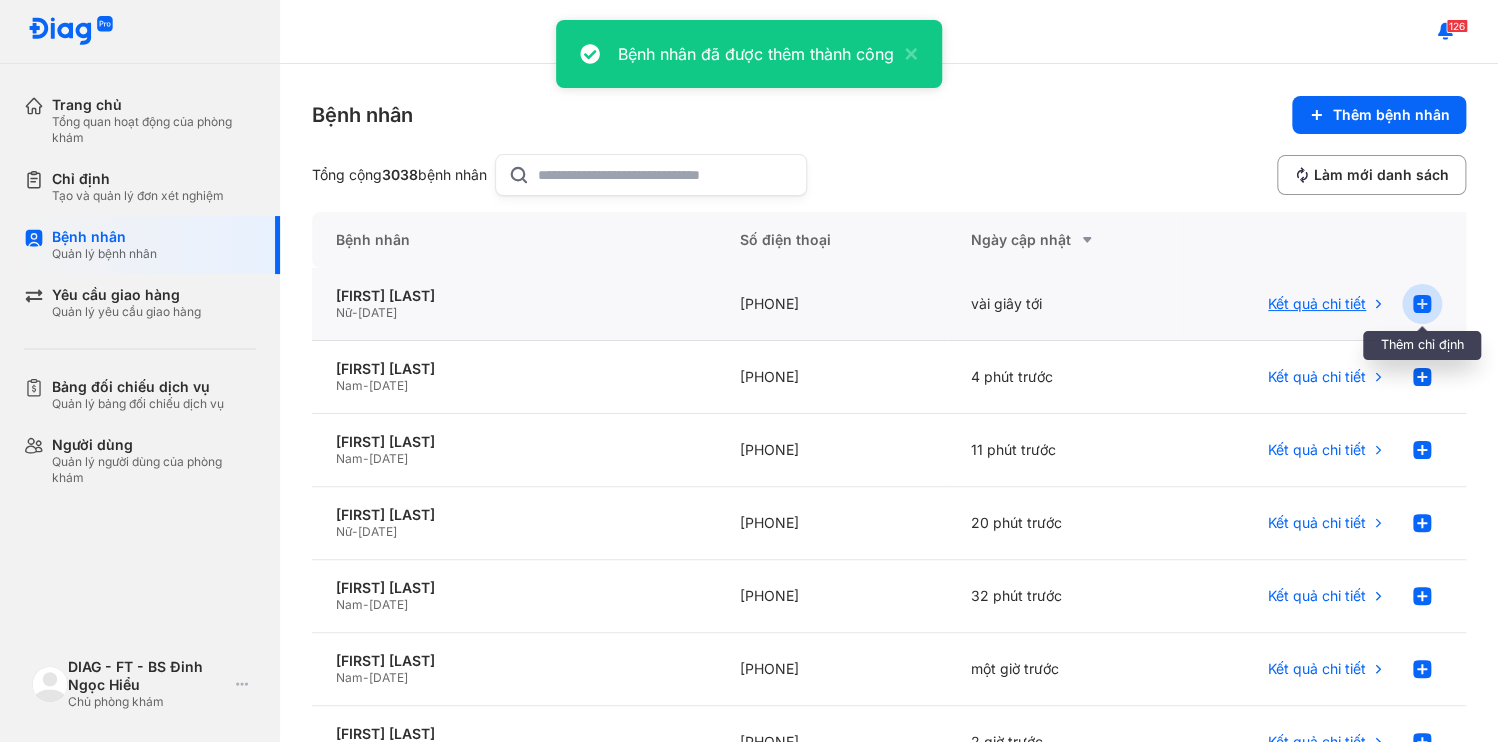 click 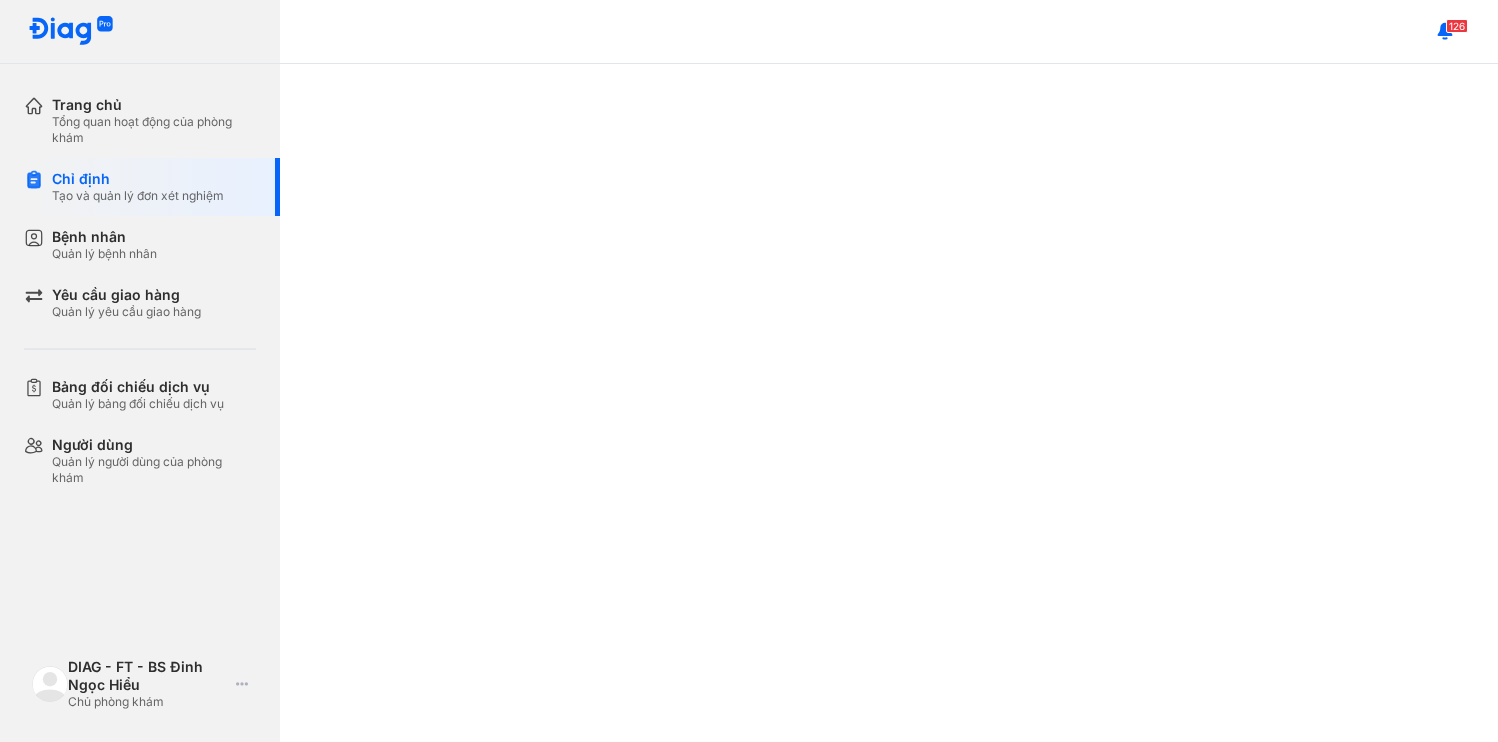 scroll, scrollTop: 0, scrollLeft: 0, axis: both 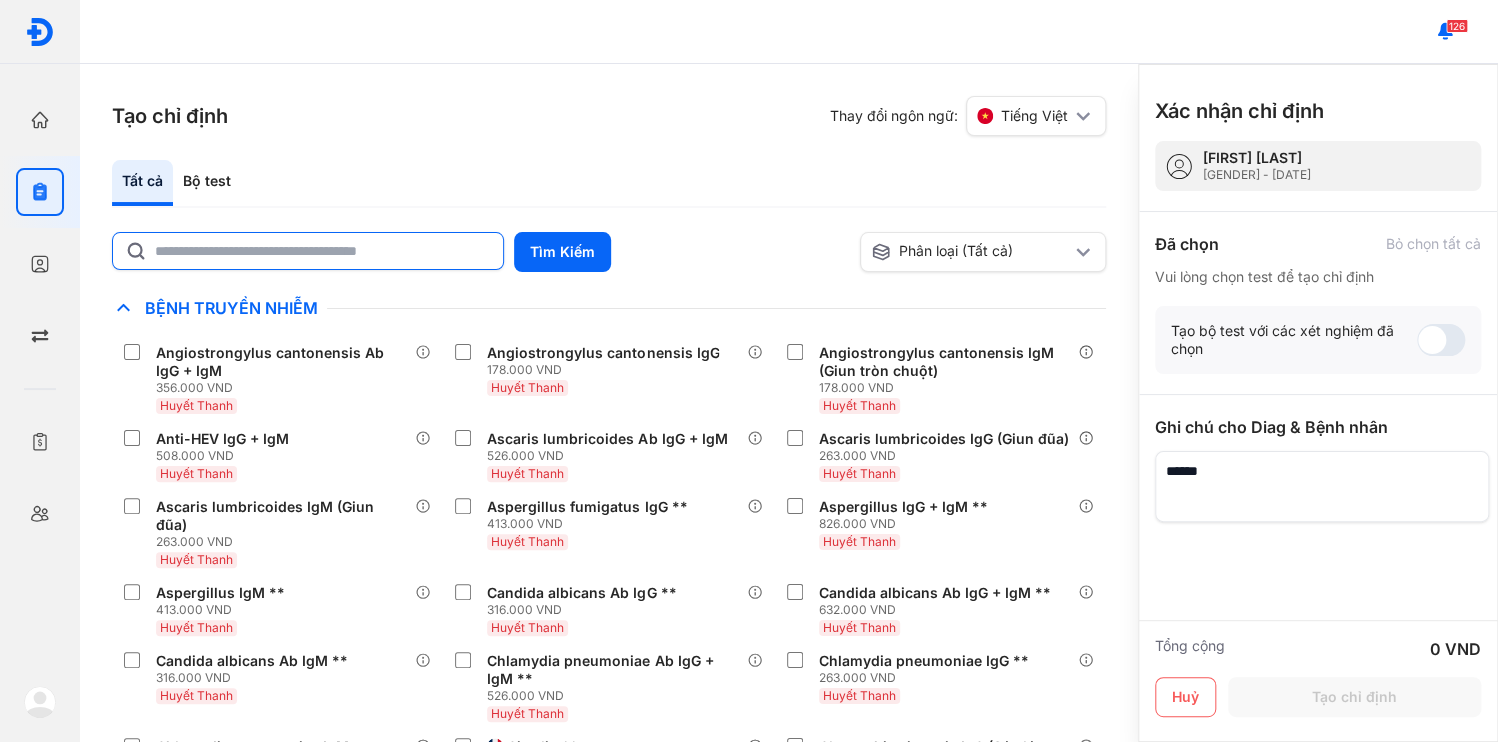 click 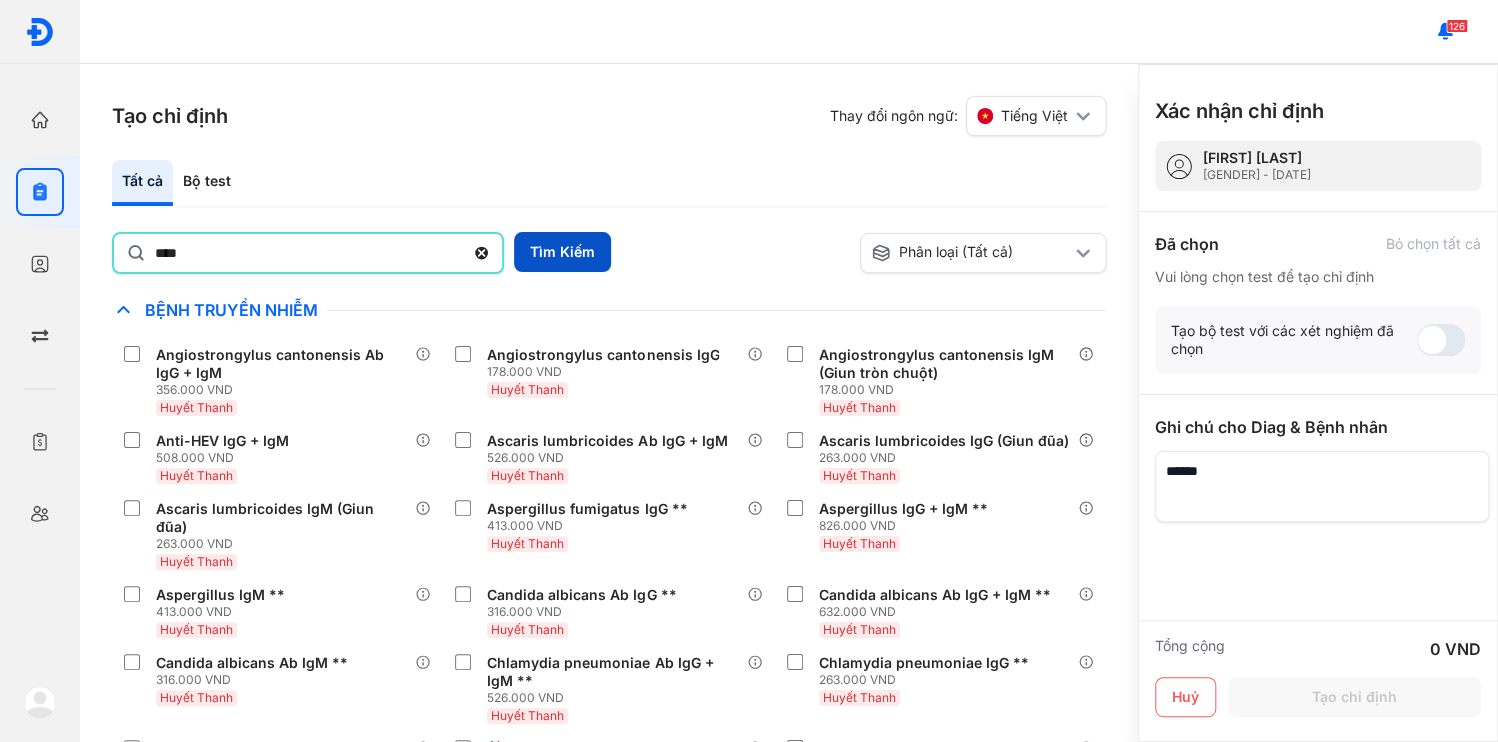 click on "Tìm Kiếm" at bounding box center [562, 252] 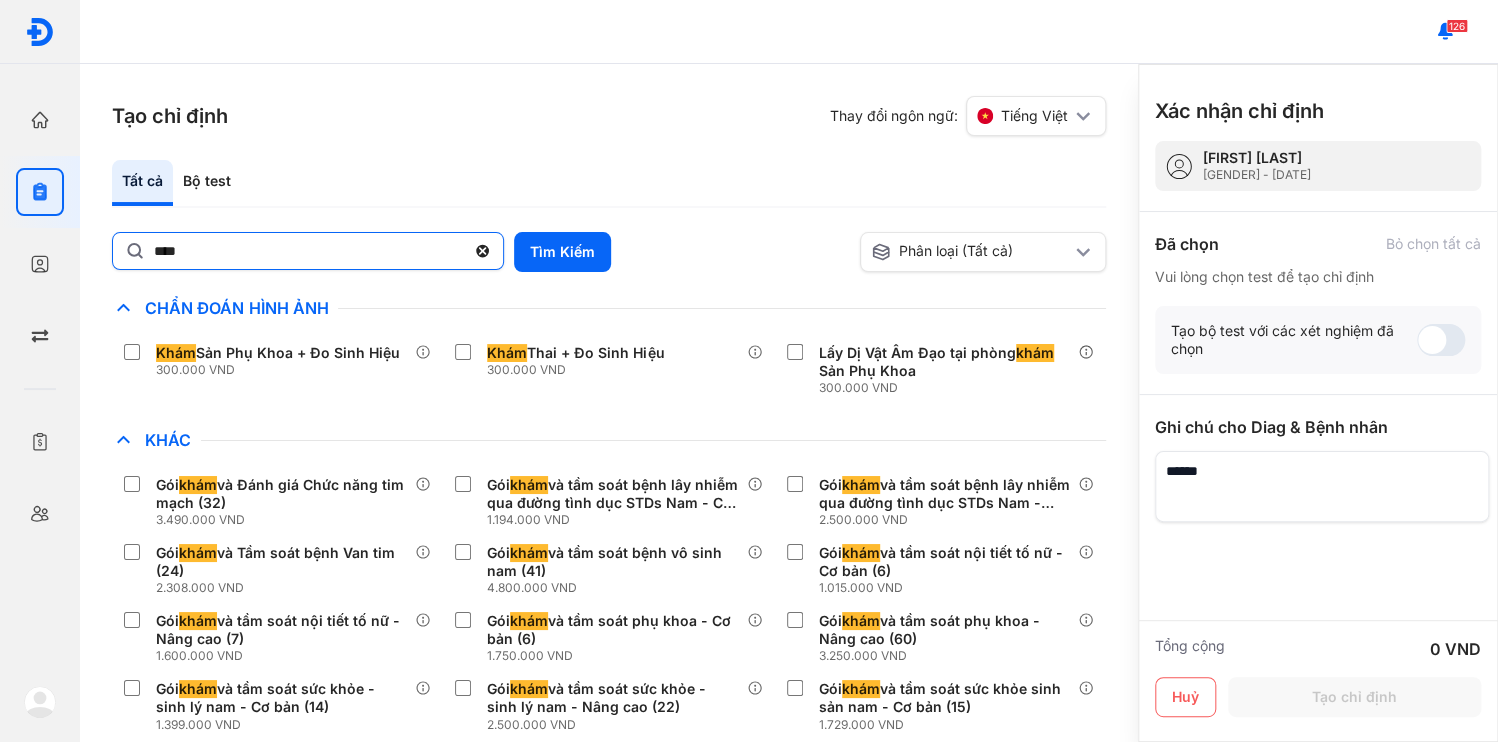 click on "****" 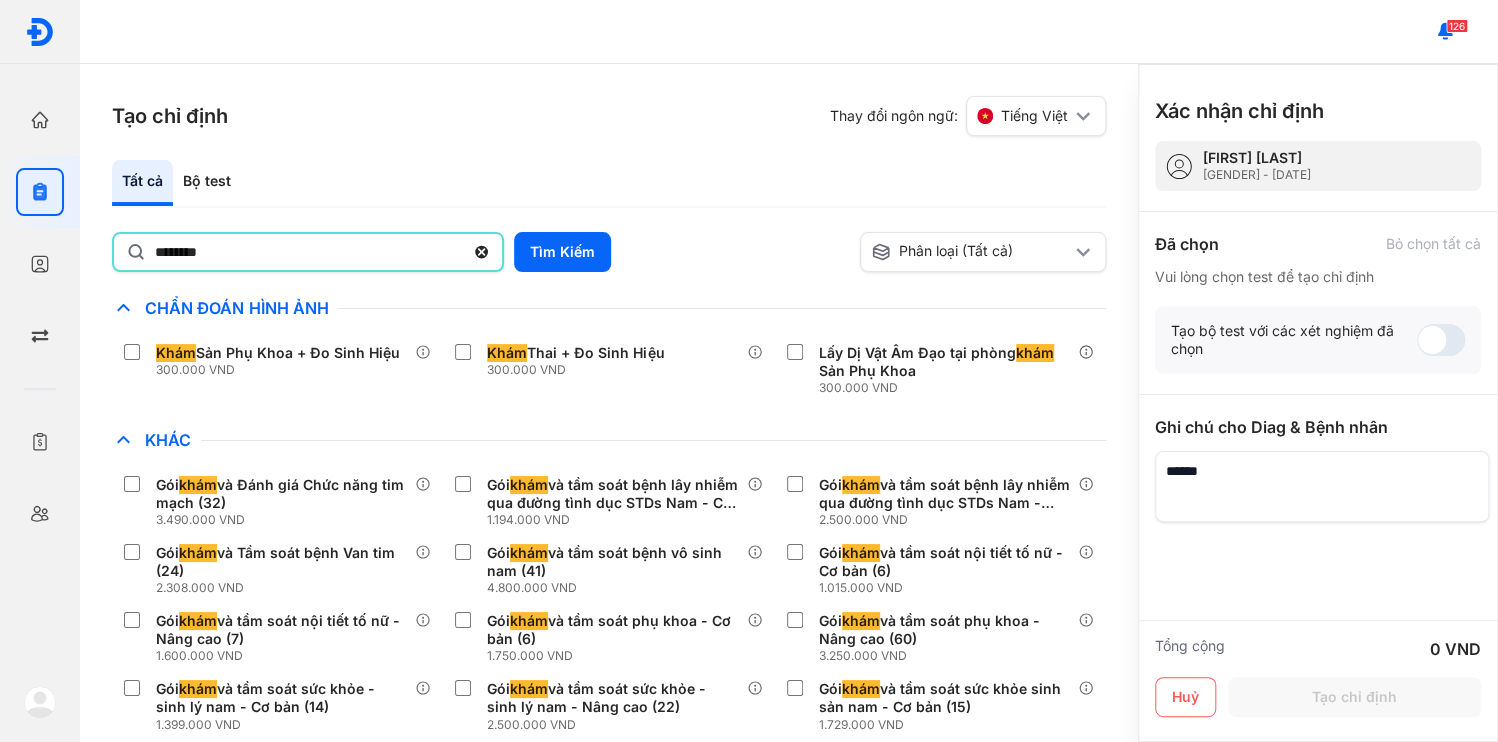 type on "********" 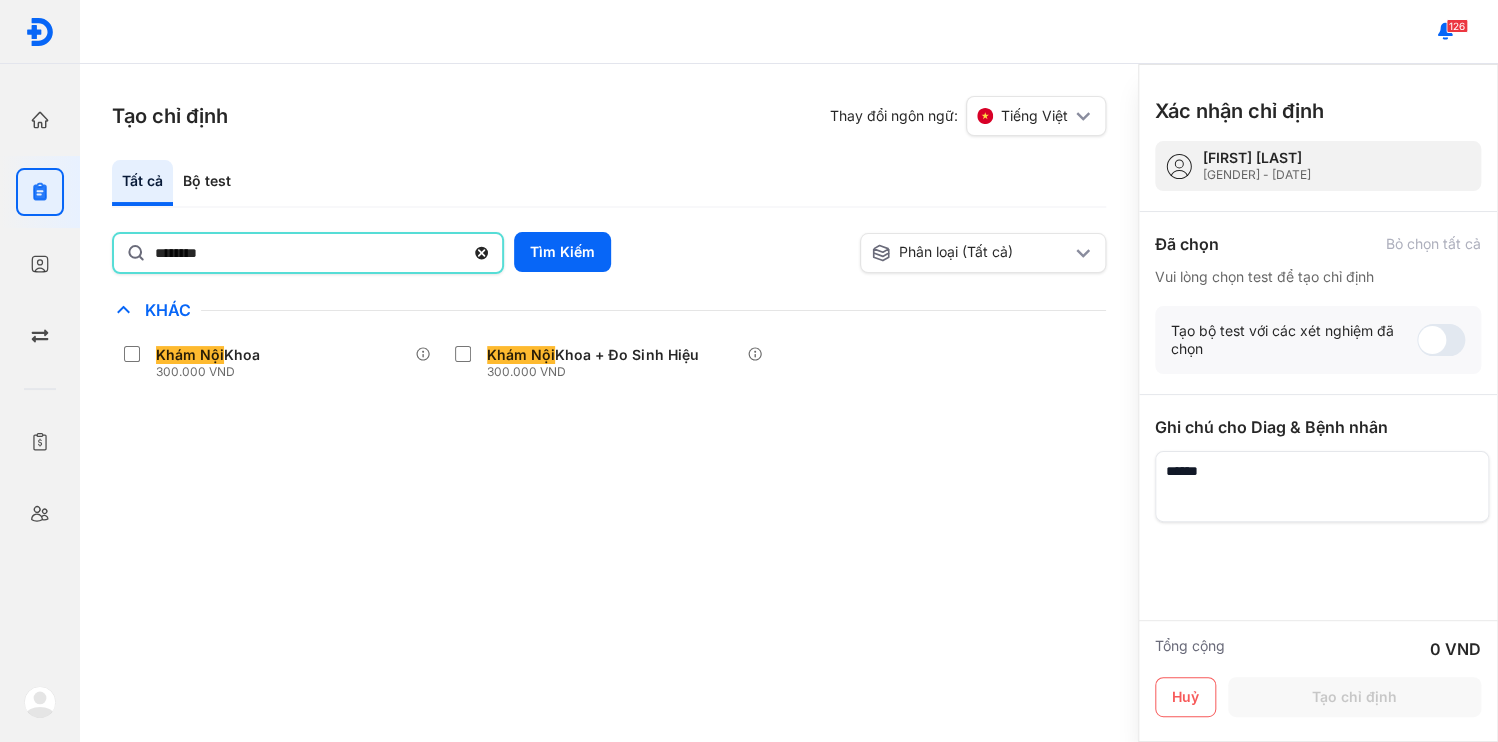 click on "Tạo chỉ định Thay đổi ngôn ngữ:  Tiếng Việt Tất cả Bộ test ******** Tìm Kiếm  Phân loại (Tất cả) Lưu làm chế độ xem mặc định Chỉ định nhiều nhất Bệnh Truyền Nhiễm Chẩn Đoán Hình Ảnh Chất Gây Nghiện COVID Di Truyền Dị Ứng Điện Di Độc Chất Đông Máu Gan Hô Hấp Huyết Học Khác Khám Nội  Khoa 300.000 VND Khám Nội  Khoa + Đo Sinh Hiệu 300.000 VND Ký Sinh Trùng Nội Tiết Tố & Hóoc-môn Sản Phụ Khoa Sàng Lọc Tiền Sinh STIs Sức Khỏe Nam Giới Thận Tiểu Đường Tim Mạch Tổng Quát Tự Miễn Tuyến Giáp Ung Thư Vi Chất Vi Sinh Viêm Gan Yếu Tố Viêm VGB1 2 Xét nghiệm, 1 Gói xét nghiệm Gói Xét Nghiệm Gan - Cơ Bản (6), HbeAg miễn dịch tự động, HBV DNA Realtime PCR (Định Lượng - CE-IVD) Thêm vào chỉ định test1 6 Xét nghiệm Thêm vào chỉ định ký sinh trùng 6 Xét nghiệm Thêm vào chỉ định VGB2 6 Xét nghiệm KST" at bounding box center (609, 403) 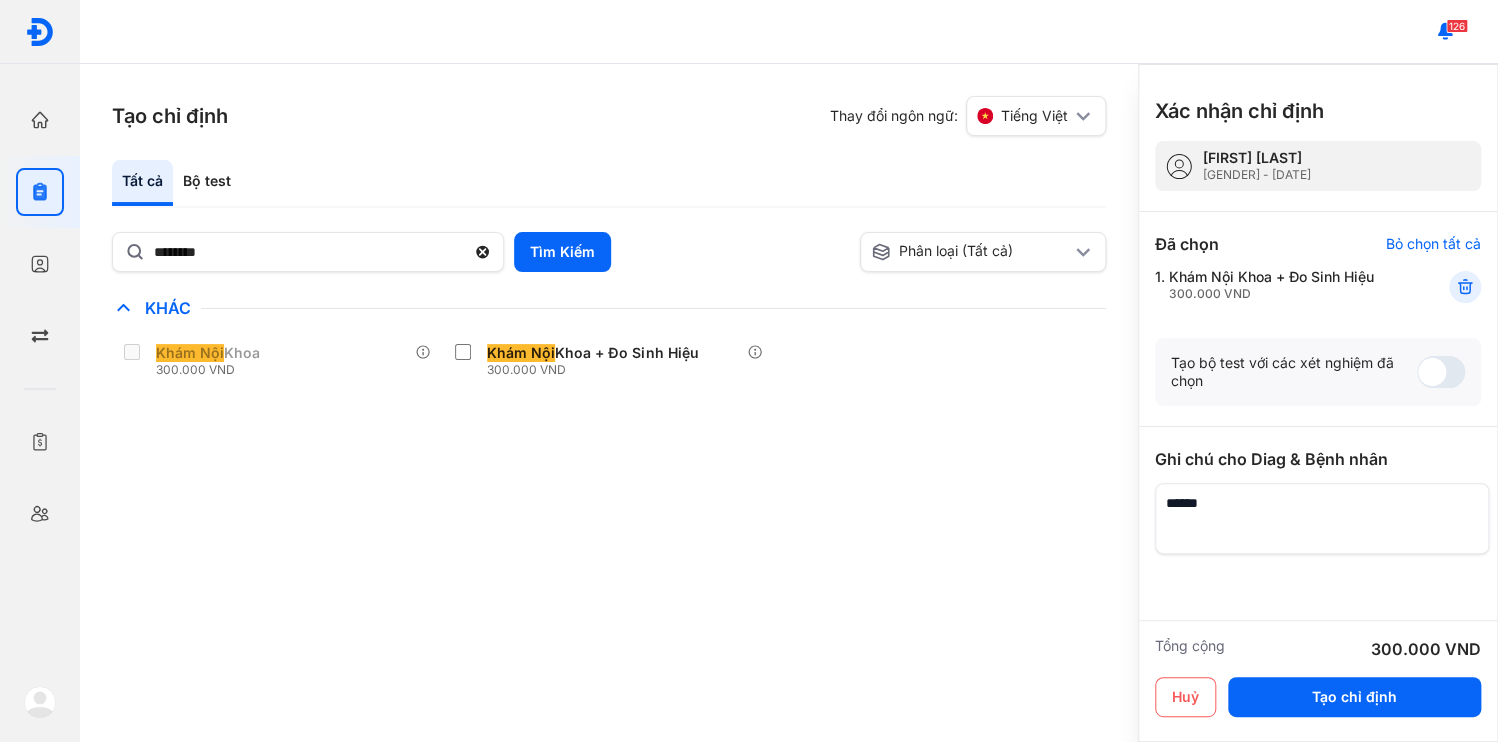 click at bounding box center (1322, 518) 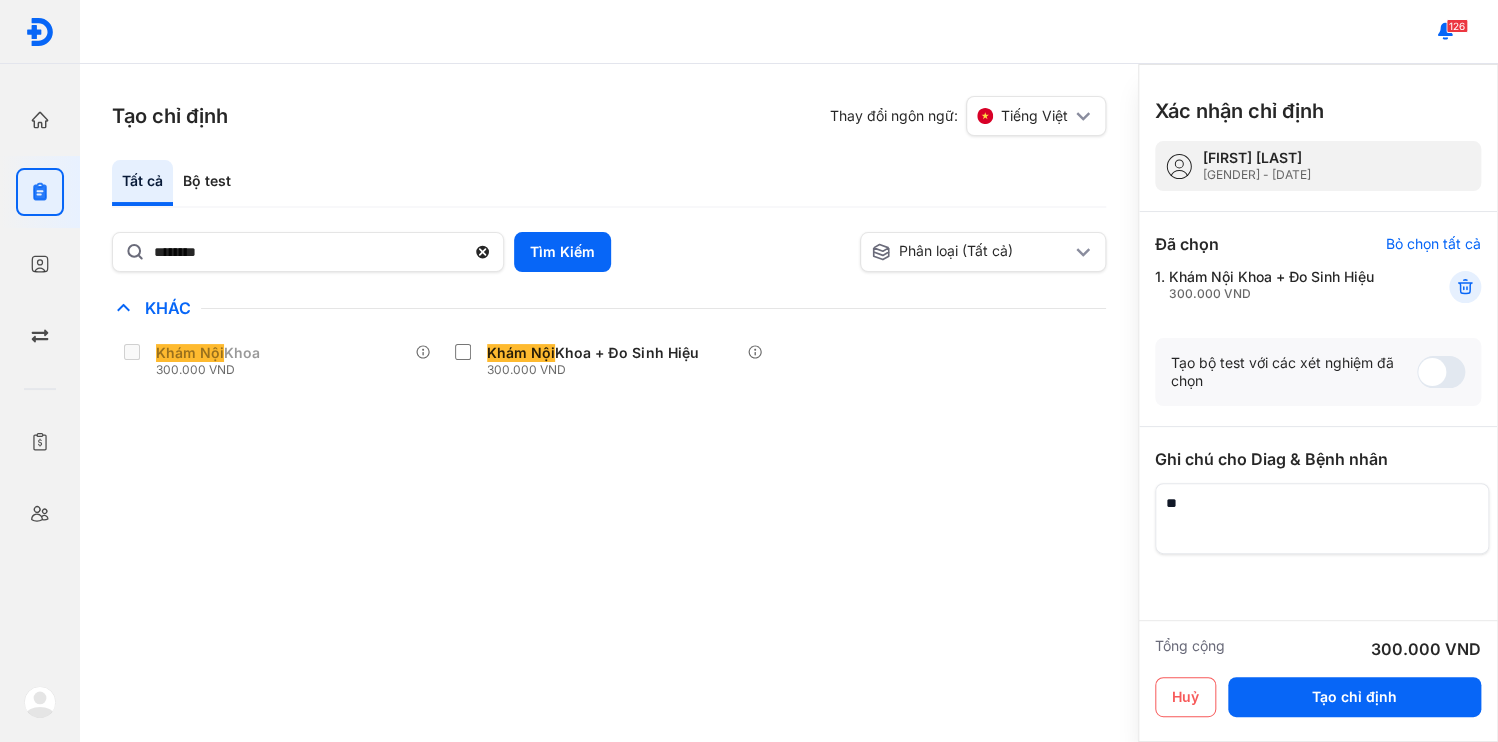type on "*" 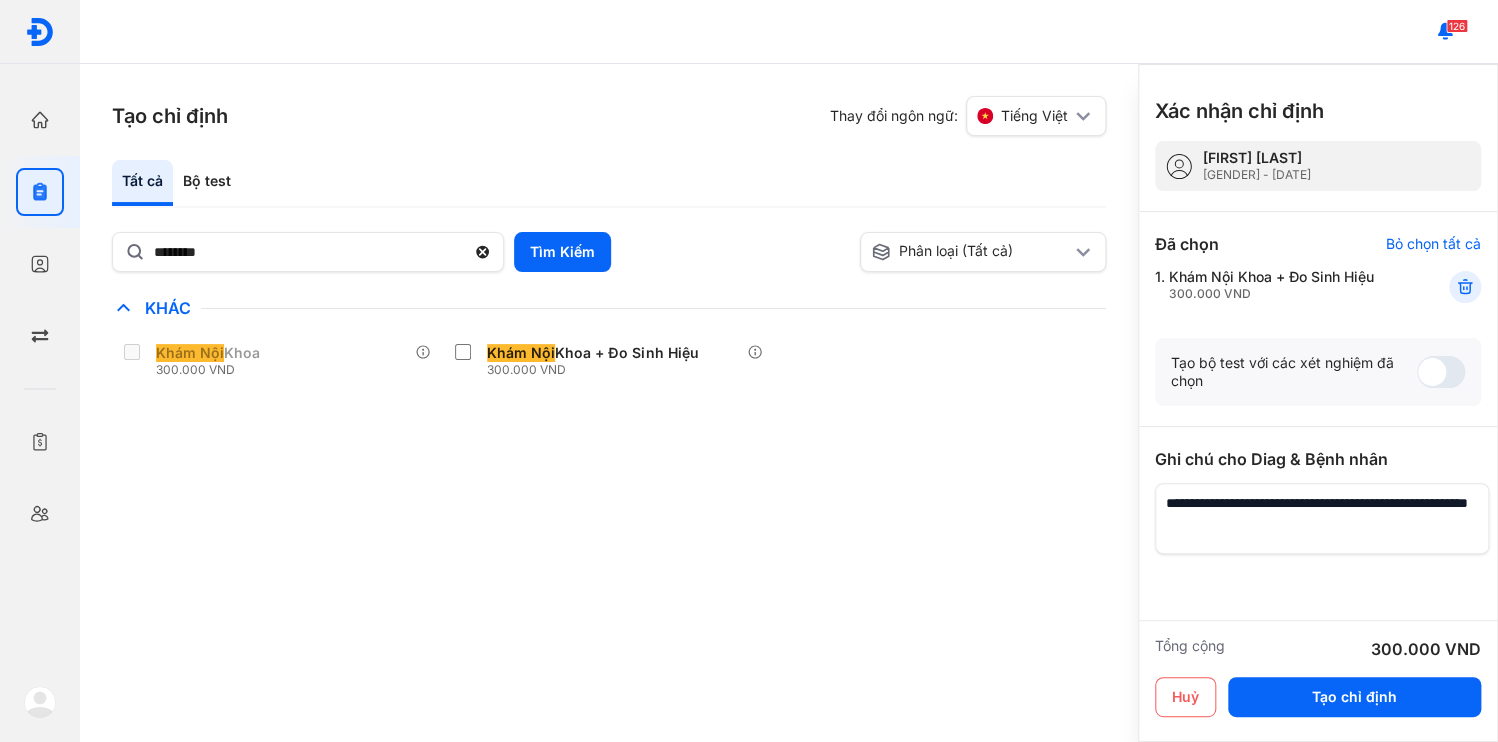 scroll, scrollTop: 0, scrollLeft: 4, axis: horizontal 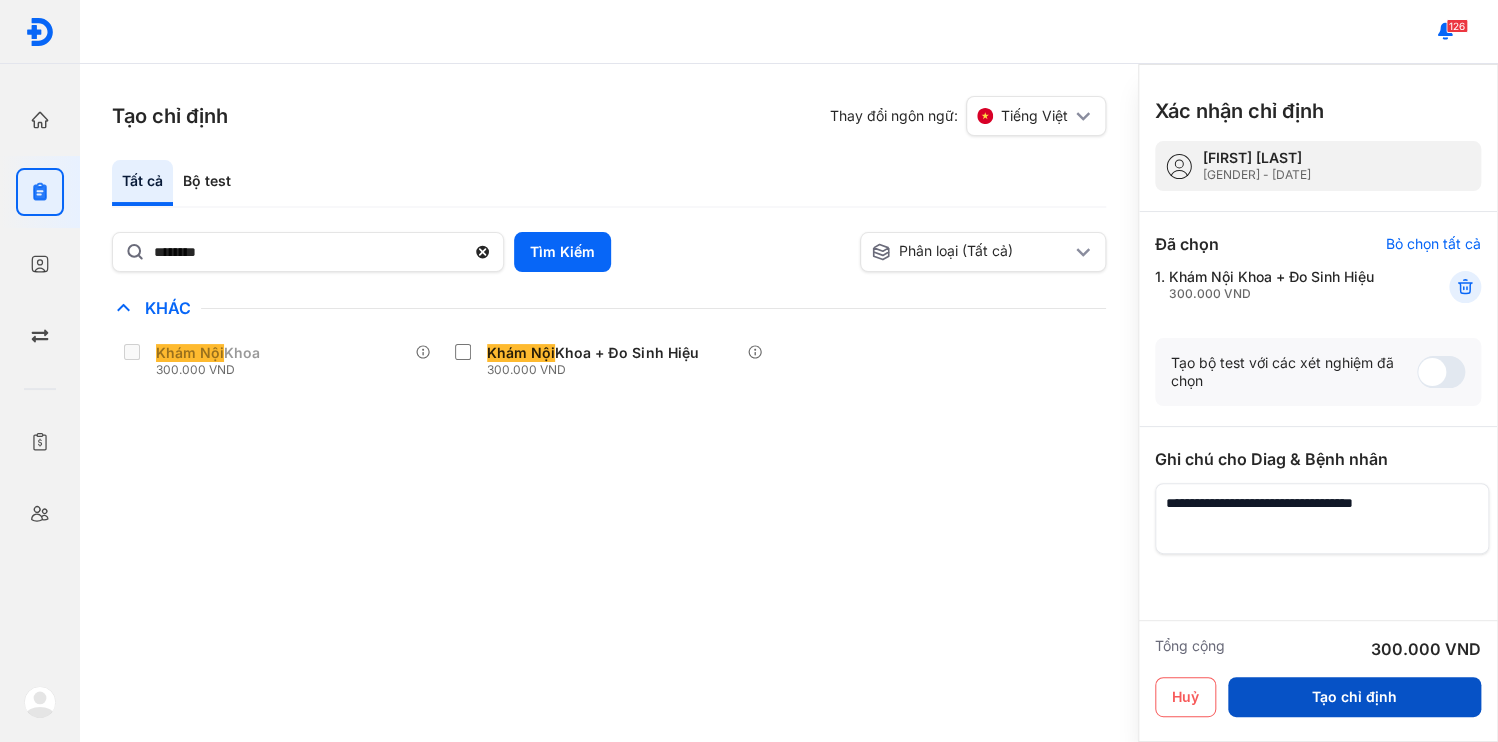 type on "**********" 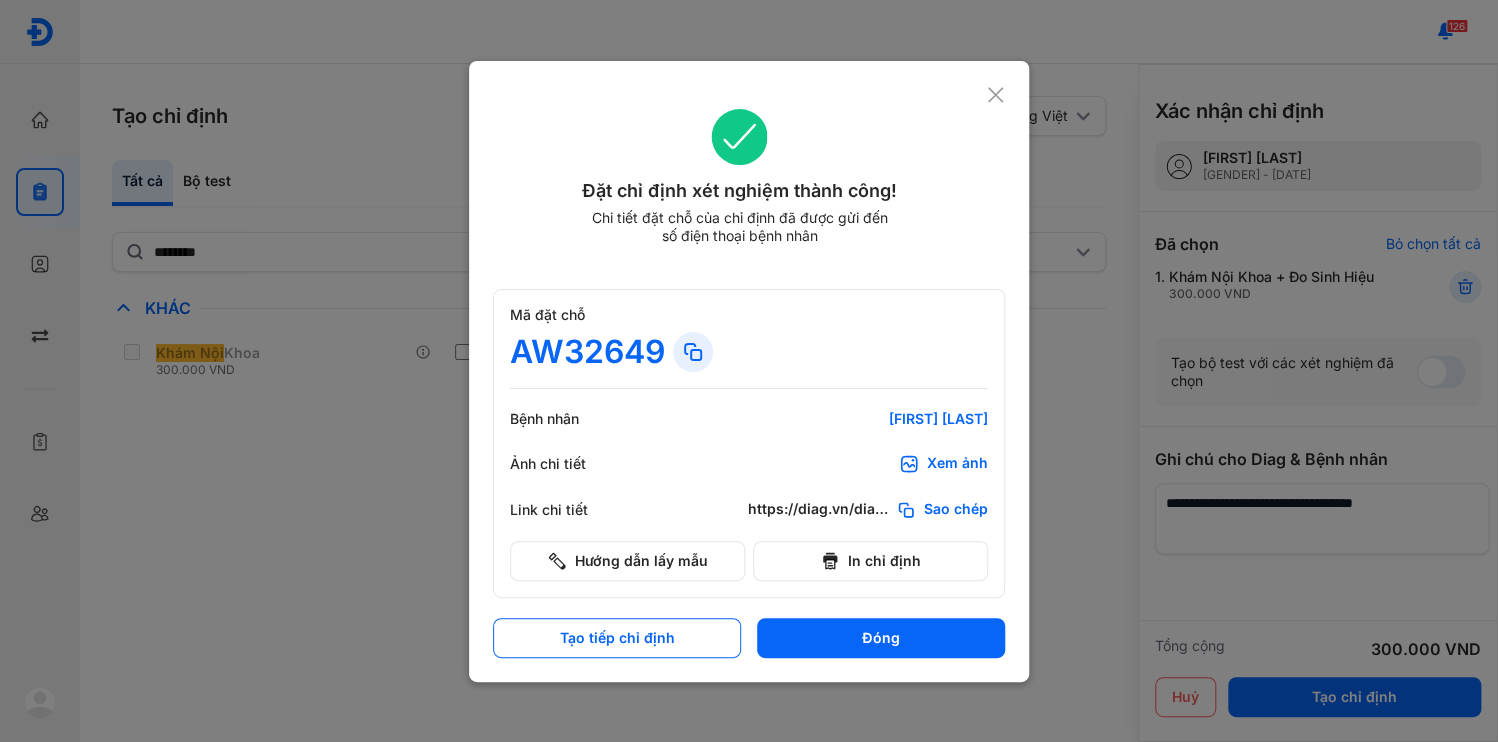 click 